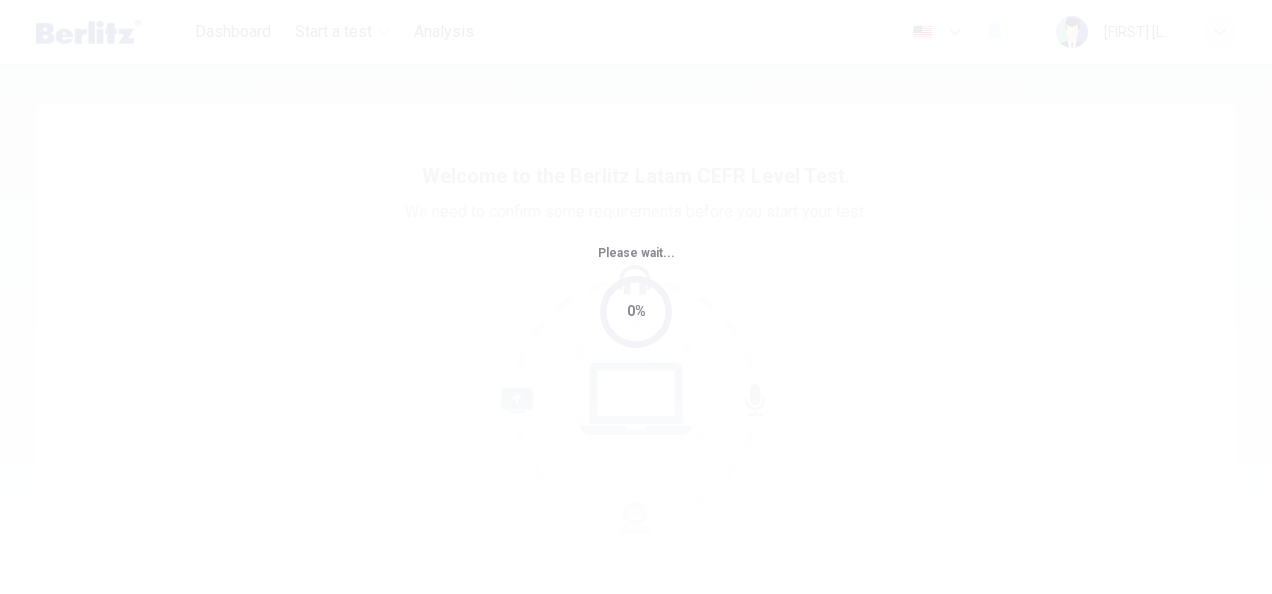 scroll, scrollTop: 0, scrollLeft: 0, axis: both 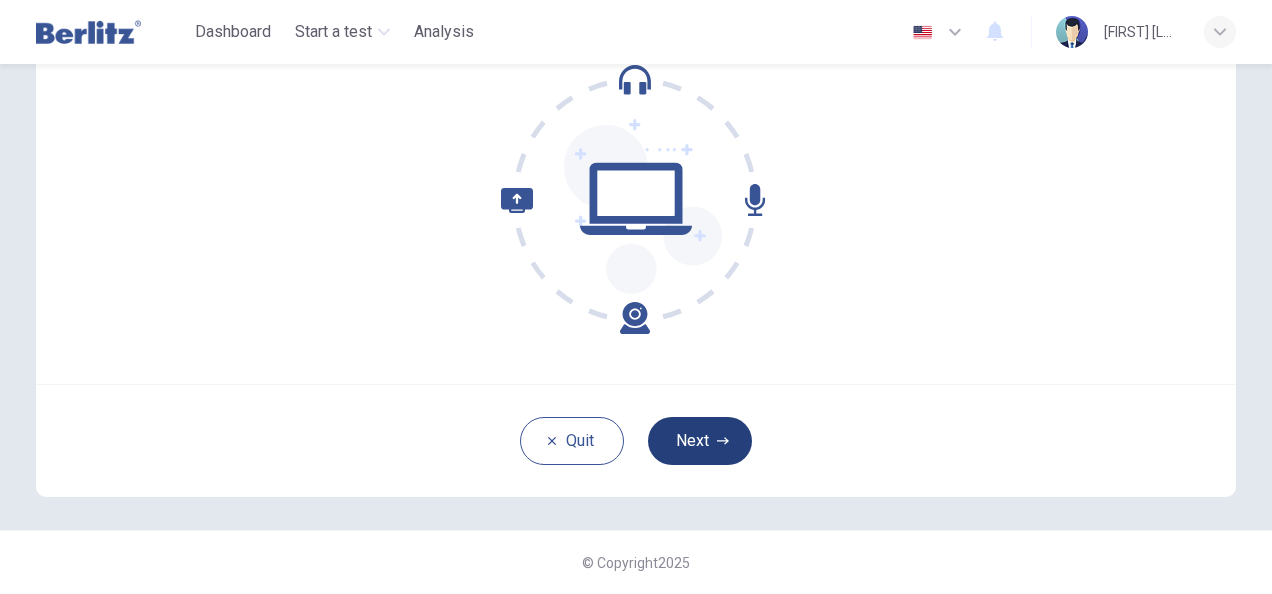 click on "Next" at bounding box center [700, 441] 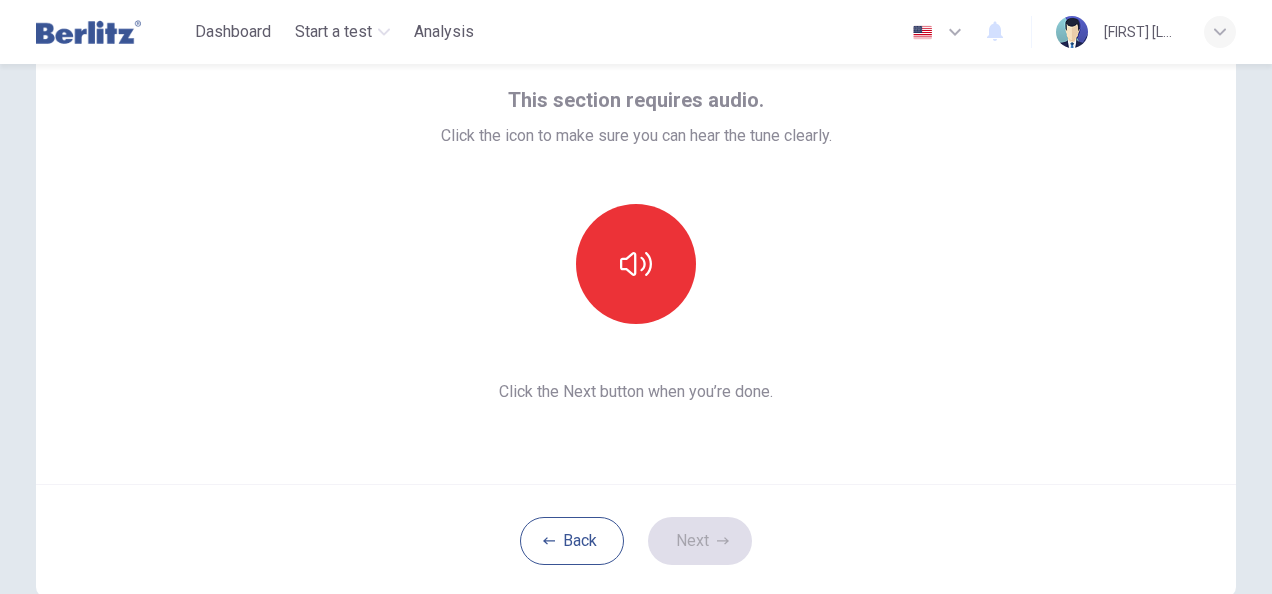 scroll, scrollTop: 0, scrollLeft: 0, axis: both 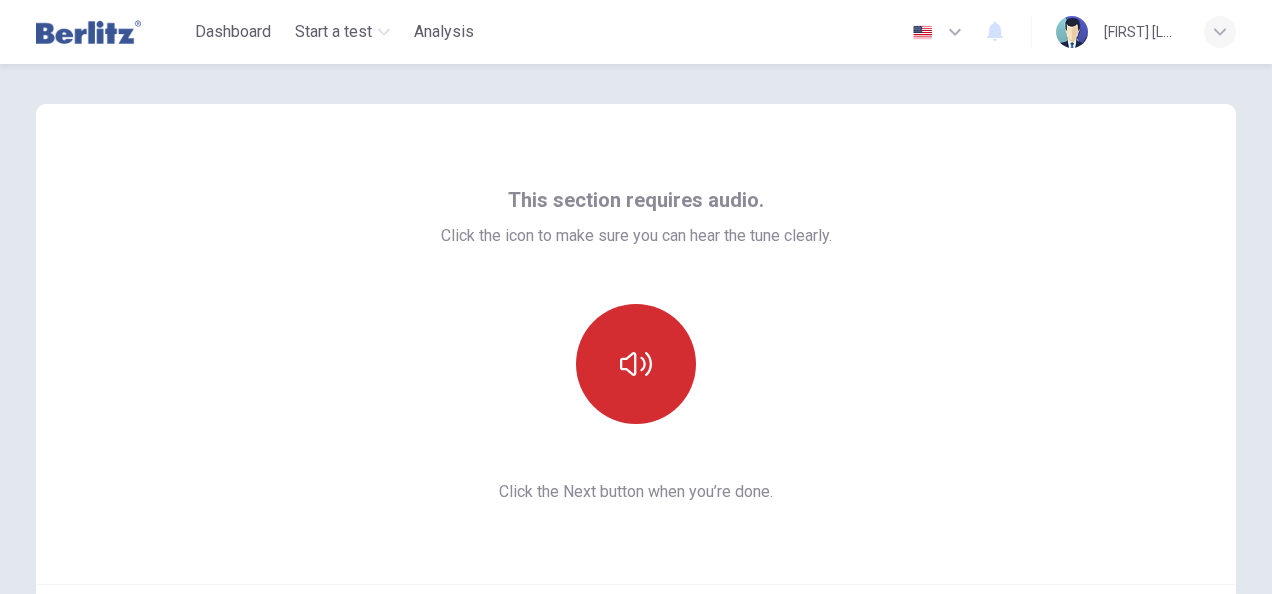 click at bounding box center [636, 364] 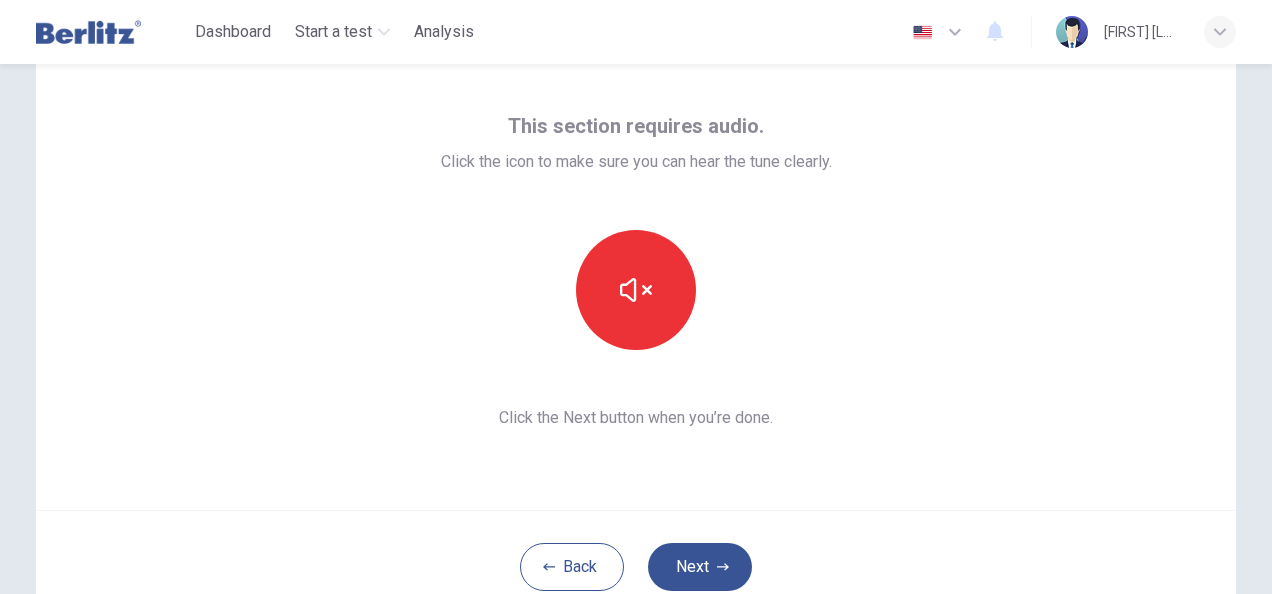 scroll, scrollTop: 100, scrollLeft: 0, axis: vertical 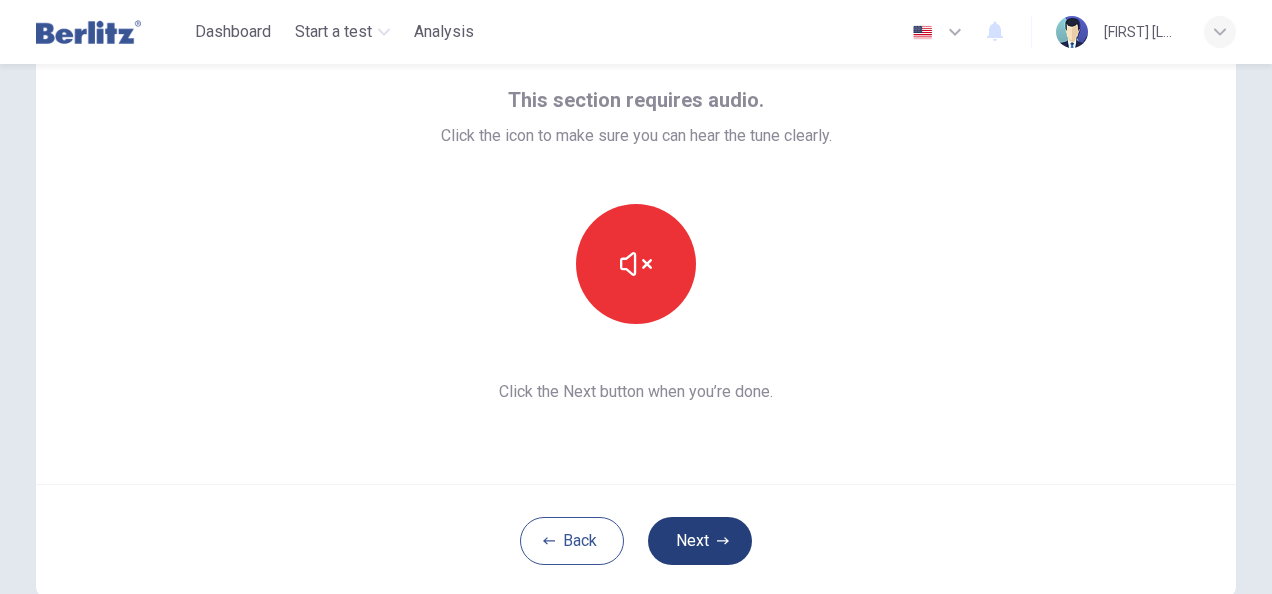 click on "Next" at bounding box center [700, 541] 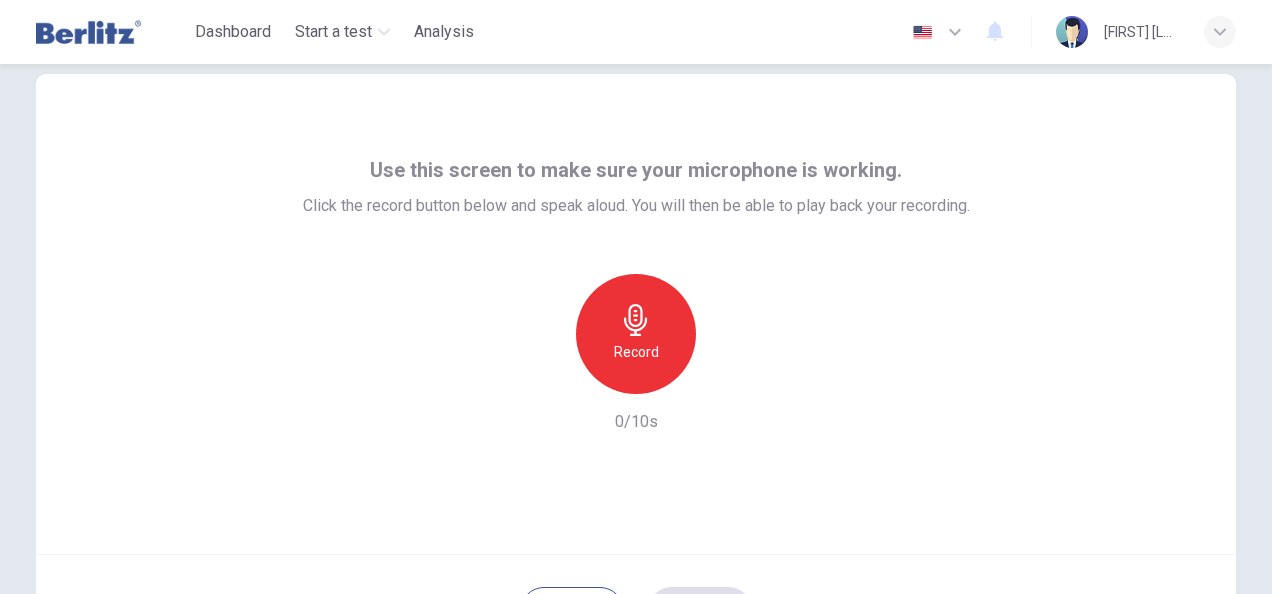 scroll, scrollTop: 0, scrollLeft: 0, axis: both 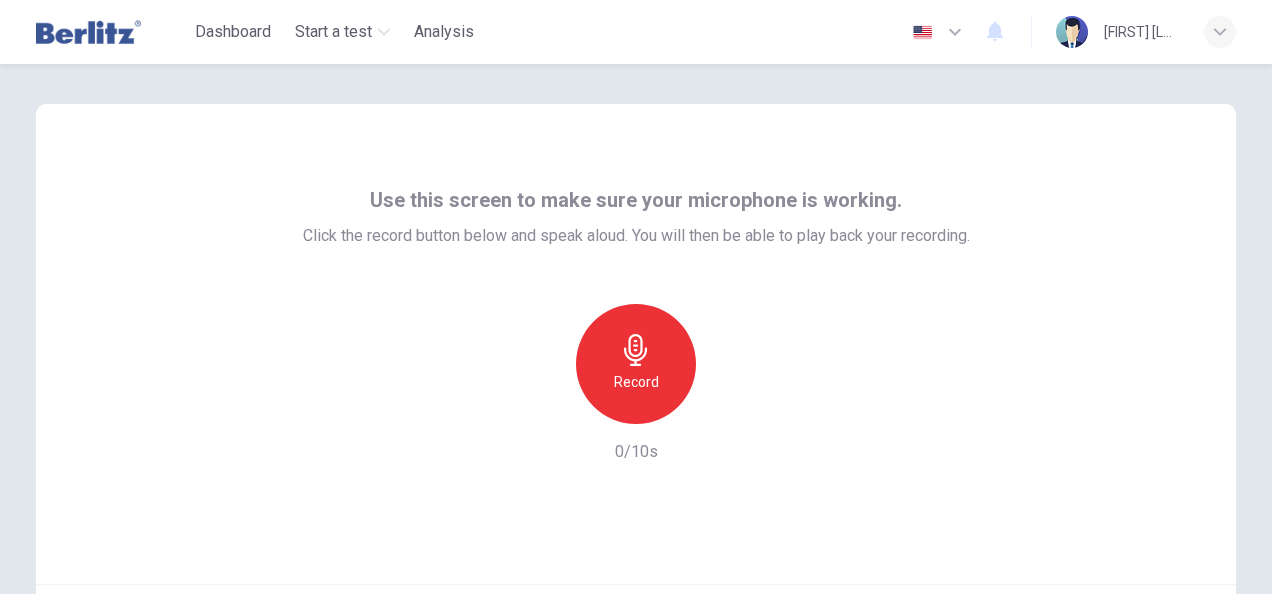 click at bounding box center [635, 350] 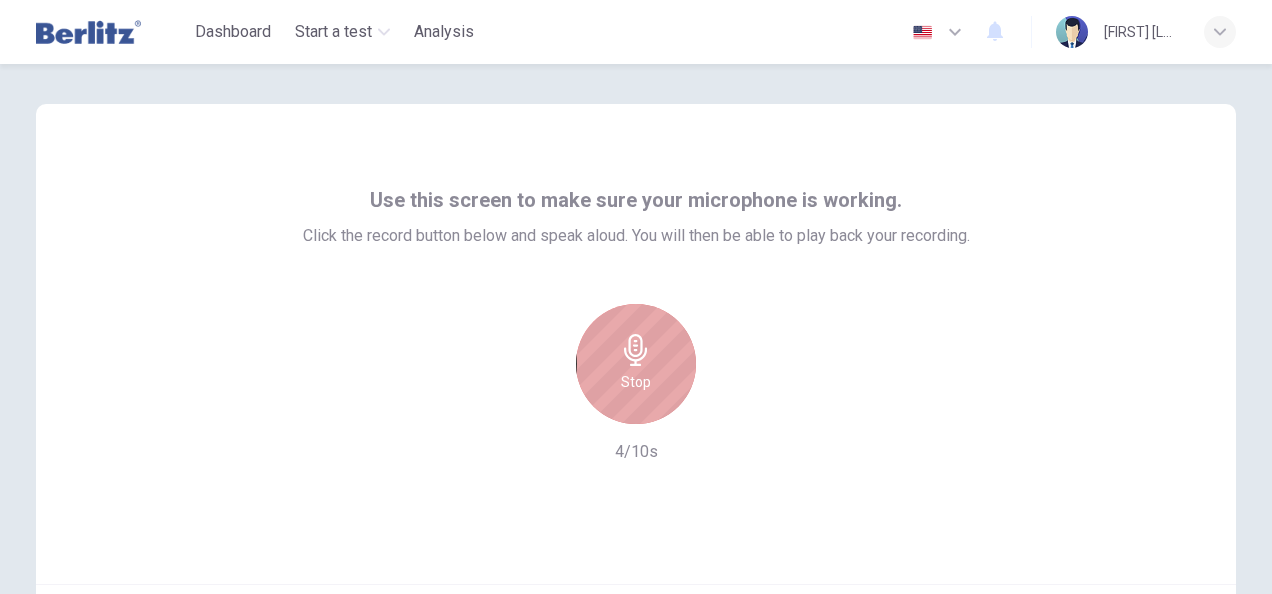 click on "Stop" at bounding box center [636, 364] 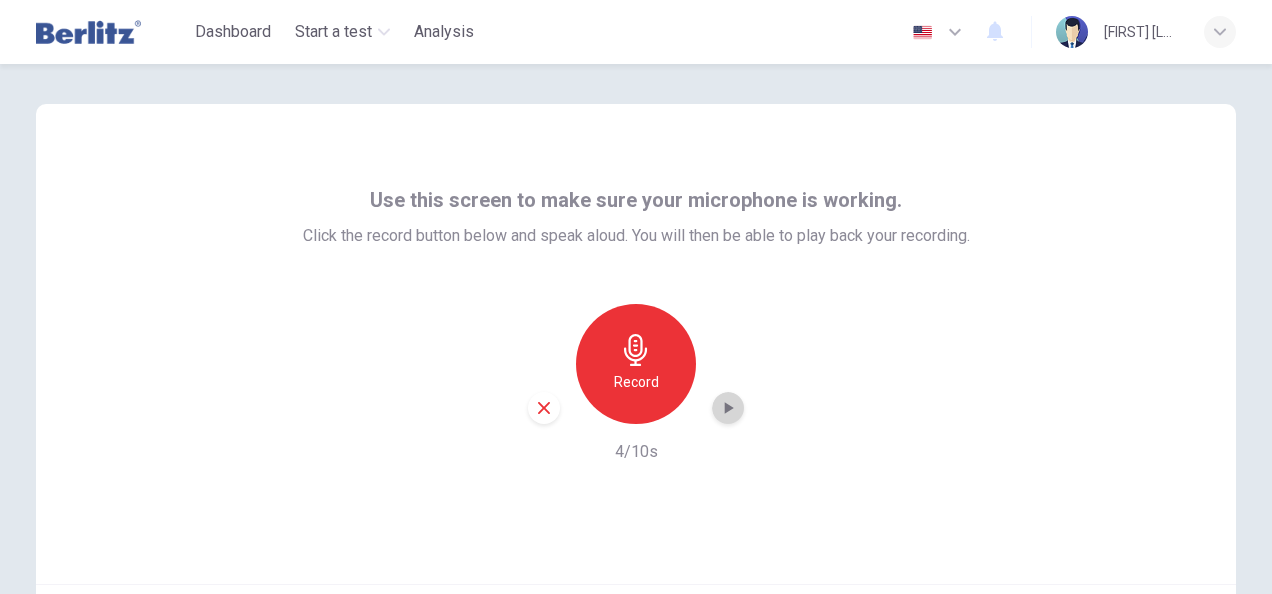 click at bounding box center (729, 408) 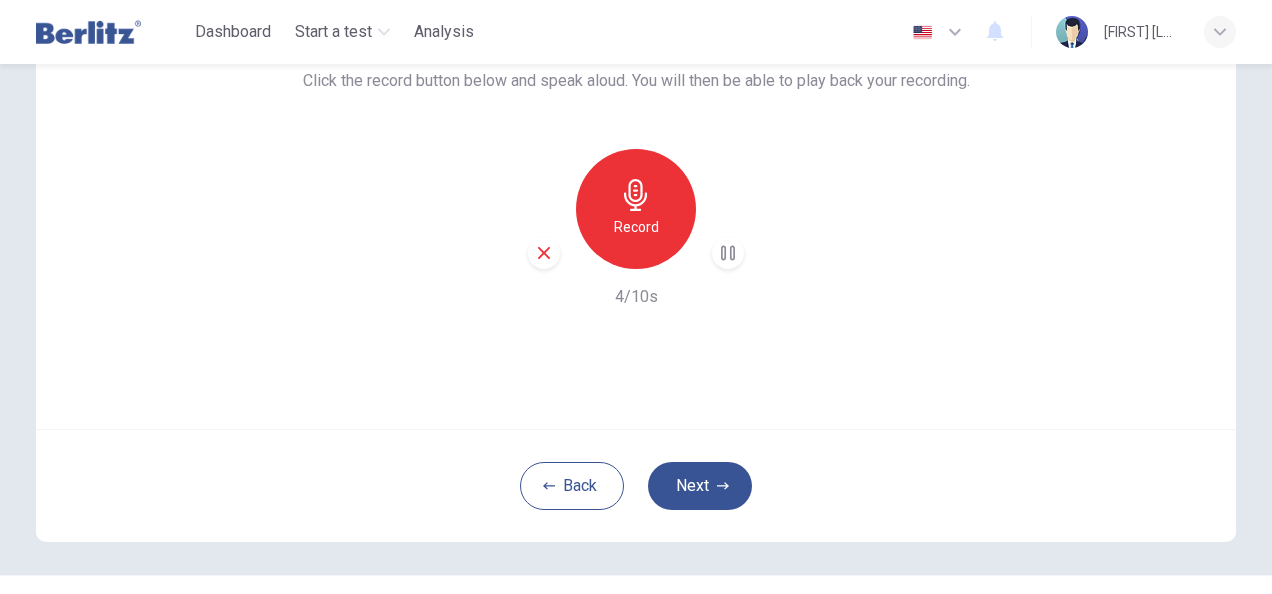 scroll, scrollTop: 200, scrollLeft: 0, axis: vertical 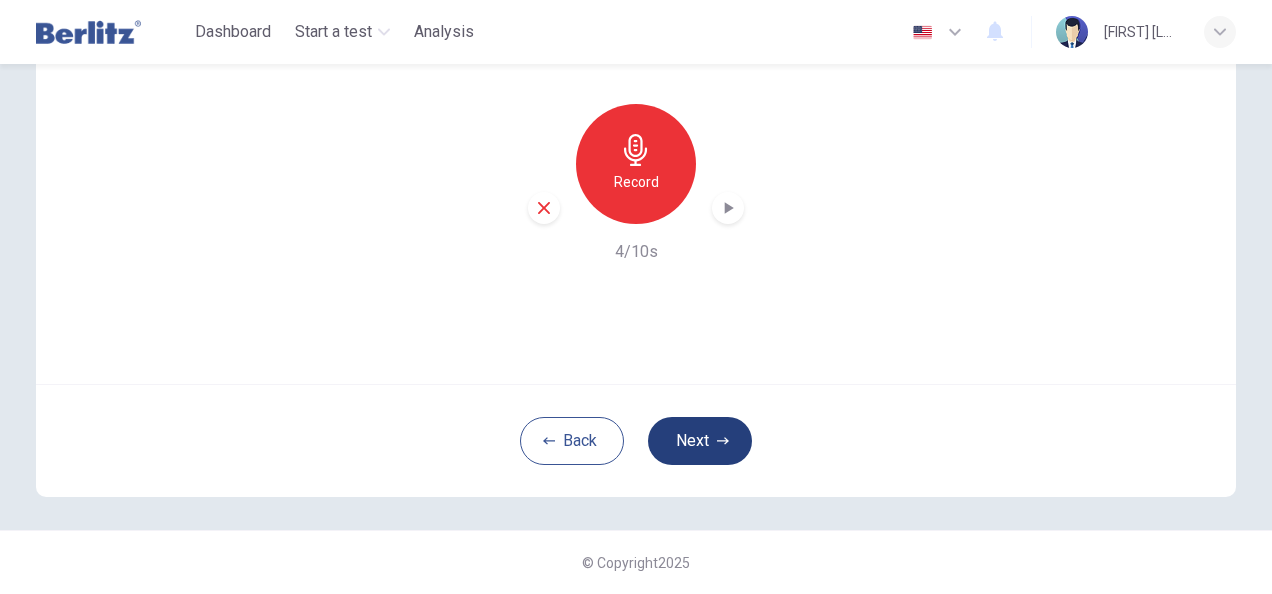 click at bounding box center [723, 441] 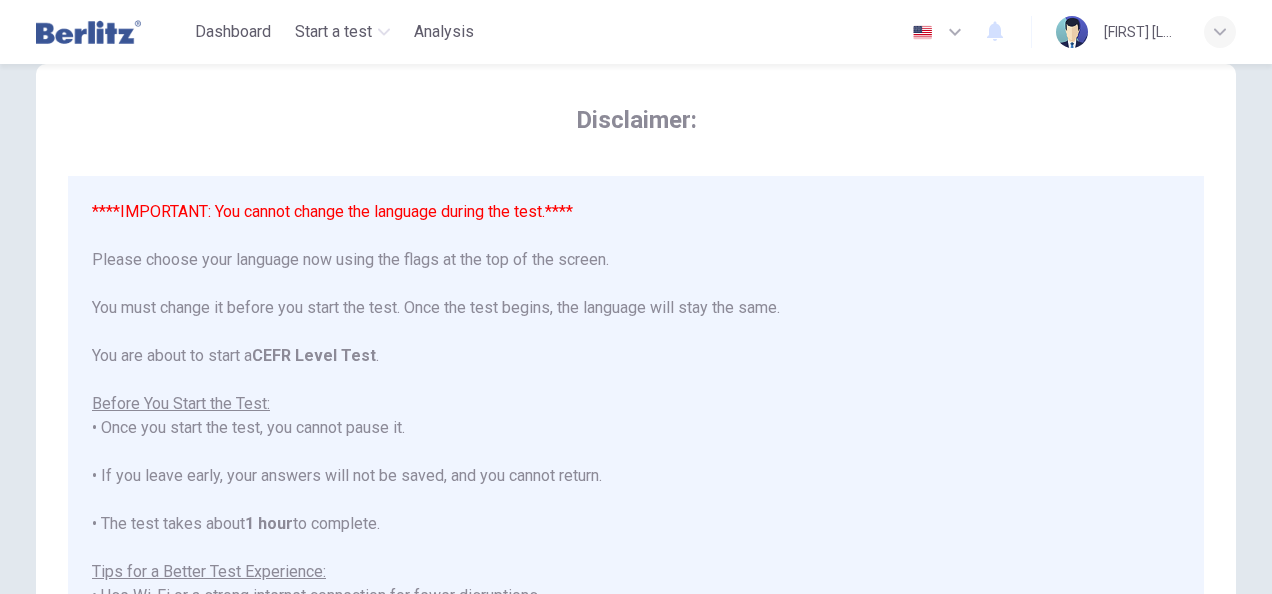 scroll, scrollTop: 0, scrollLeft: 0, axis: both 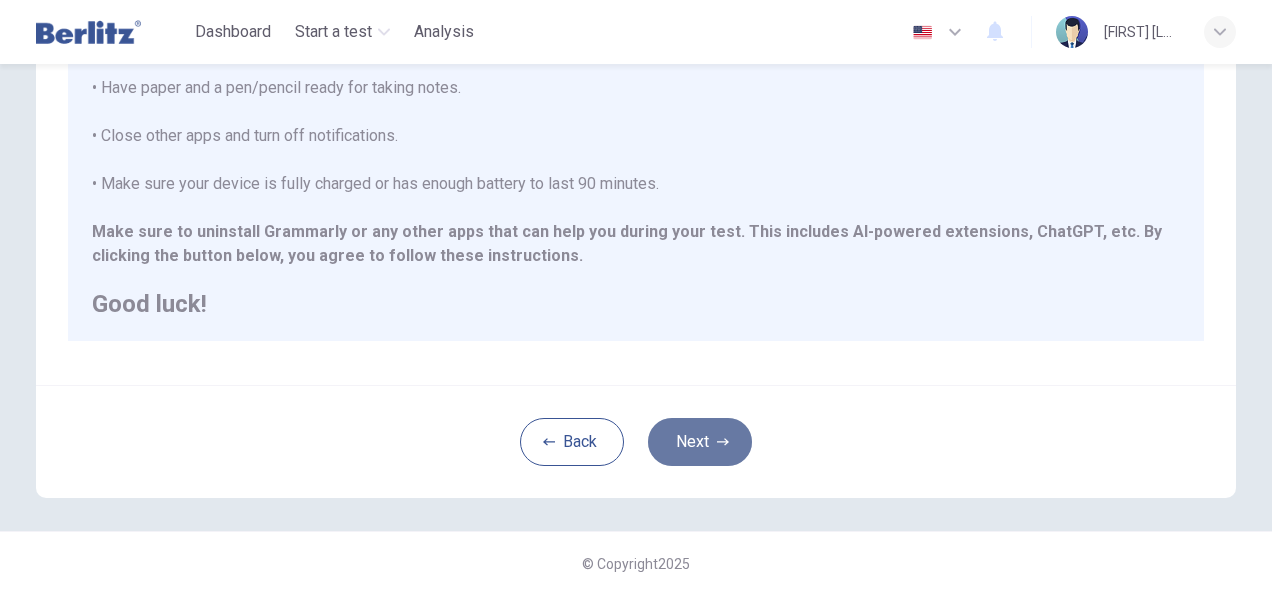click at bounding box center [723, 442] 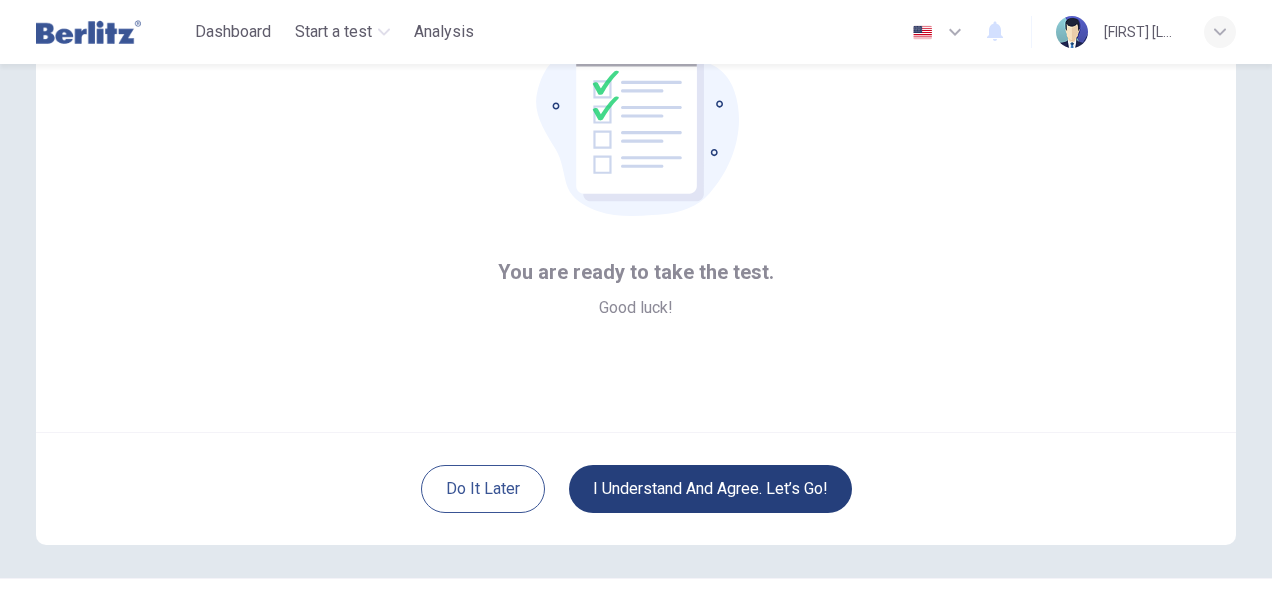scroll, scrollTop: 200, scrollLeft: 0, axis: vertical 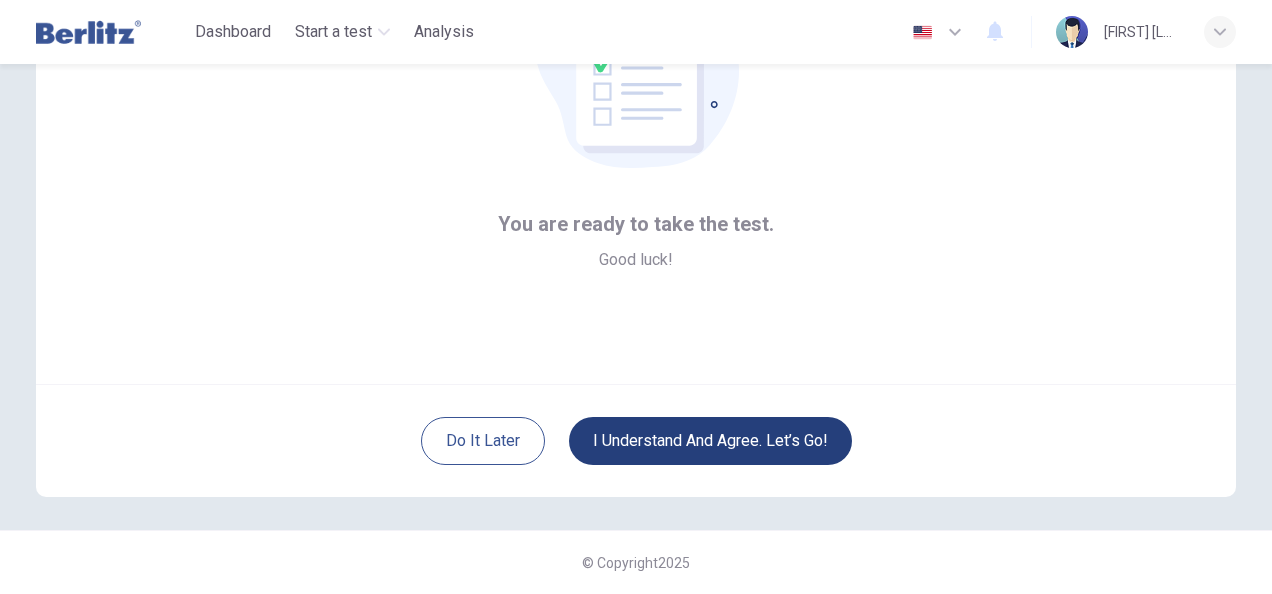 click on "I understand and agree. Let’s go!" at bounding box center (710, 441) 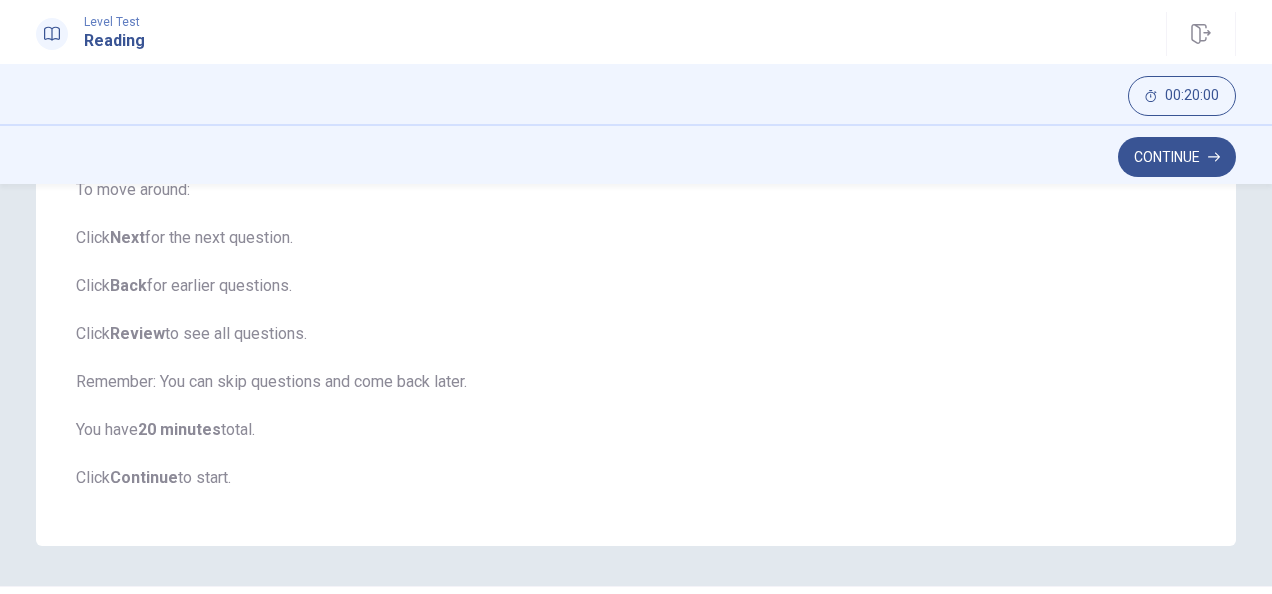 scroll, scrollTop: 274, scrollLeft: 0, axis: vertical 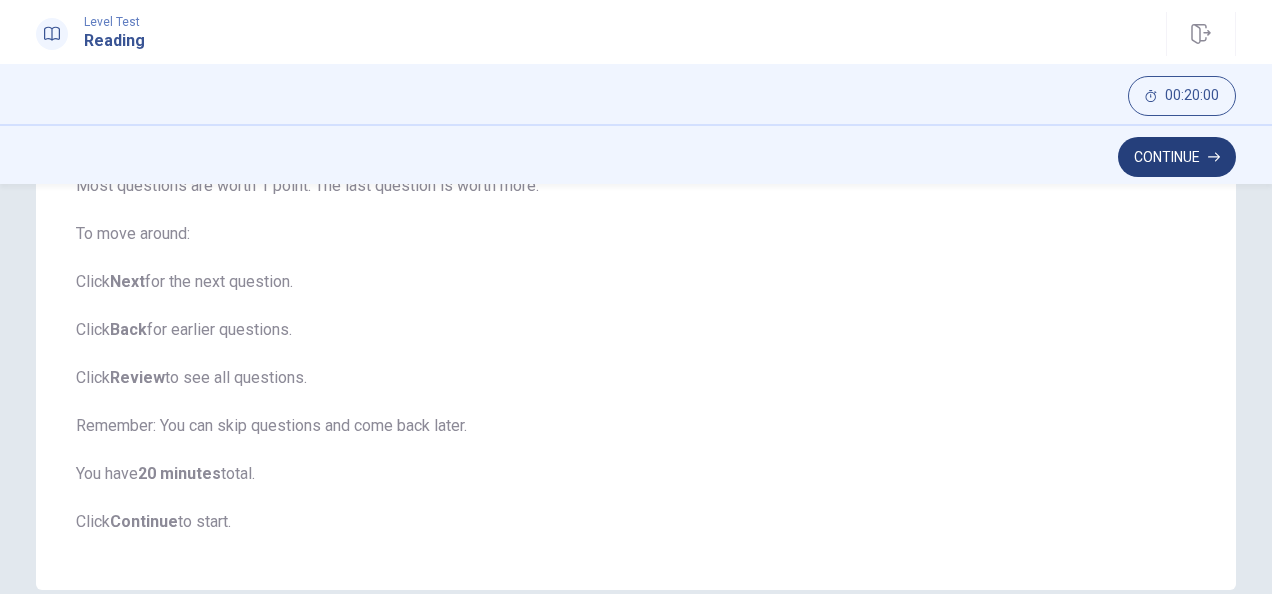 click on "Continue" at bounding box center [1177, 157] 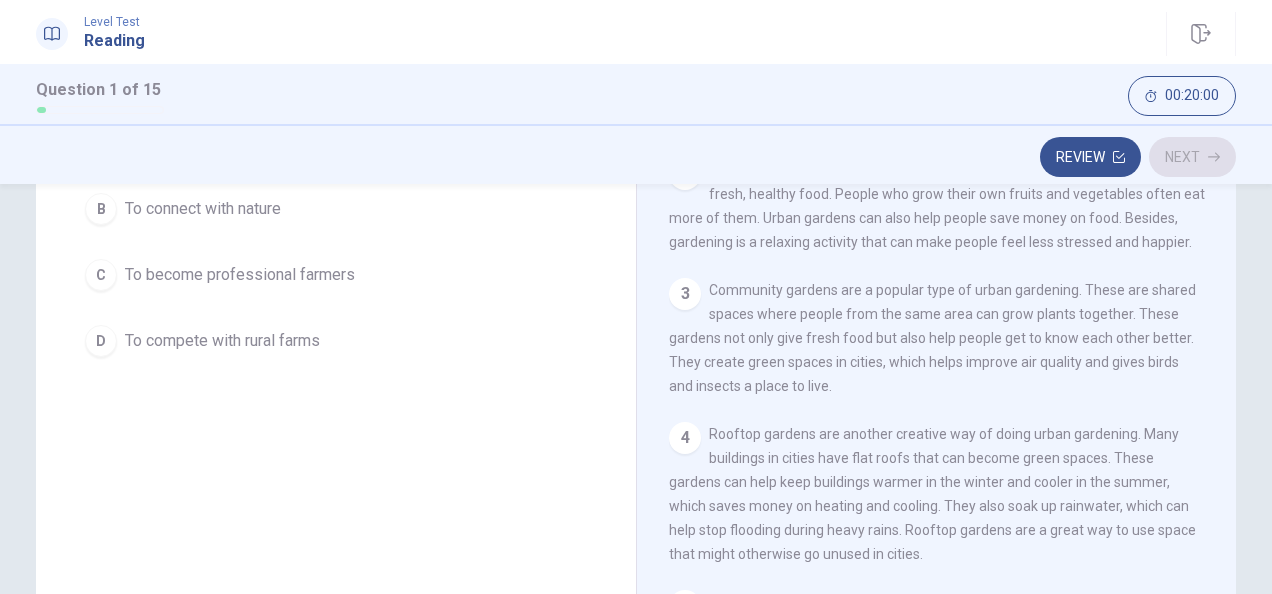 scroll, scrollTop: 0, scrollLeft: 0, axis: both 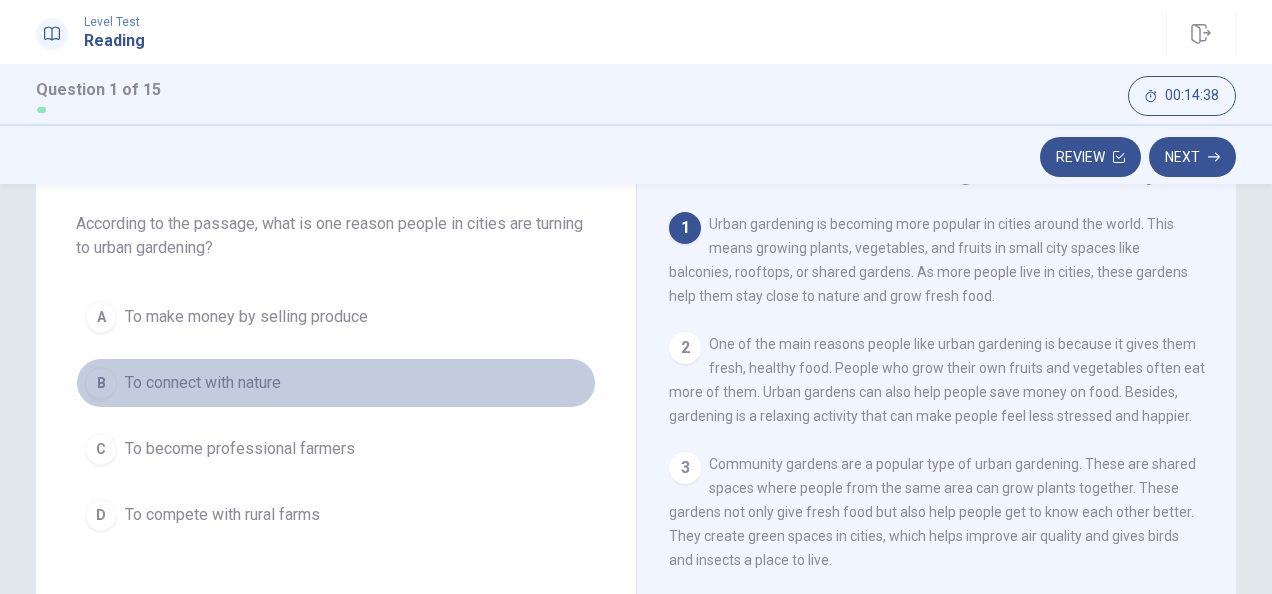 click on "B" at bounding box center [101, 317] 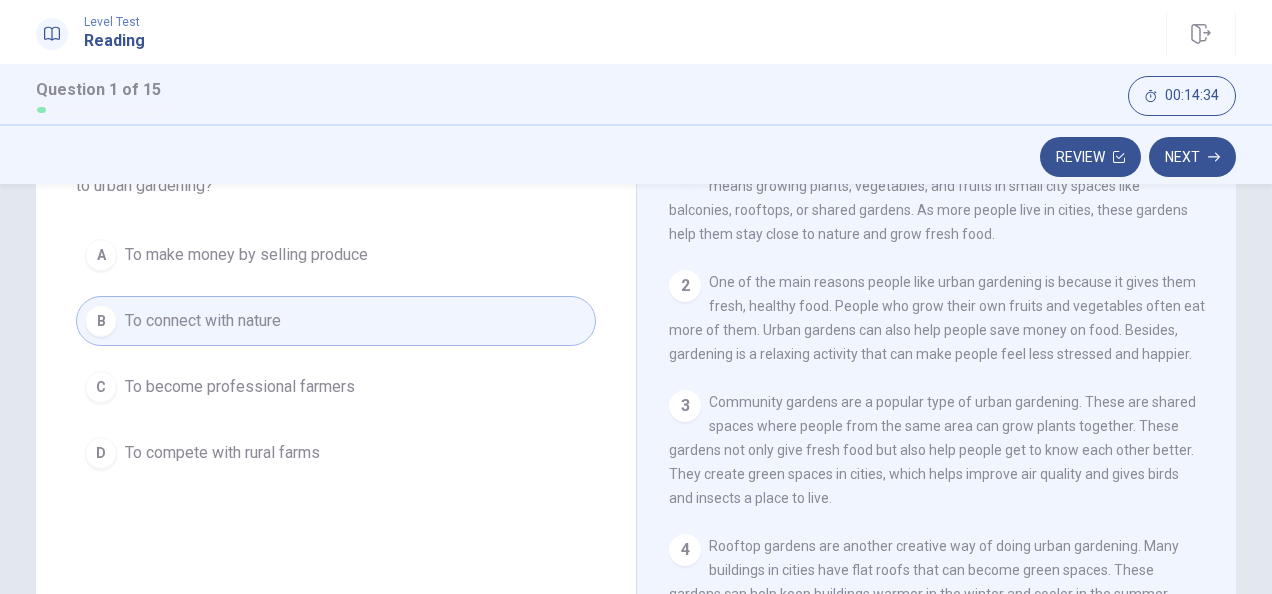 scroll, scrollTop: 100, scrollLeft: 0, axis: vertical 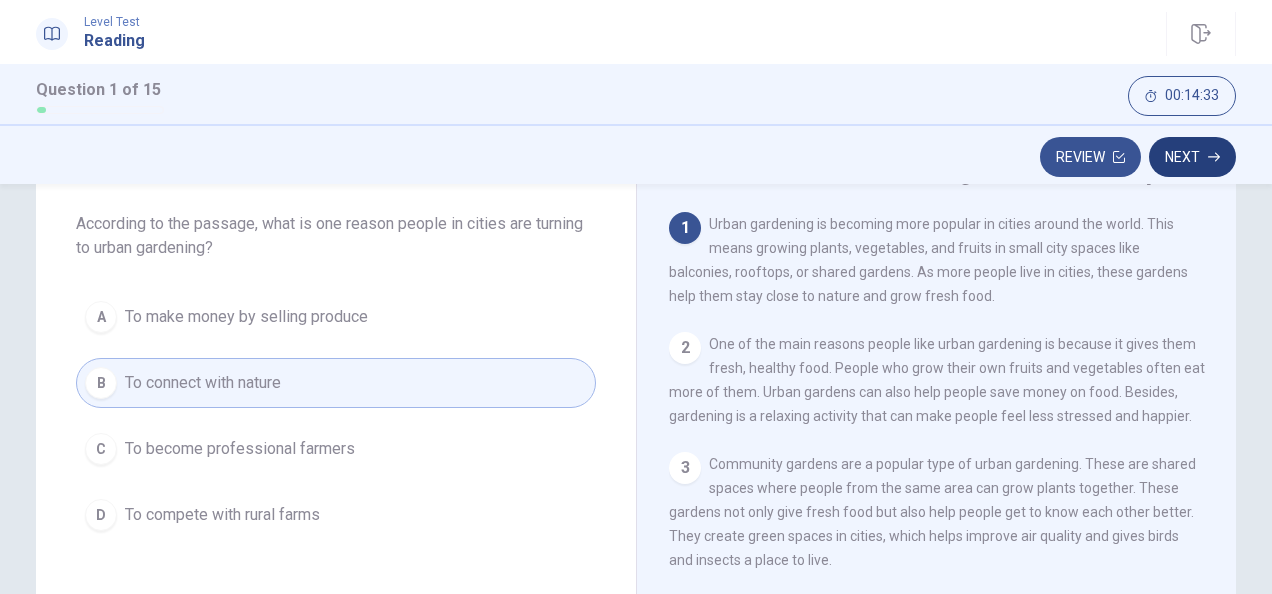 click on "Next" at bounding box center [1192, 157] 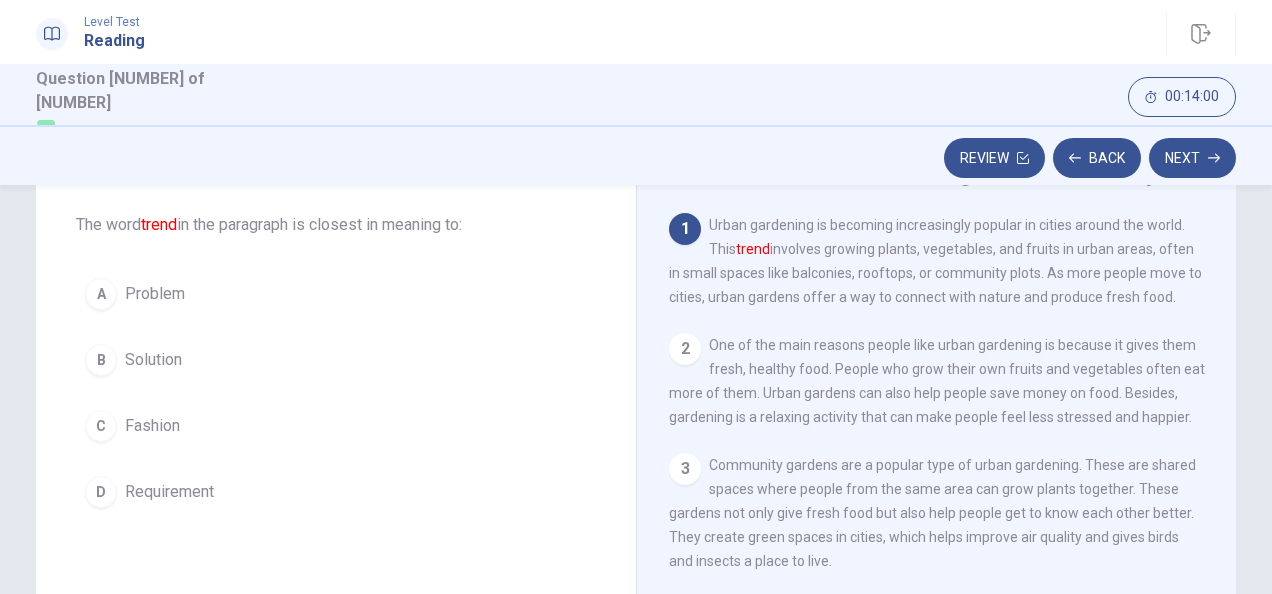 click on "C" at bounding box center (101, 294) 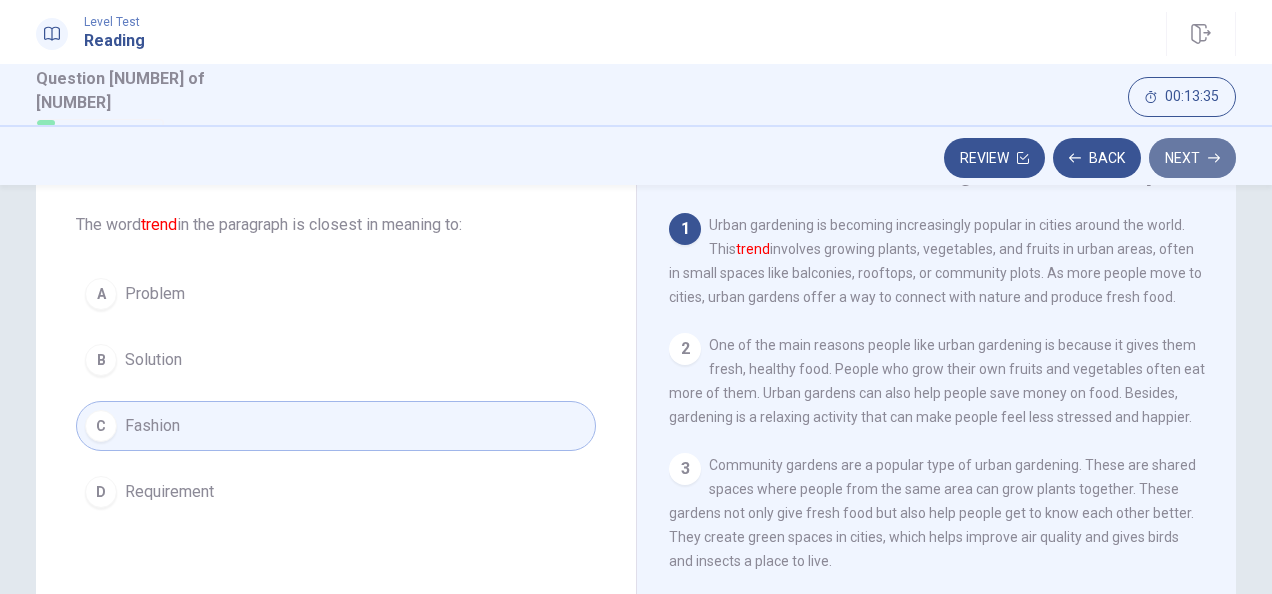 click on "Next" at bounding box center (1192, 158) 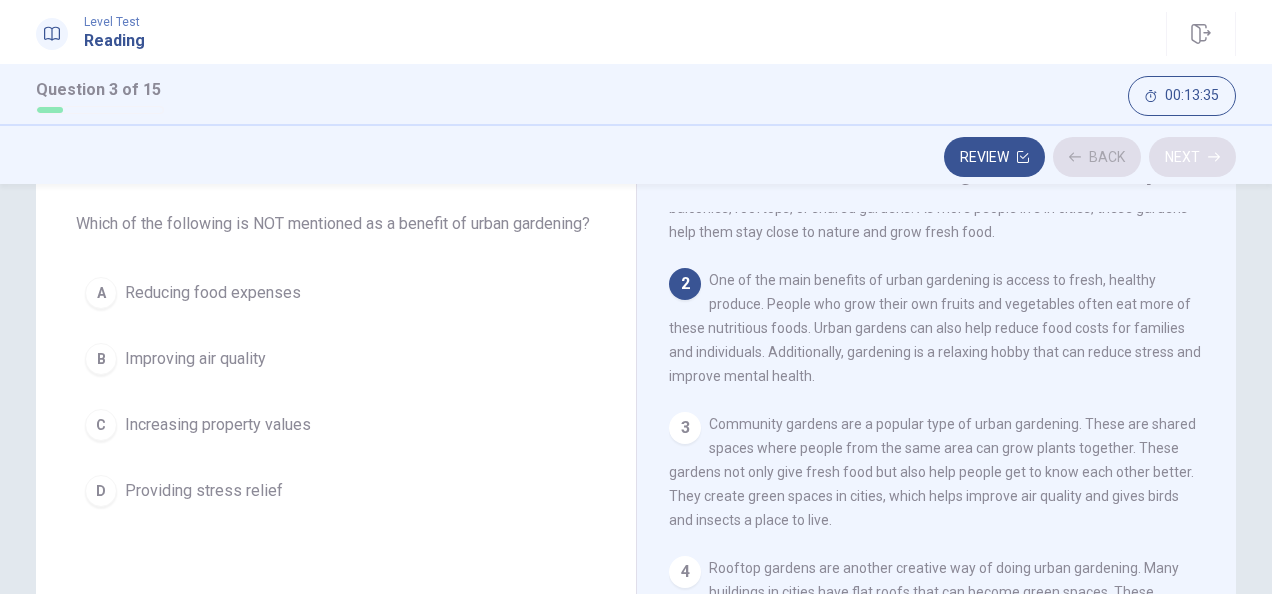 scroll, scrollTop: 122, scrollLeft: 0, axis: vertical 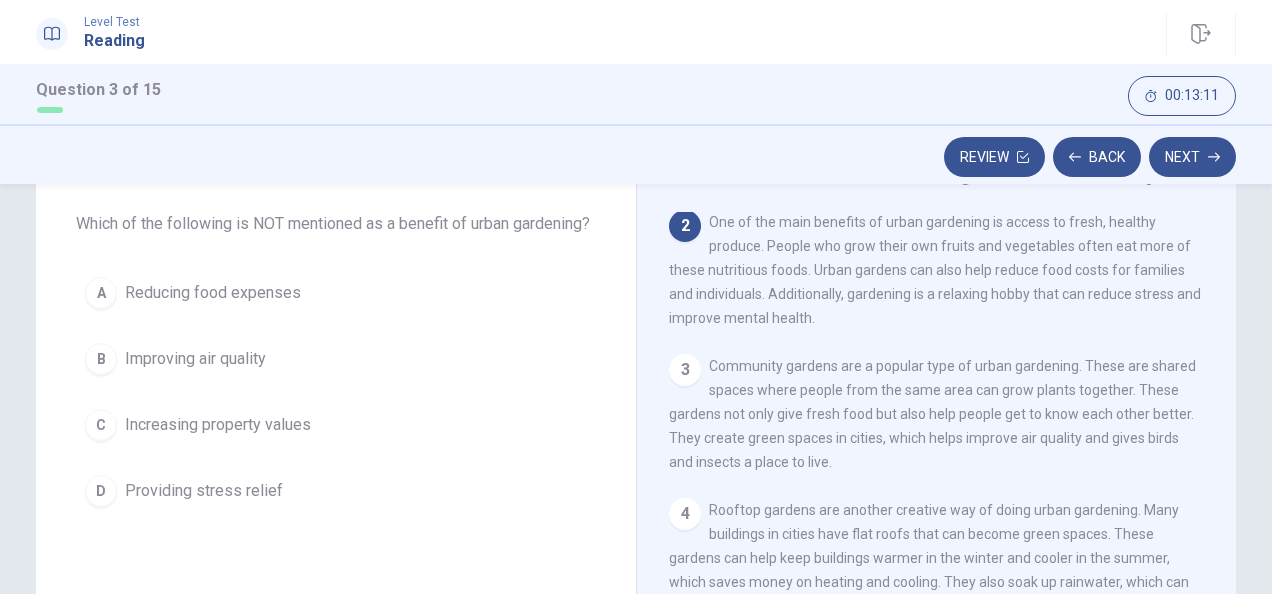 click on "C" at bounding box center (101, 293) 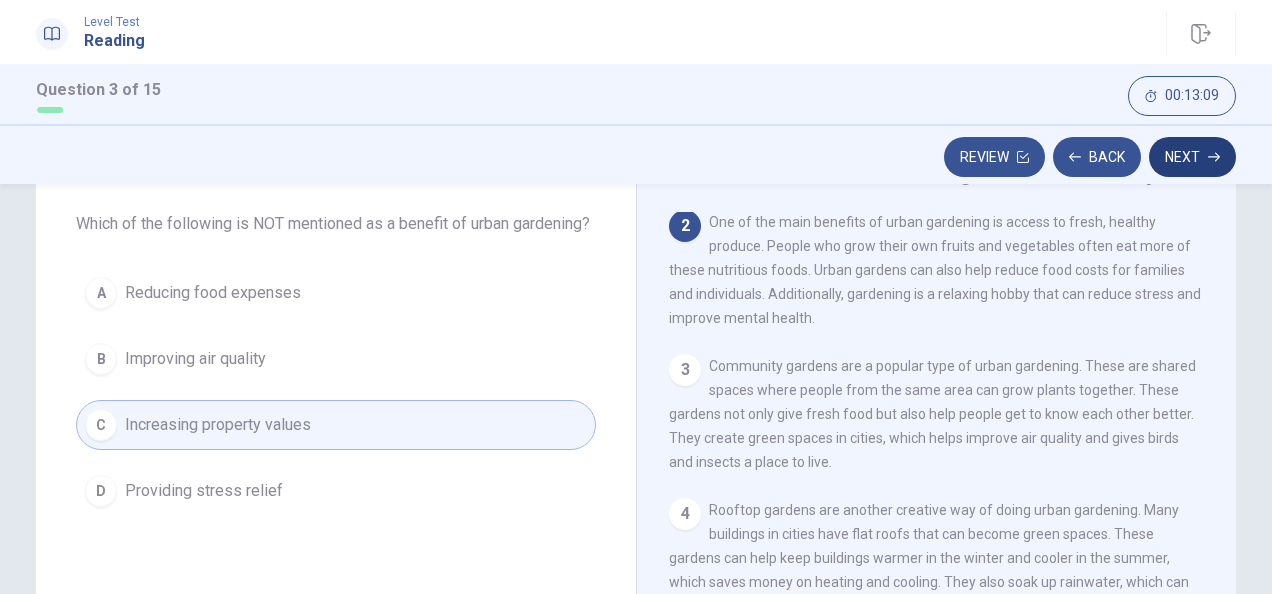 click on "Next" at bounding box center [1192, 157] 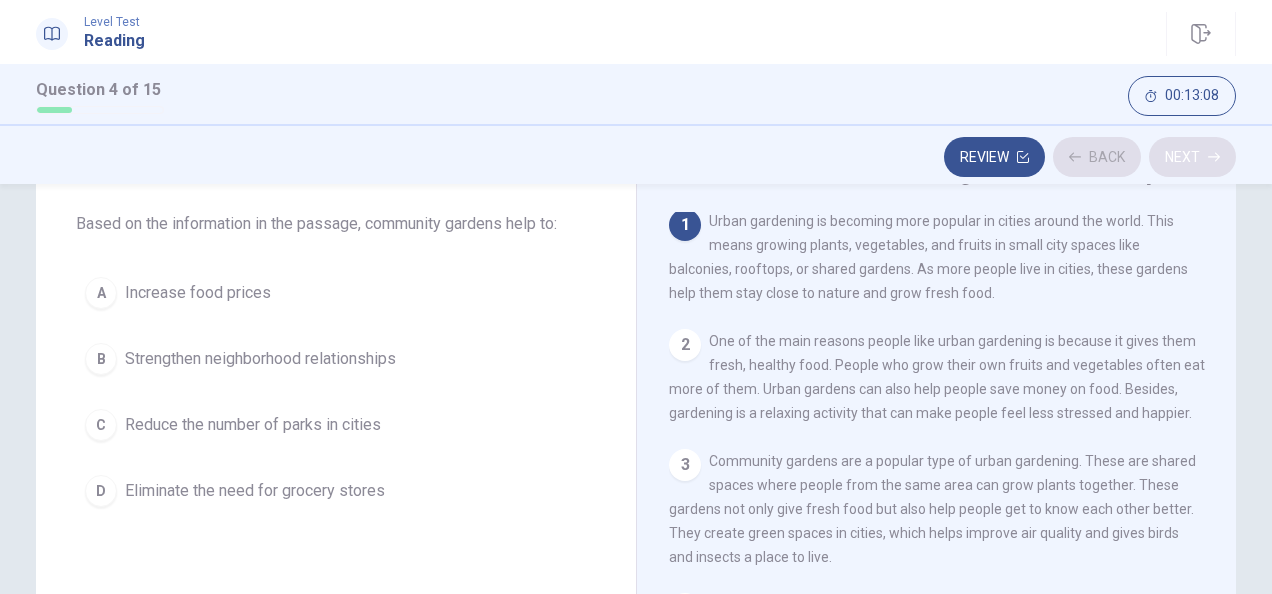 scroll, scrollTop: 0, scrollLeft: 0, axis: both 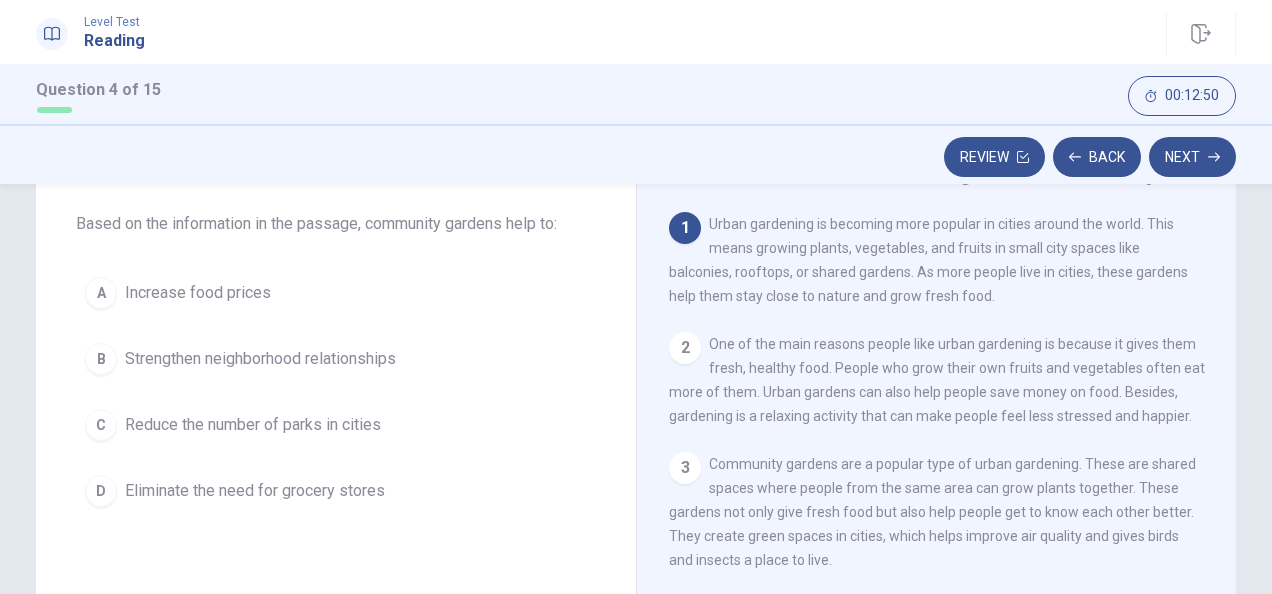 click on "B" at bounding box center (101, 293) 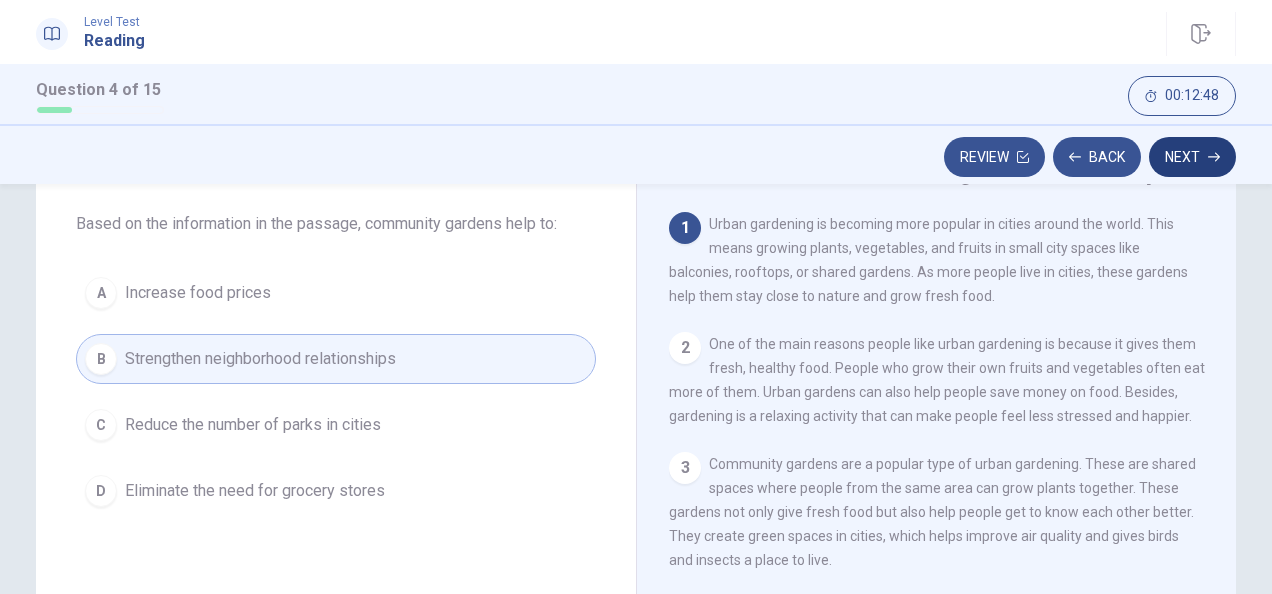 click on "Next" at bounding box center (1192, 157) 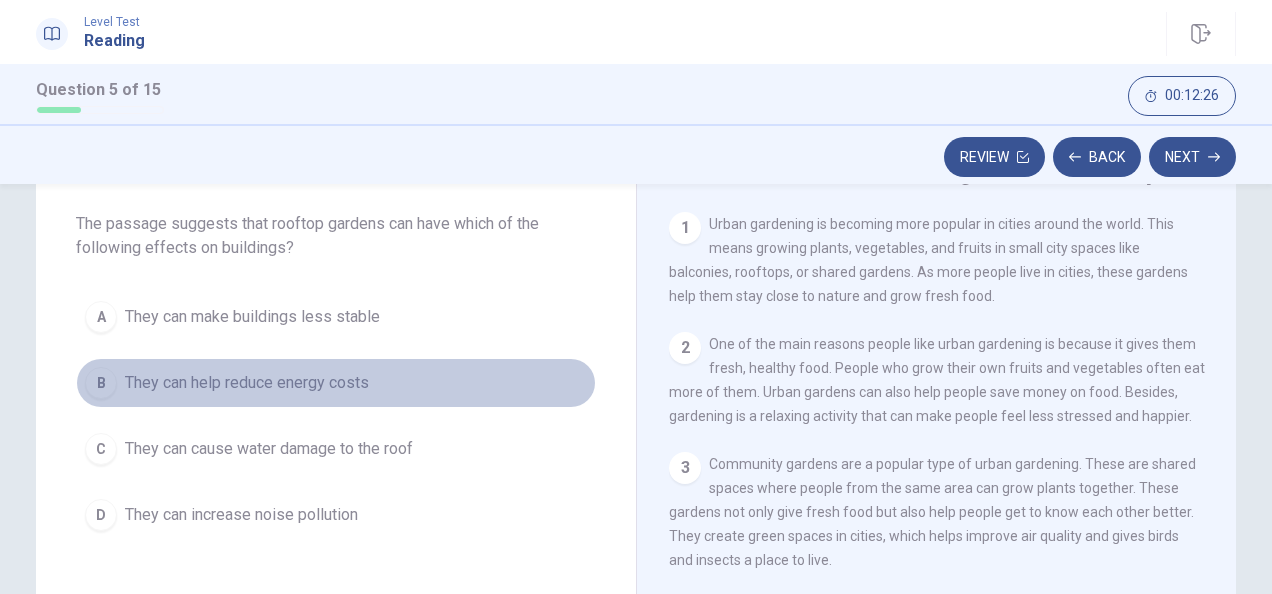 click on "B" at bounding box center (101, 317) 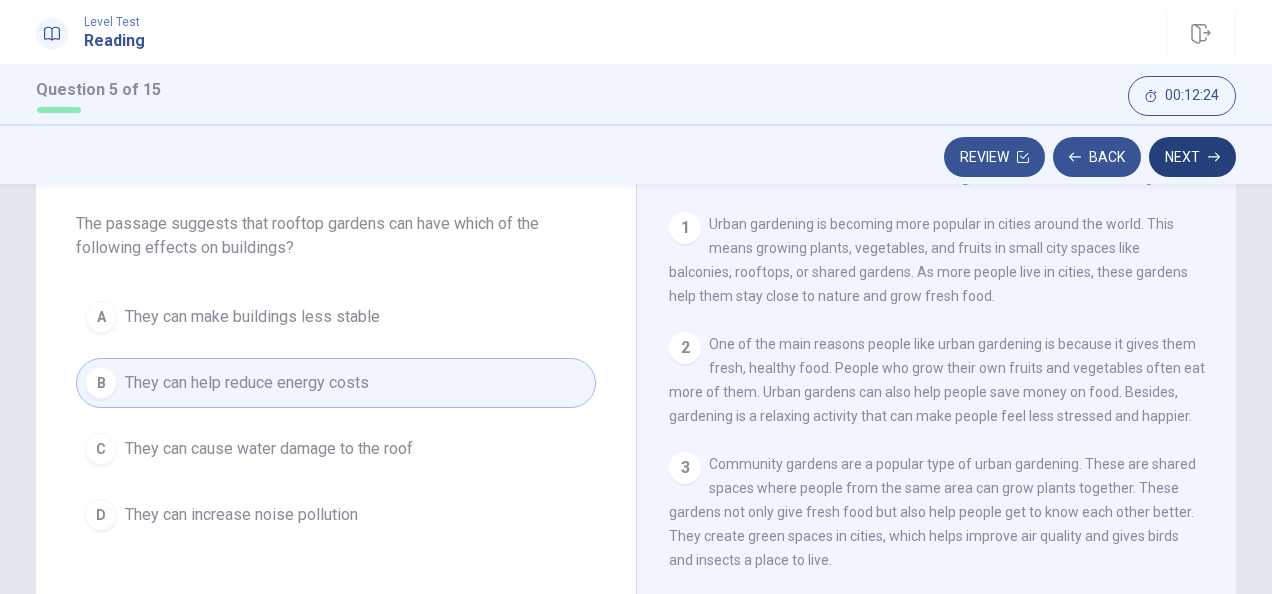 click on "Next" at bounding box center (1192, 157) 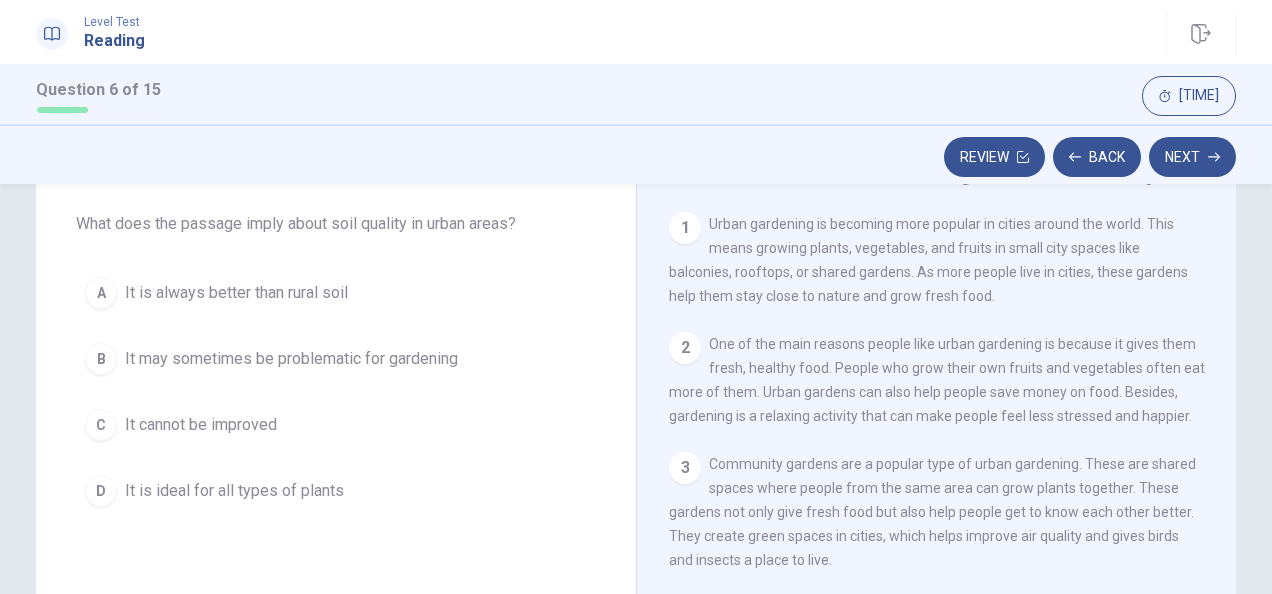 click on "B" at bounding box center [101, 293] 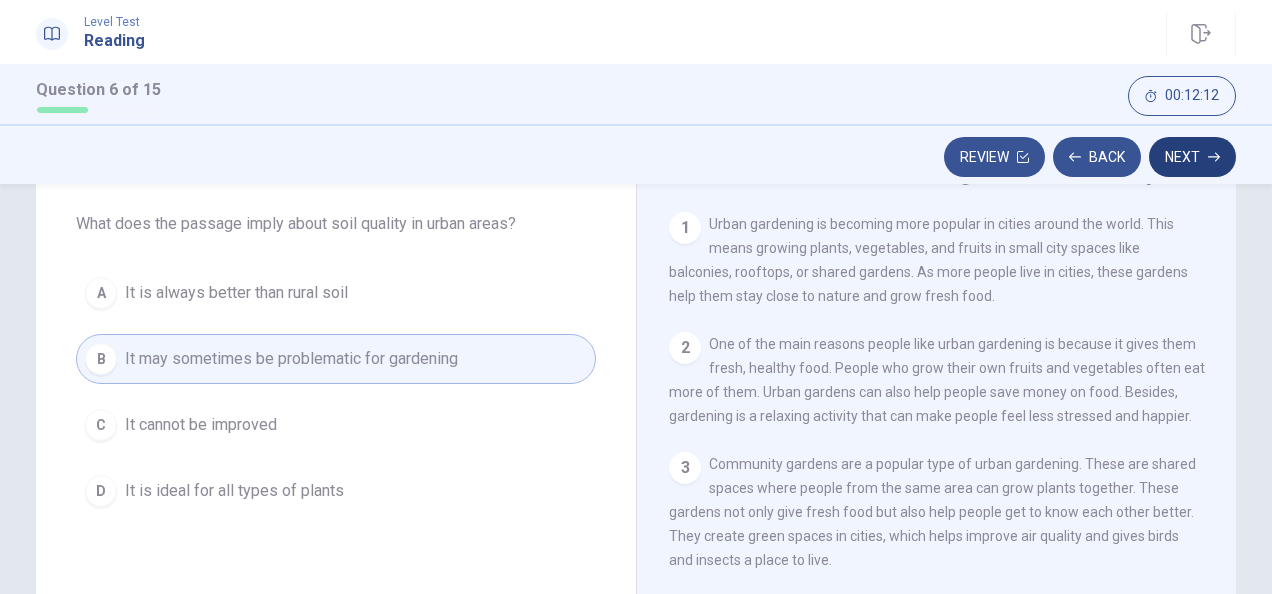 click on "Next" at bounding box center (1192, 157) 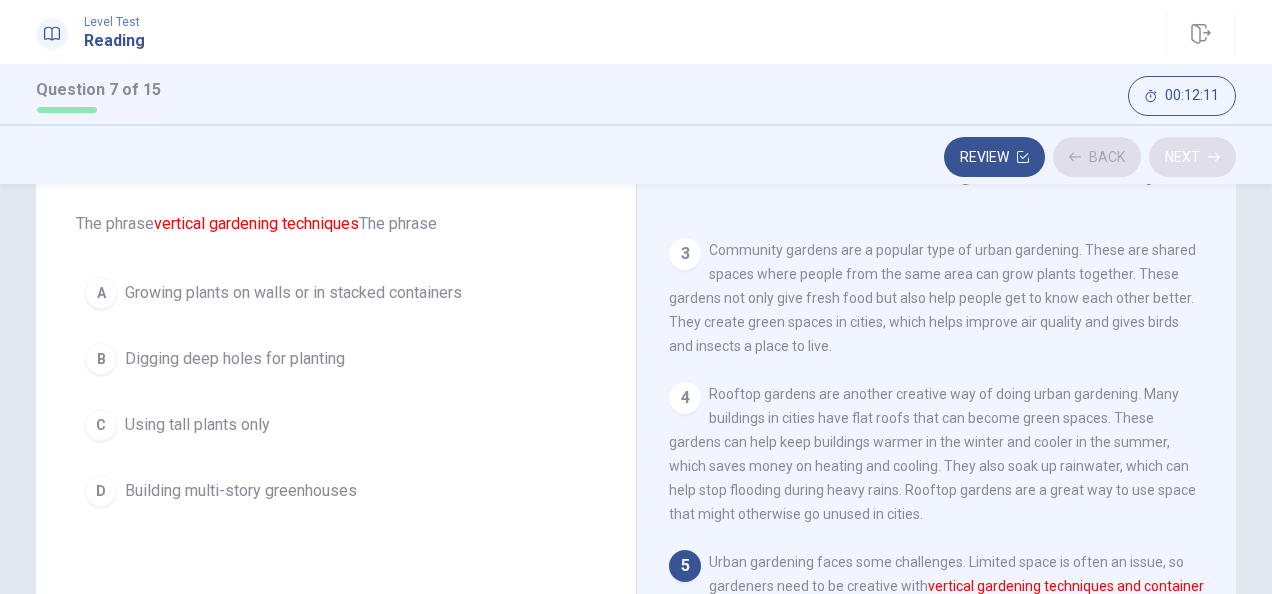 scroll, scrollTop: 259, scrollLeft: 0, axis: vertical 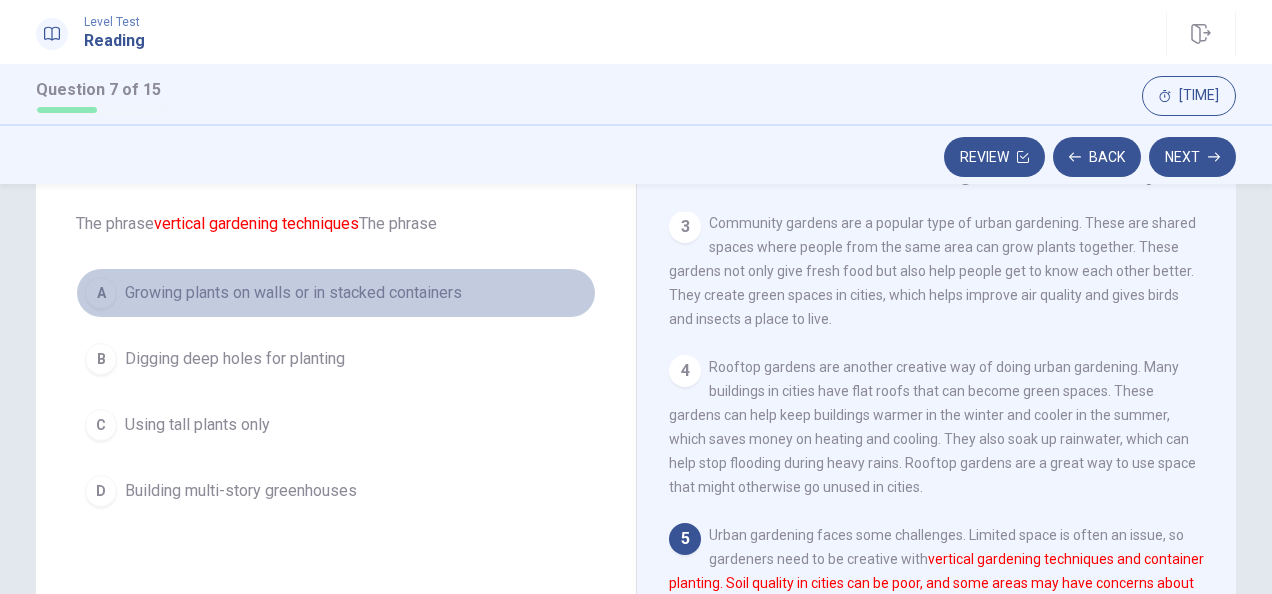 click on "A" at bounding box center [101, 293] 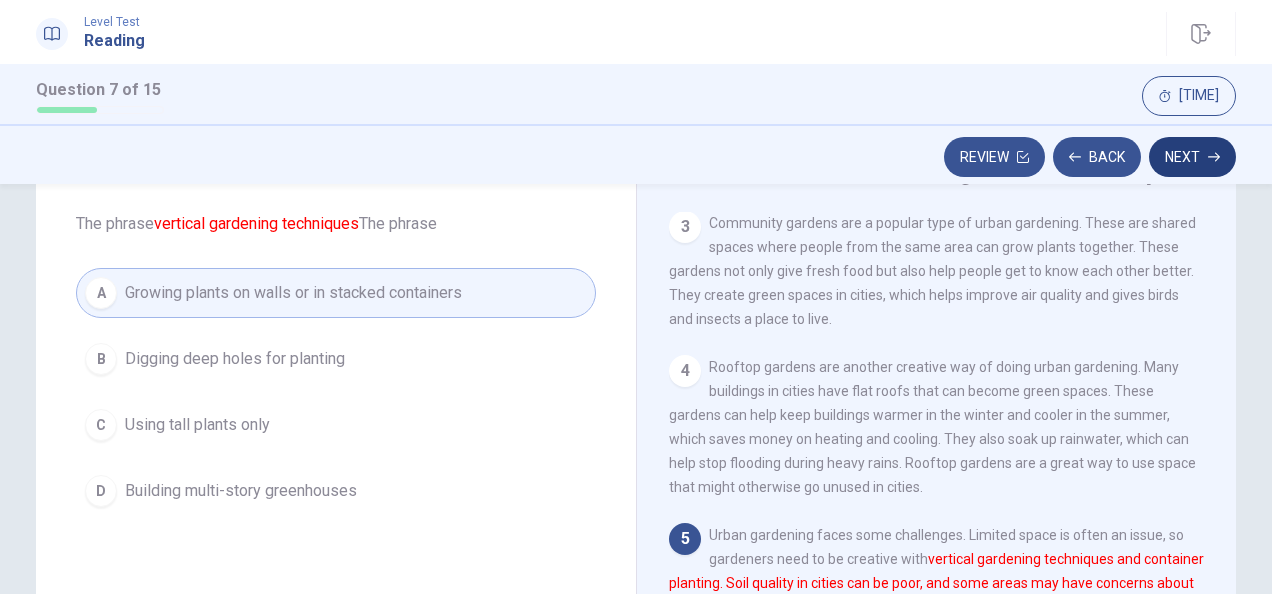 click on "Next" at bounding box center (1192, 157) 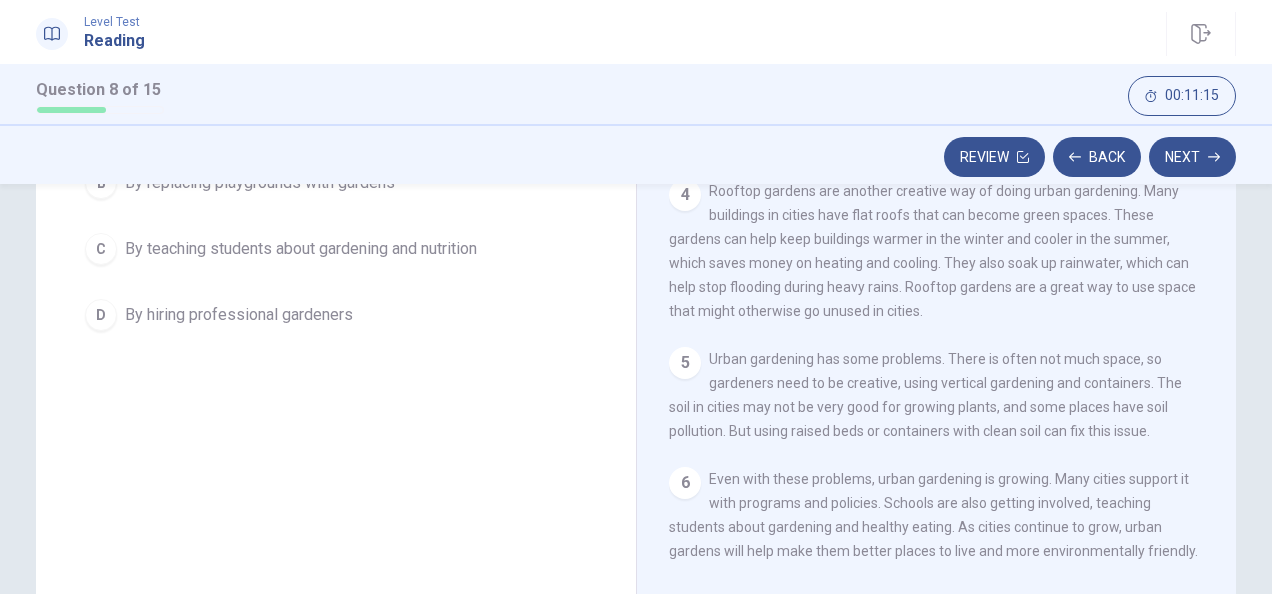 scroll, scrollTop: 200, scrollLeft: 0, axis: vertical 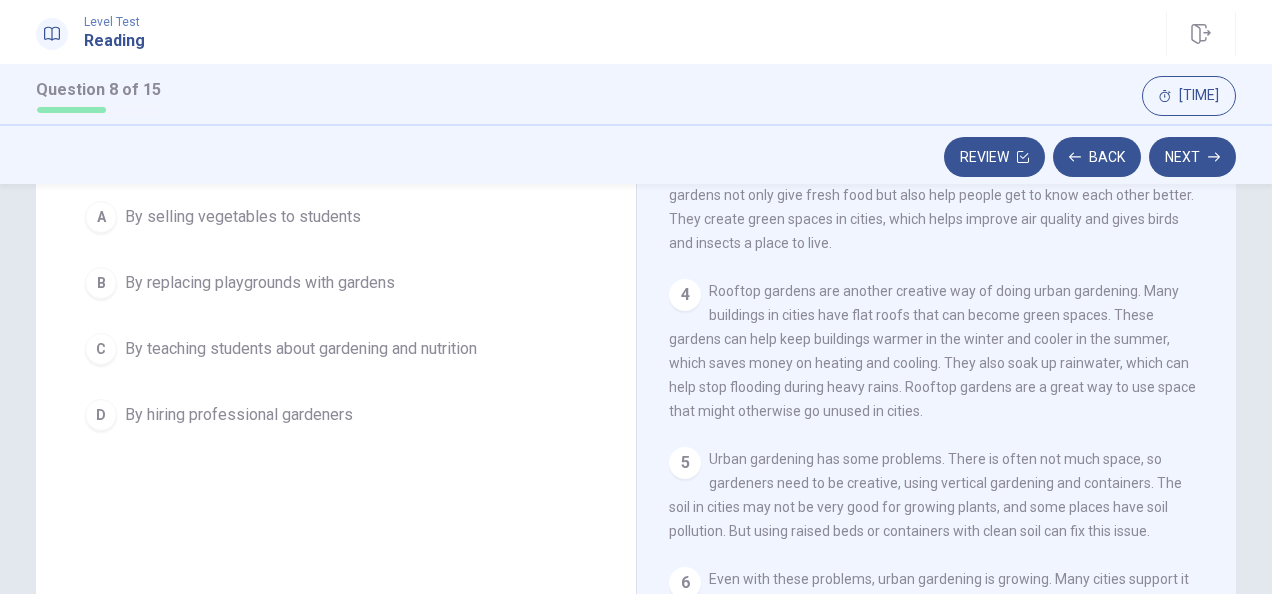 click on "C" at bounding box center (101, 217) 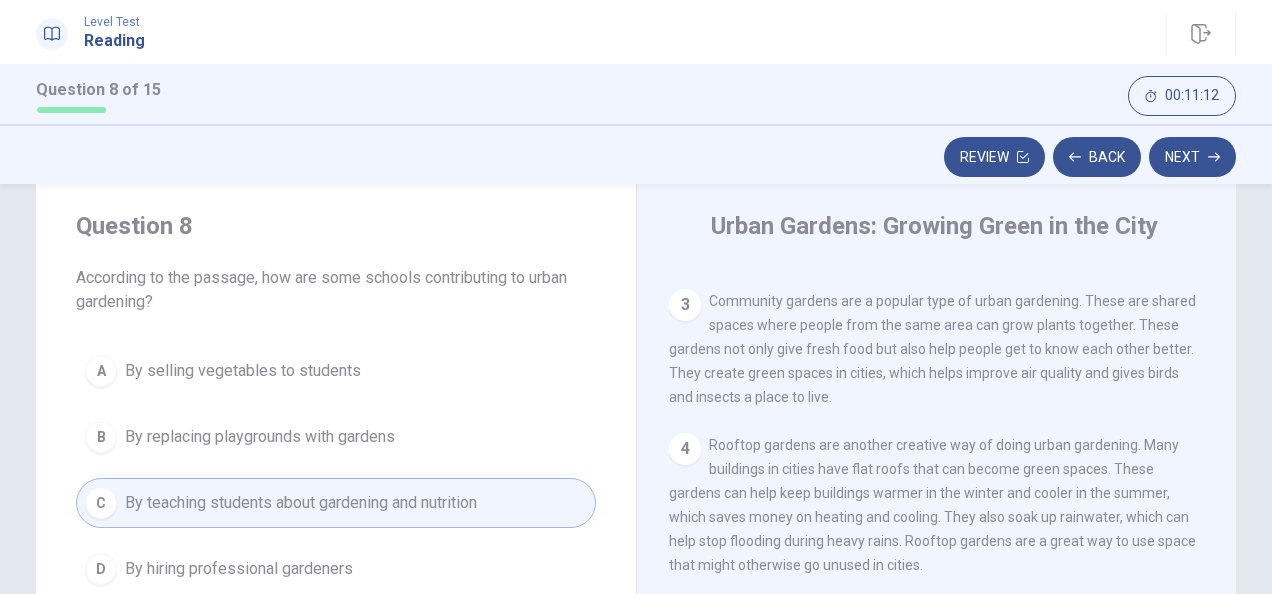 scroll, scrollTop: 0, scrollLeft: 0, axis: both 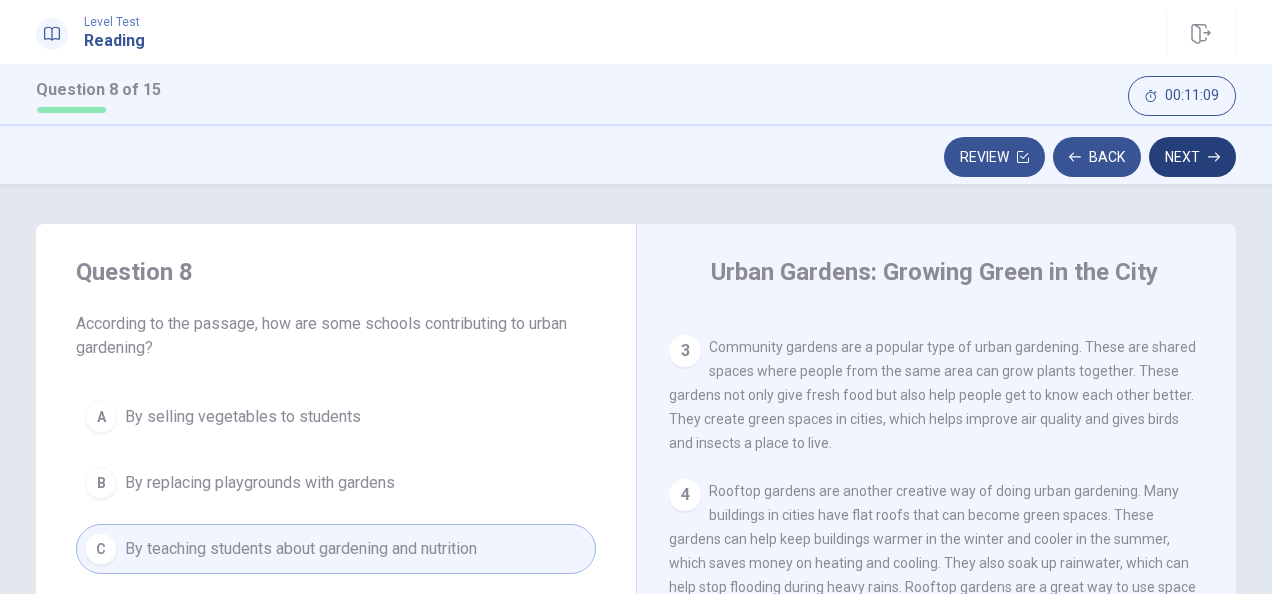 click on "Next" at bounding box center [1192, 157] 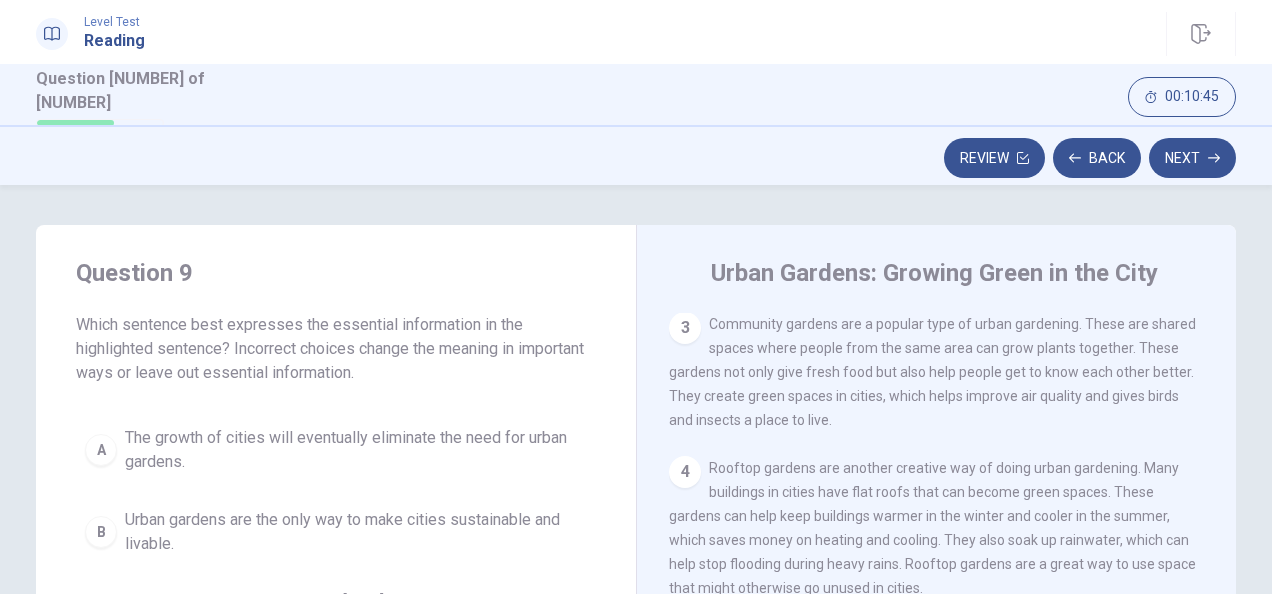 scroll, scrollTop: 259, scrollLeft: 0, axis: vertical 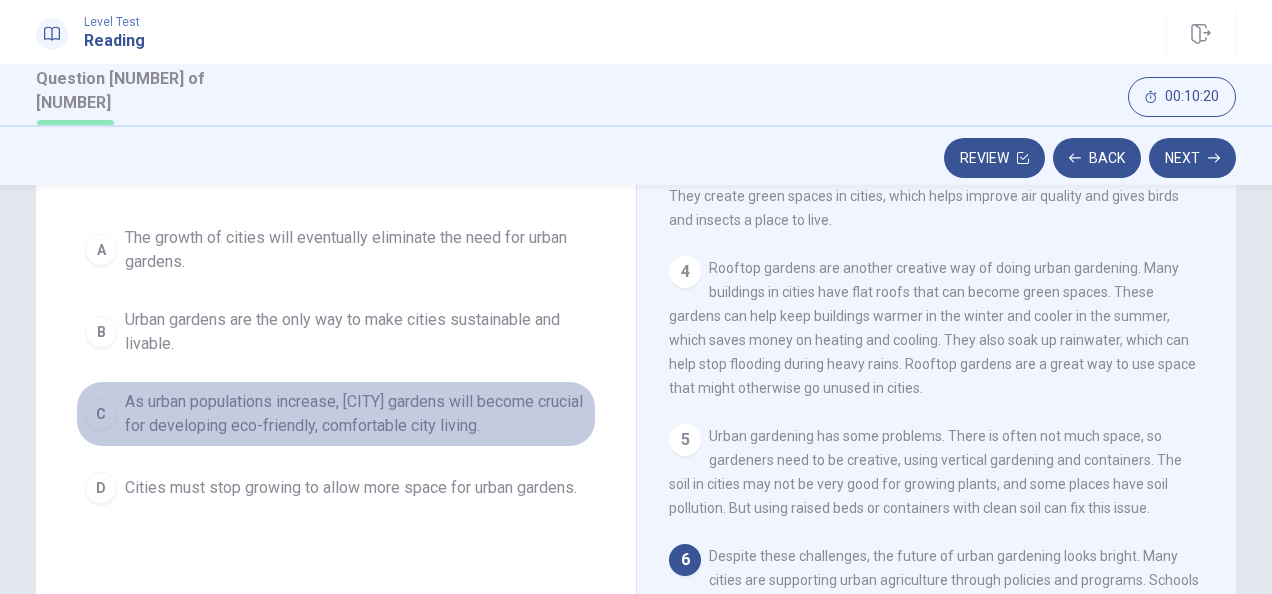 click on "C" at bounding box center [101, 250] 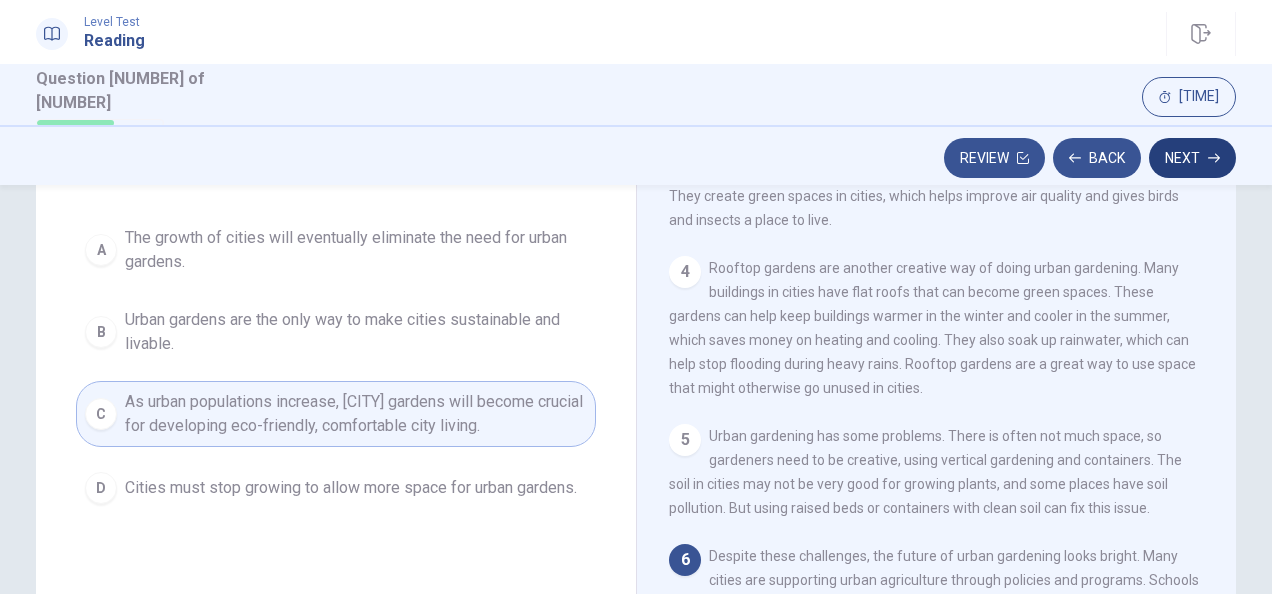 click on "Next" at bounding box center (1192, 158) 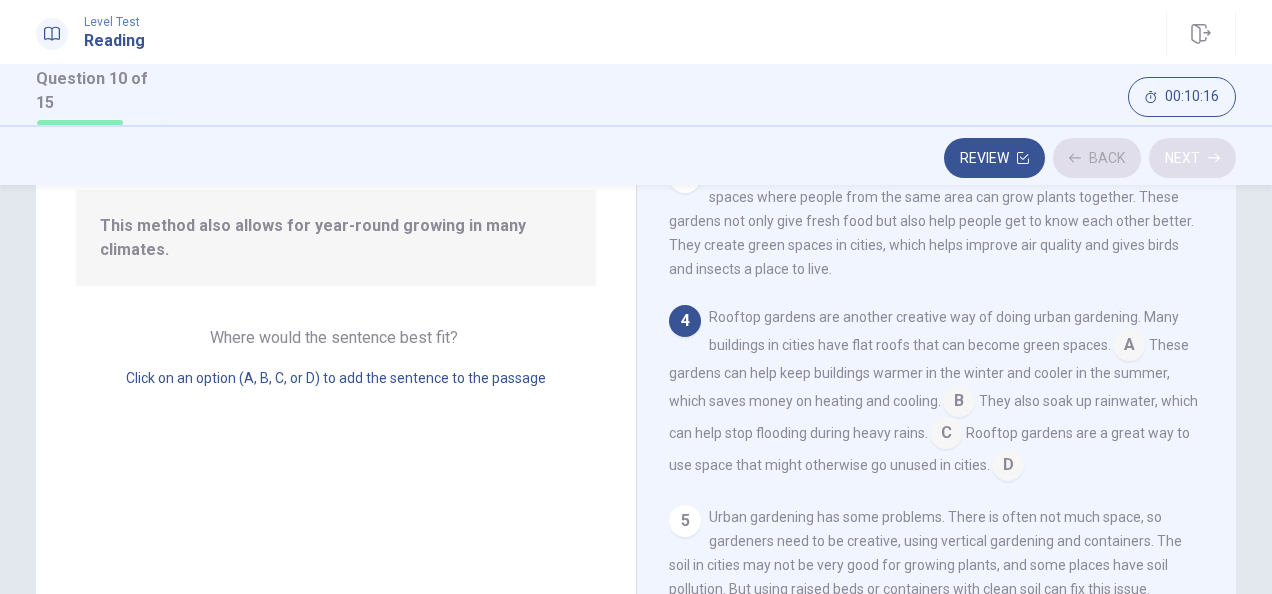 scroll, scrollTop: 194, scrollLeft: 0, axis: vertical 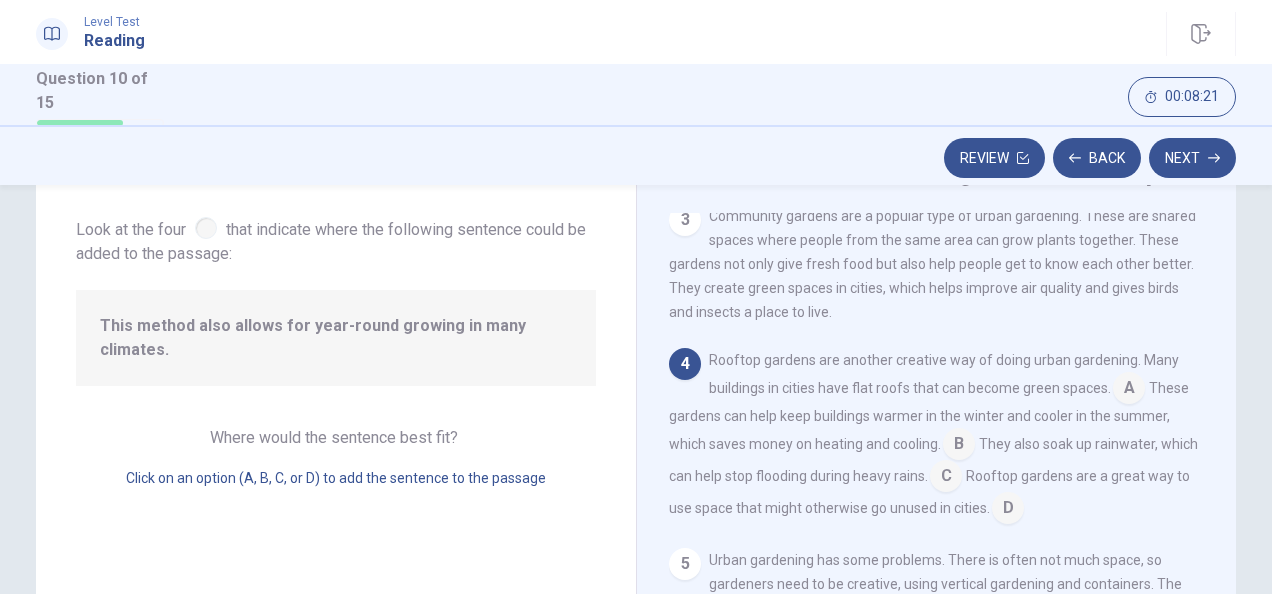 click at bounding box center [1129, 390] 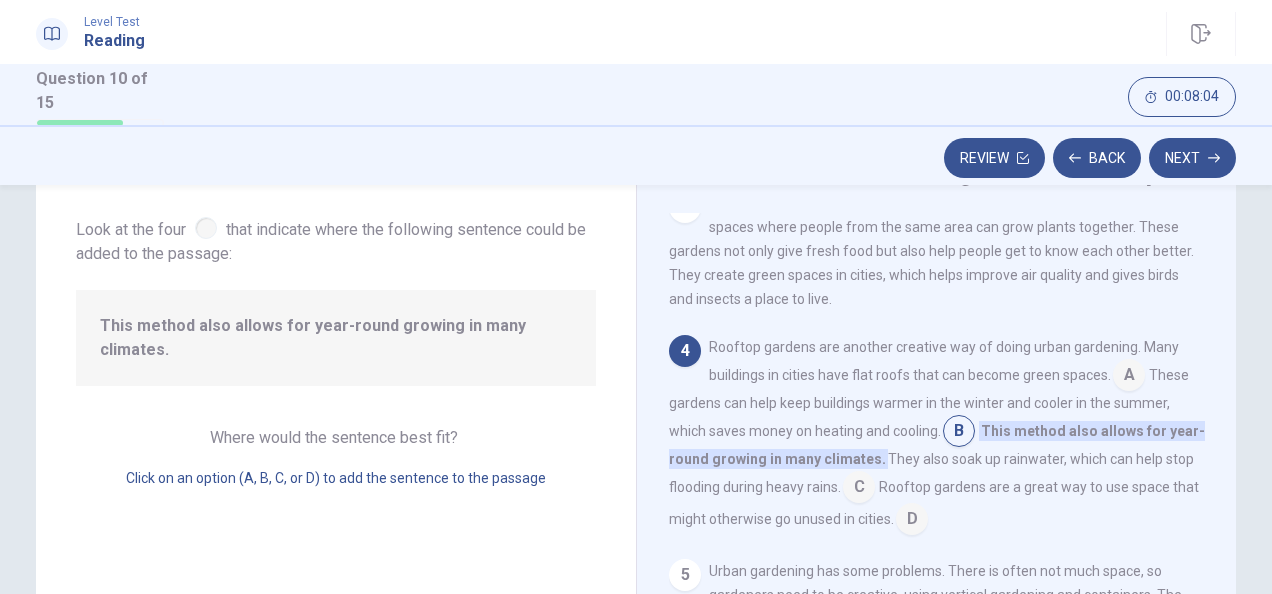 click at bounding box center [1129, 377] 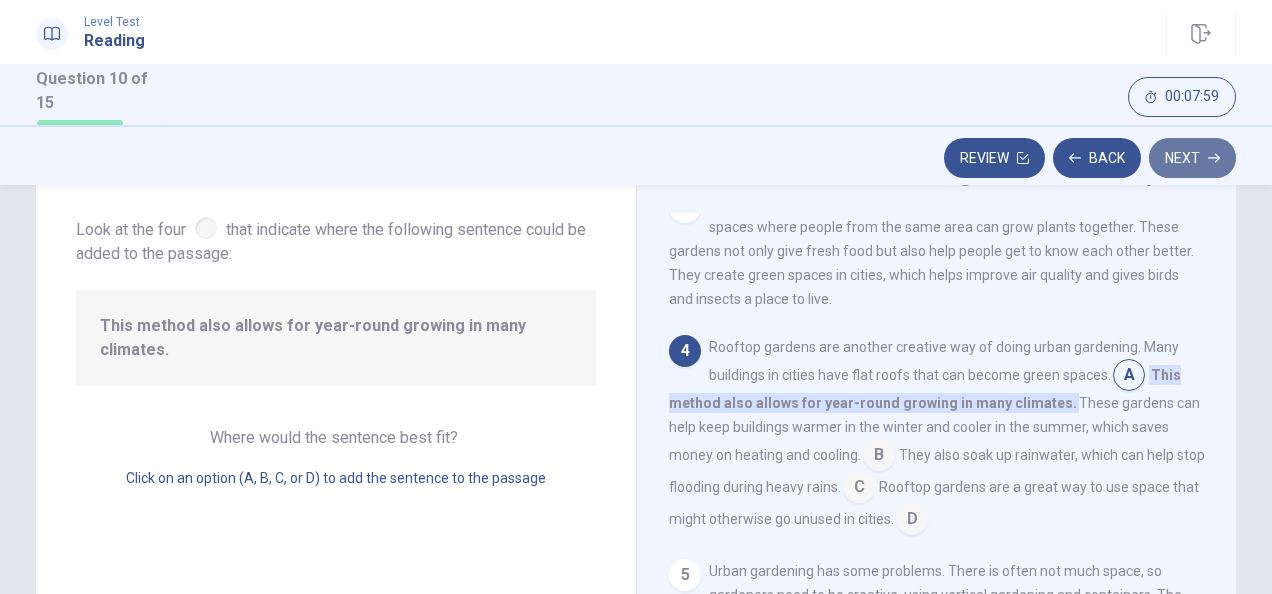 click on "Next" at bounding box center [1192, 158] 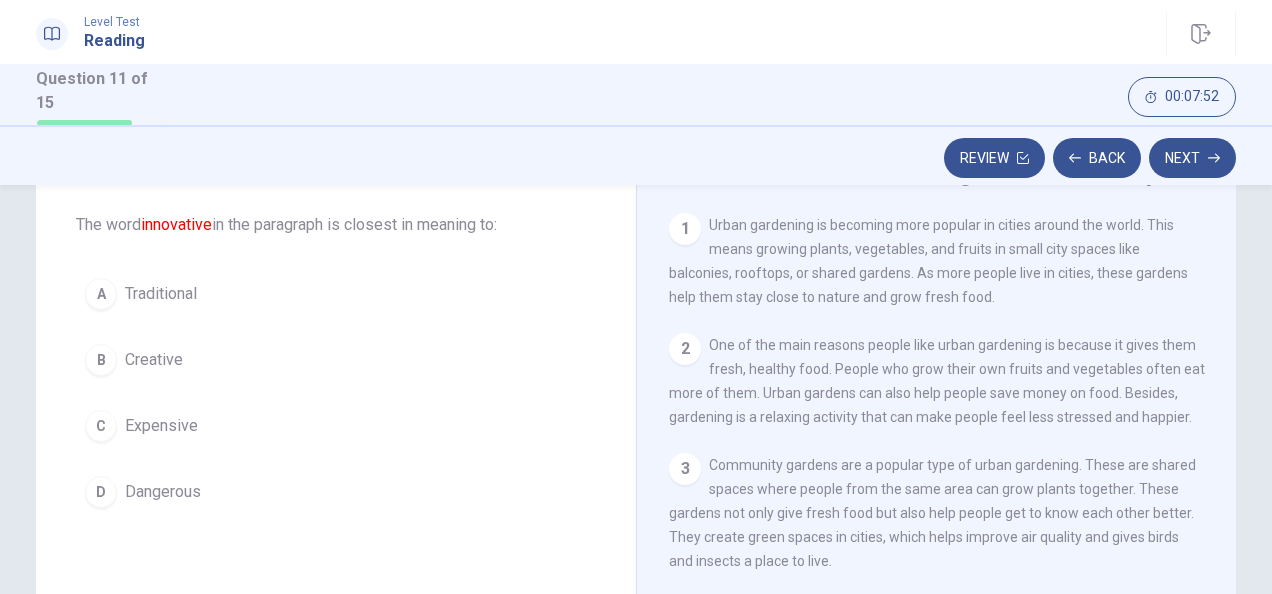 click on "B" at bounding box center [101, 294] 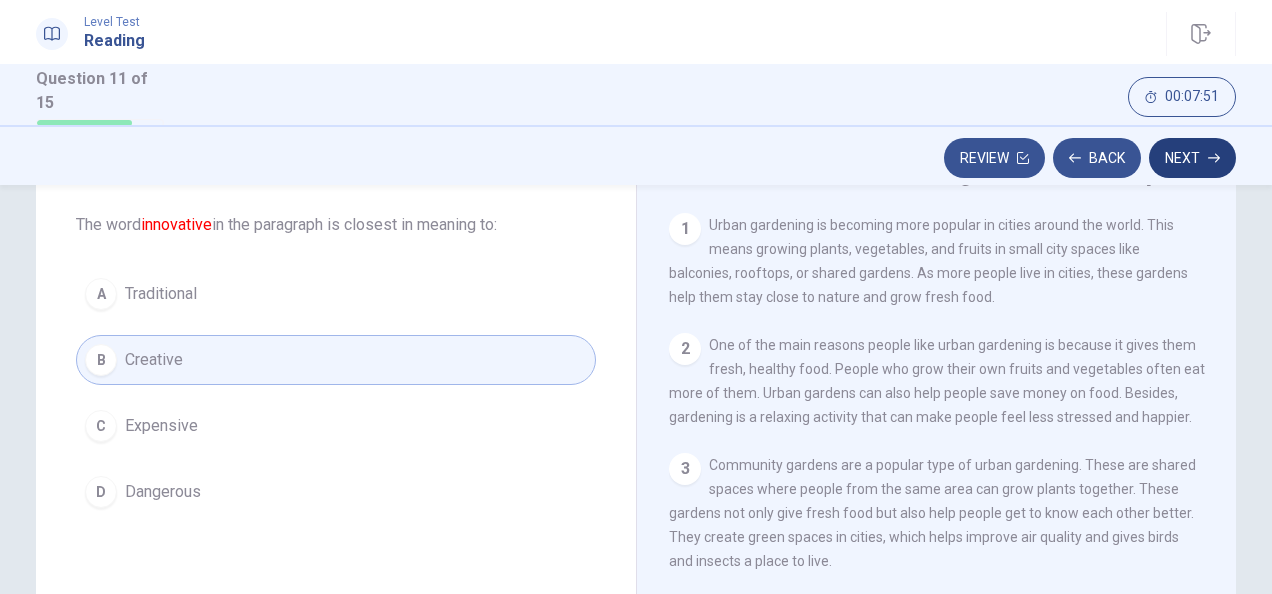 click on "Next" at bounding box center (1192, 158) 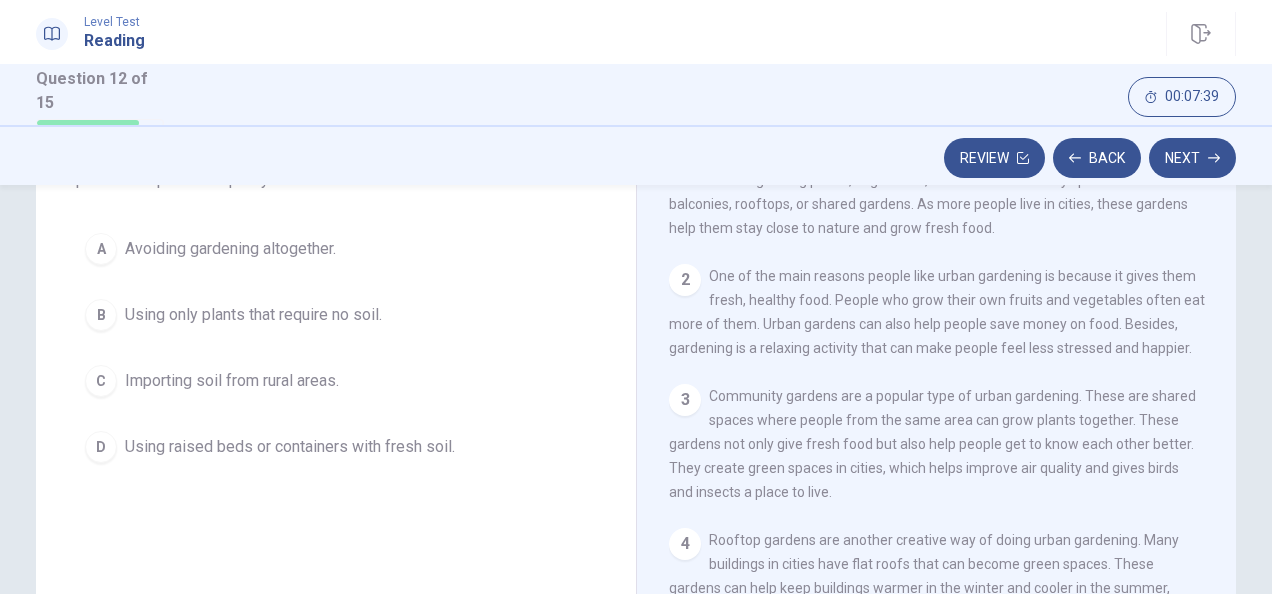 scroll, scrollTop: 200, scrollLeft: 0, axis: vertical 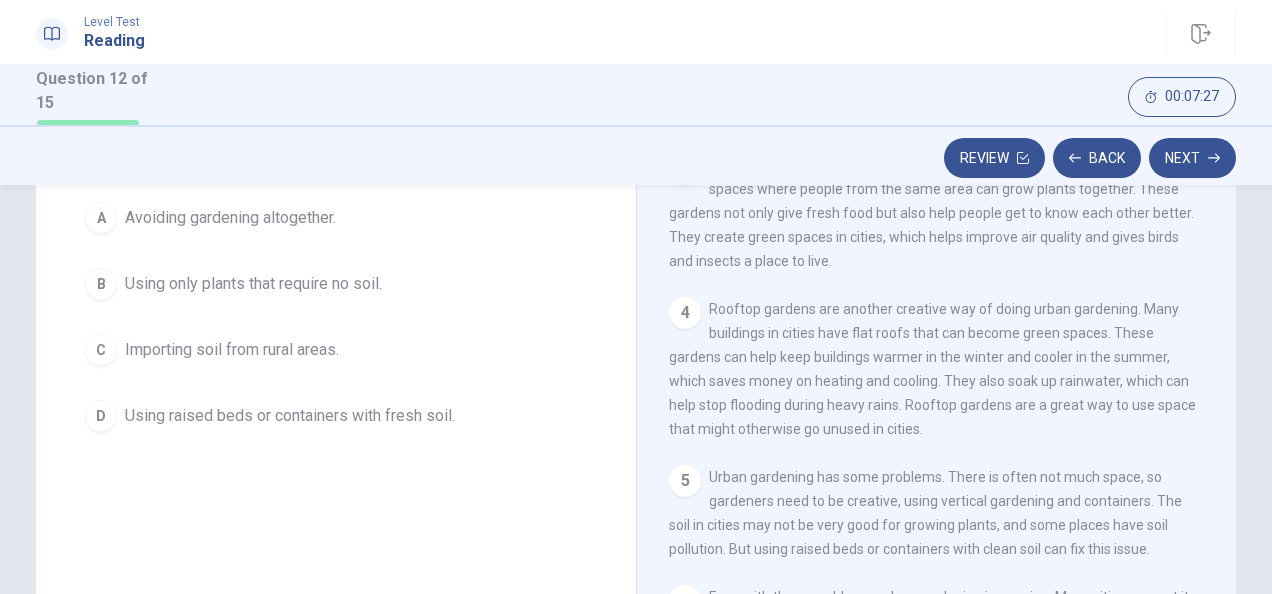 click on "D" at bounding box center [101, 218] 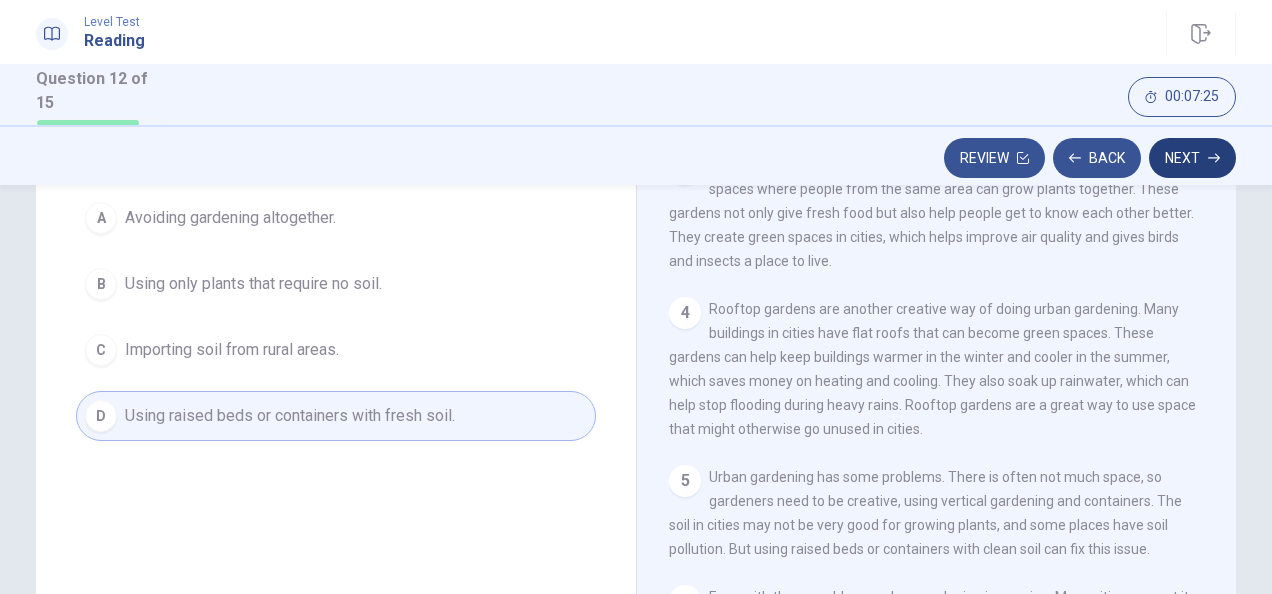 click on "Next" at bounding box center (1192, 158) 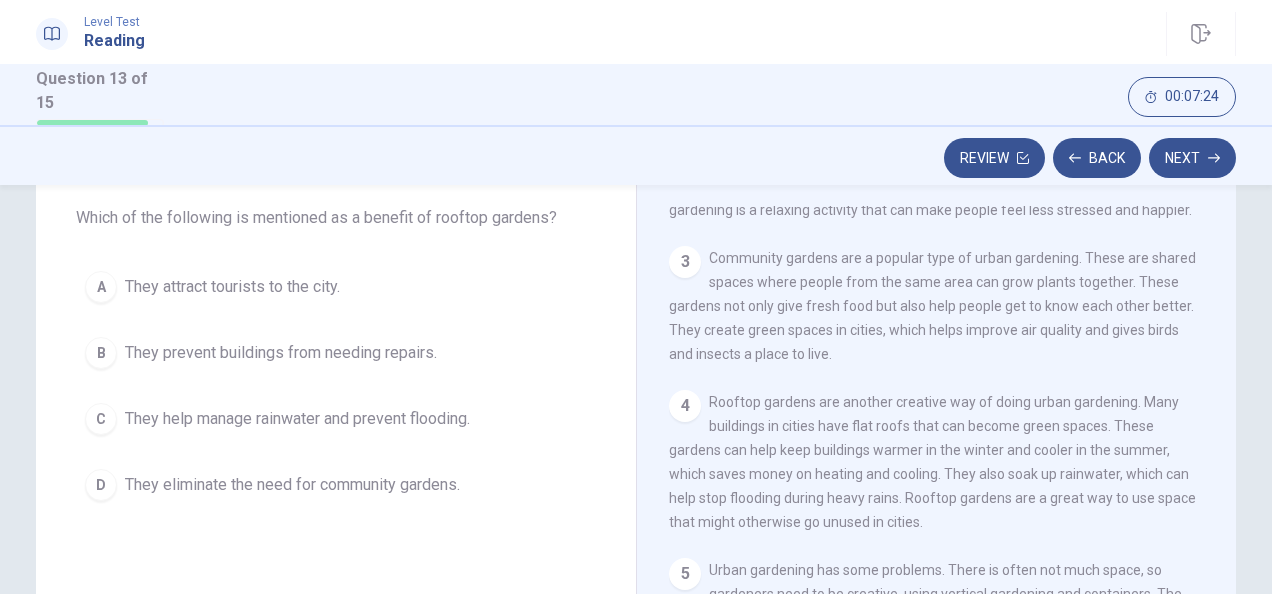 scroll, scrollTop: 76, scrollLeft: 0, axis: vertical 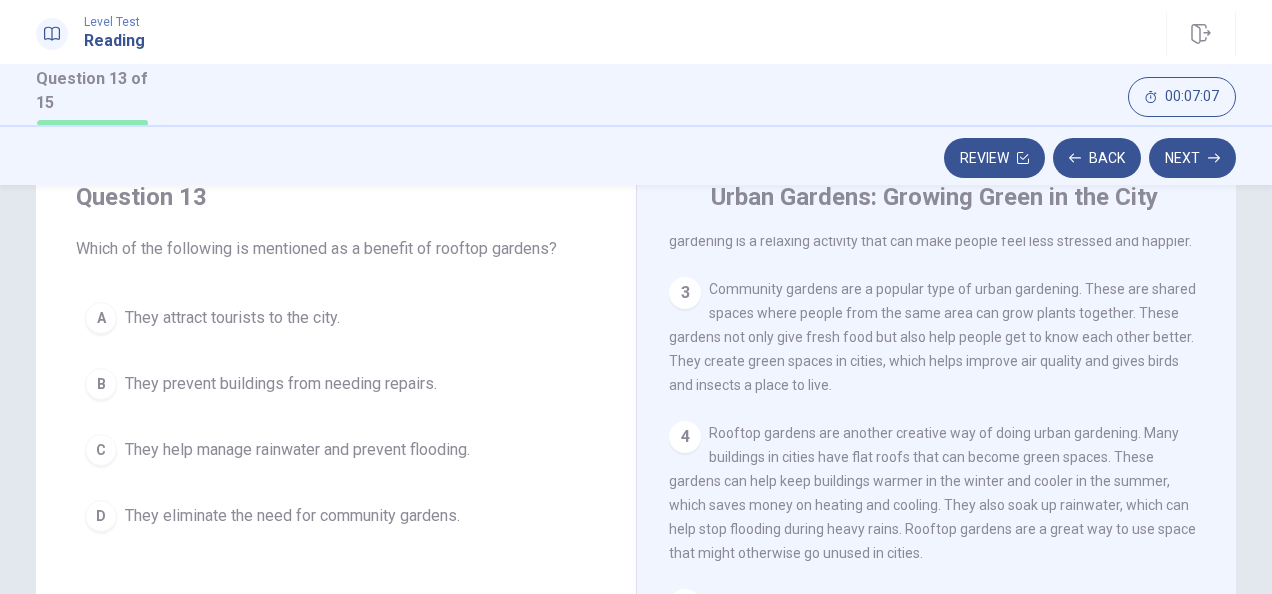 click on "C" at bounding box center (101, 318) 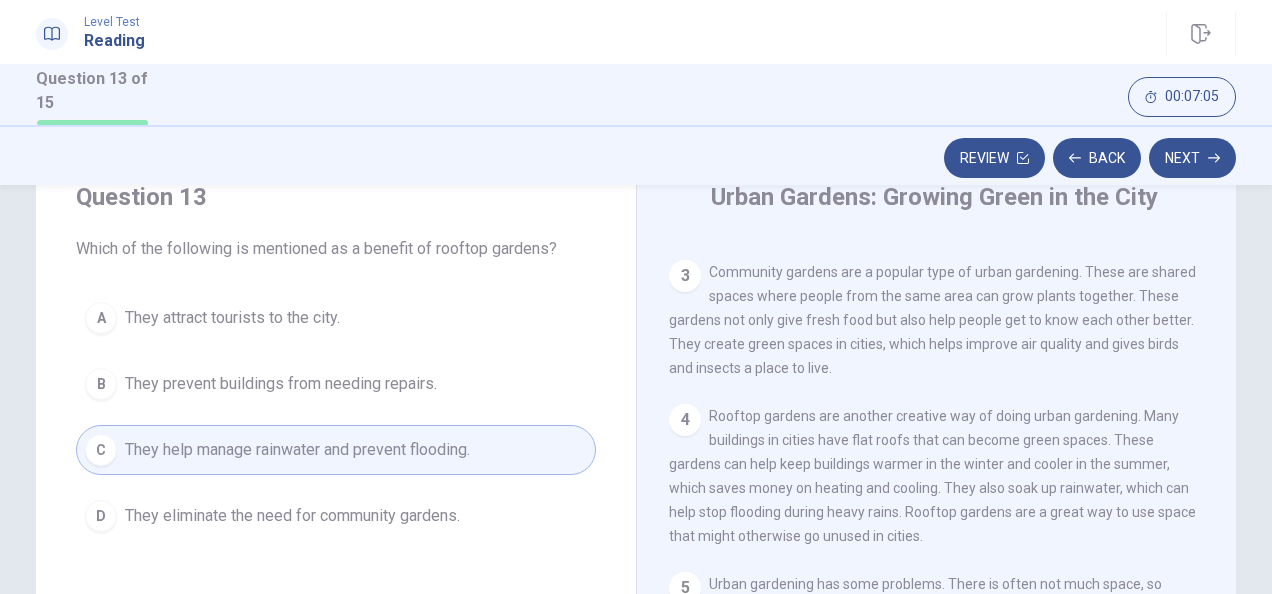 scroll, scrollTop: 234, scrollLeft: 0, axis: vertical 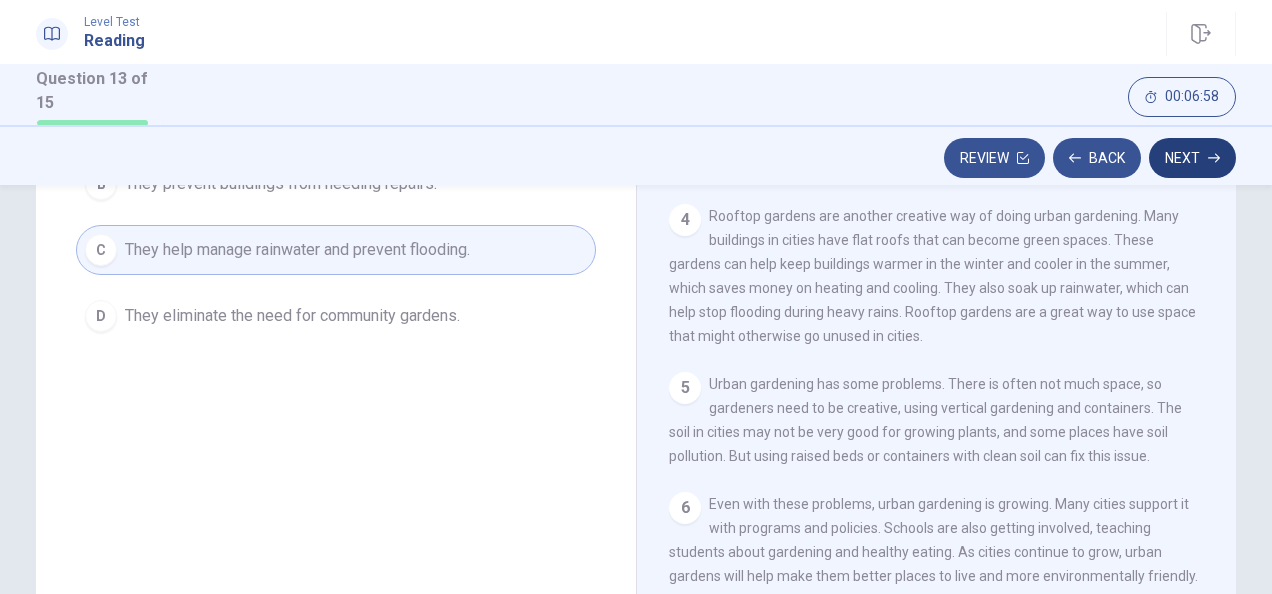 click on "Next" at bounding box center [1192, 158] 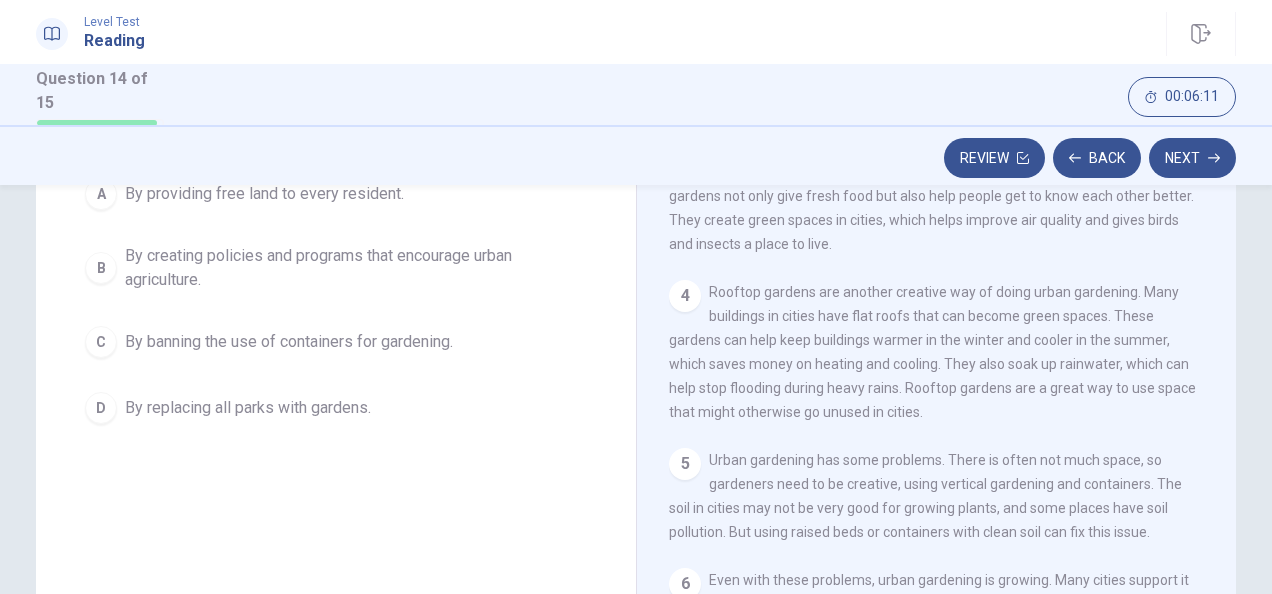 scroll, scrollTop: 100, scrollLeft: 0, axis: vertical 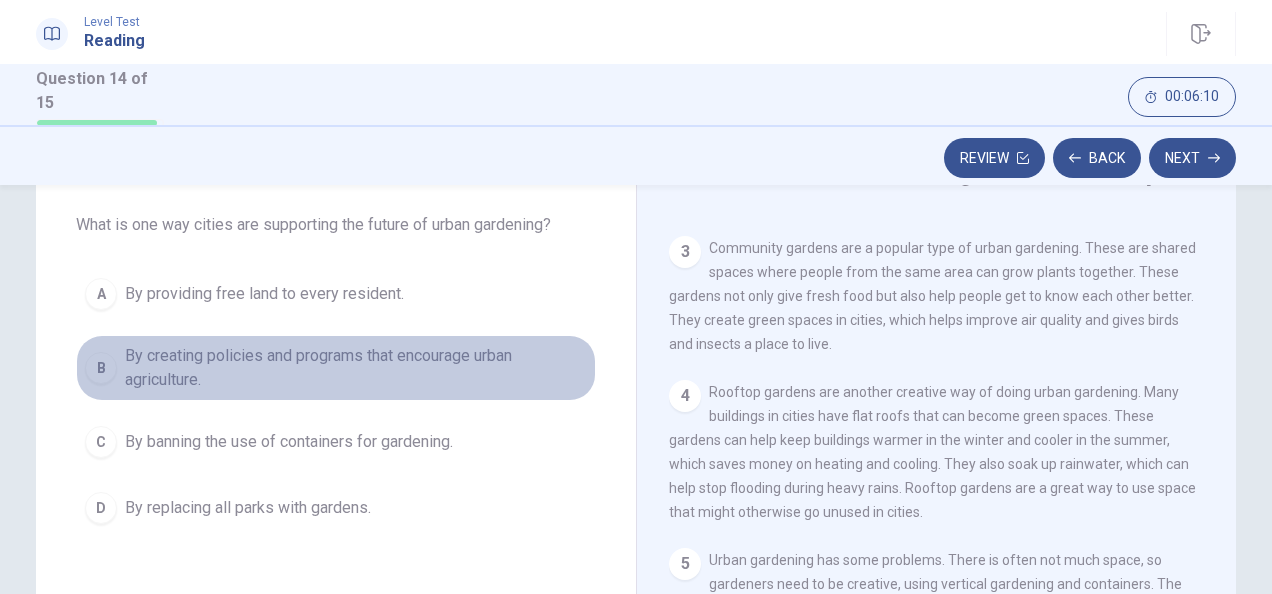 click on "B" at bounding box center [101, 294] 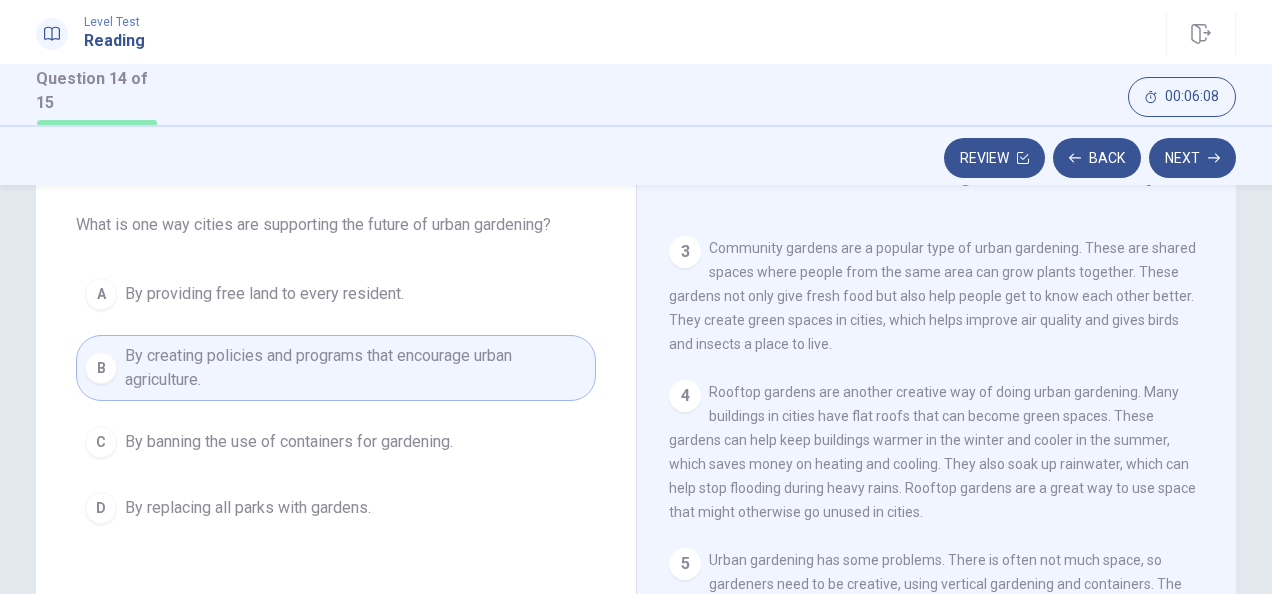 click on "Next" at bounding box center [1192, 158] 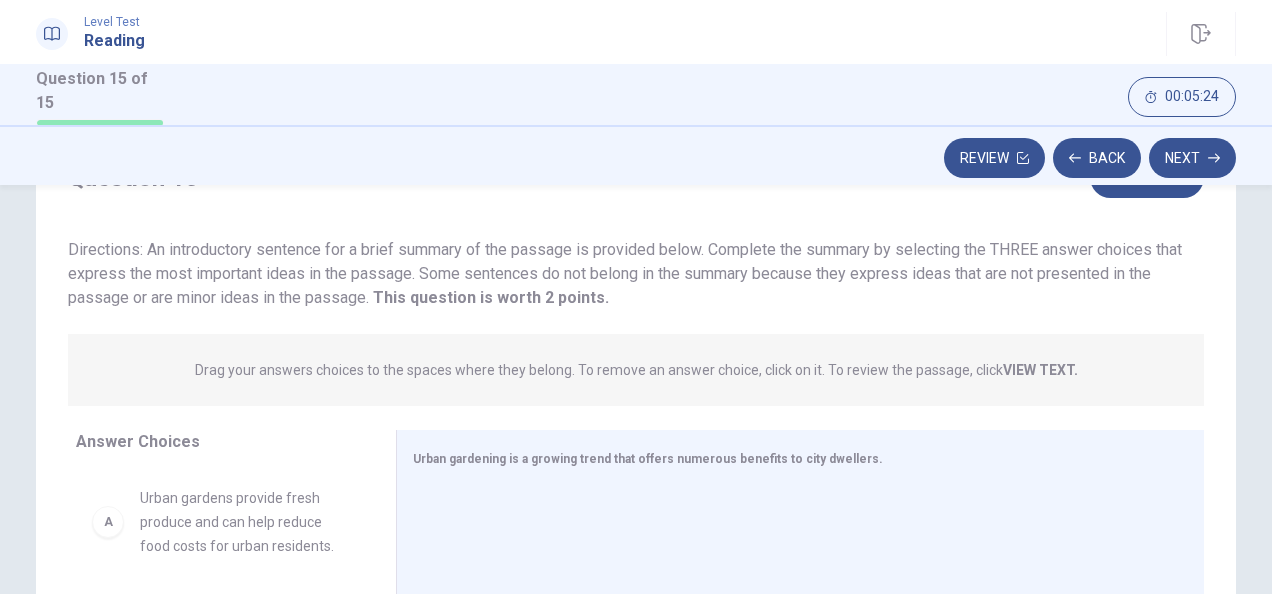 scroll, scrollTop: 200, scrollLeft: 0, axis: vertical 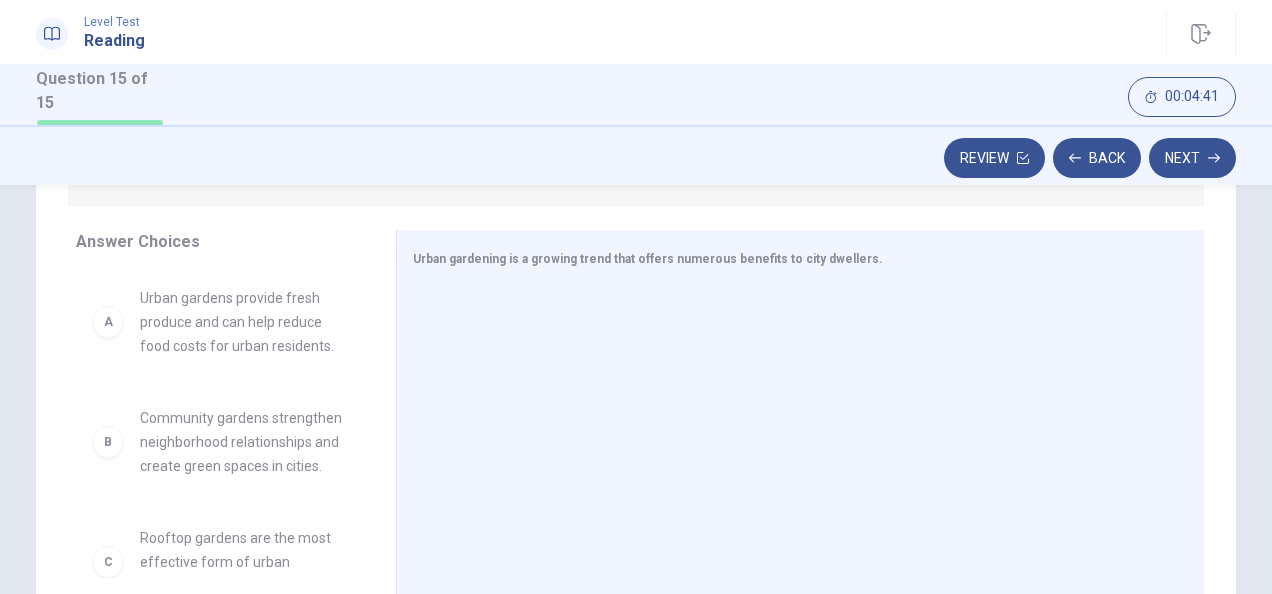 click on "A" at bounding box center (108, 322) 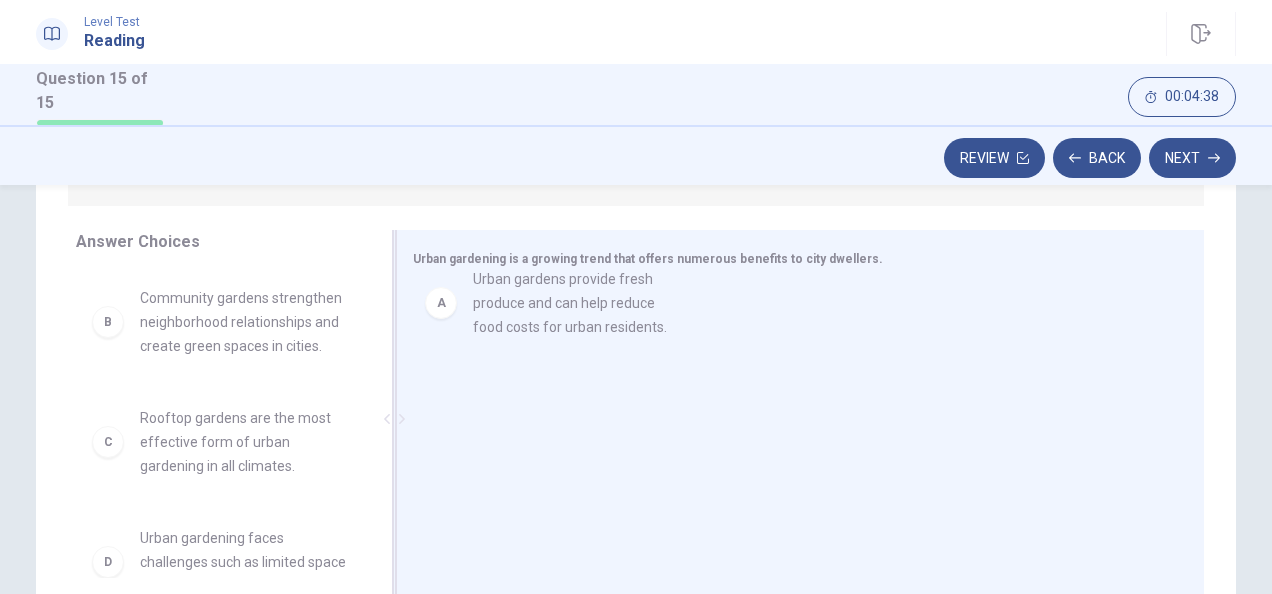 drag, startPoint x: 178, startPoint y: 310, endPoint x: 527, endPoint y: 299, distance: 349.1733 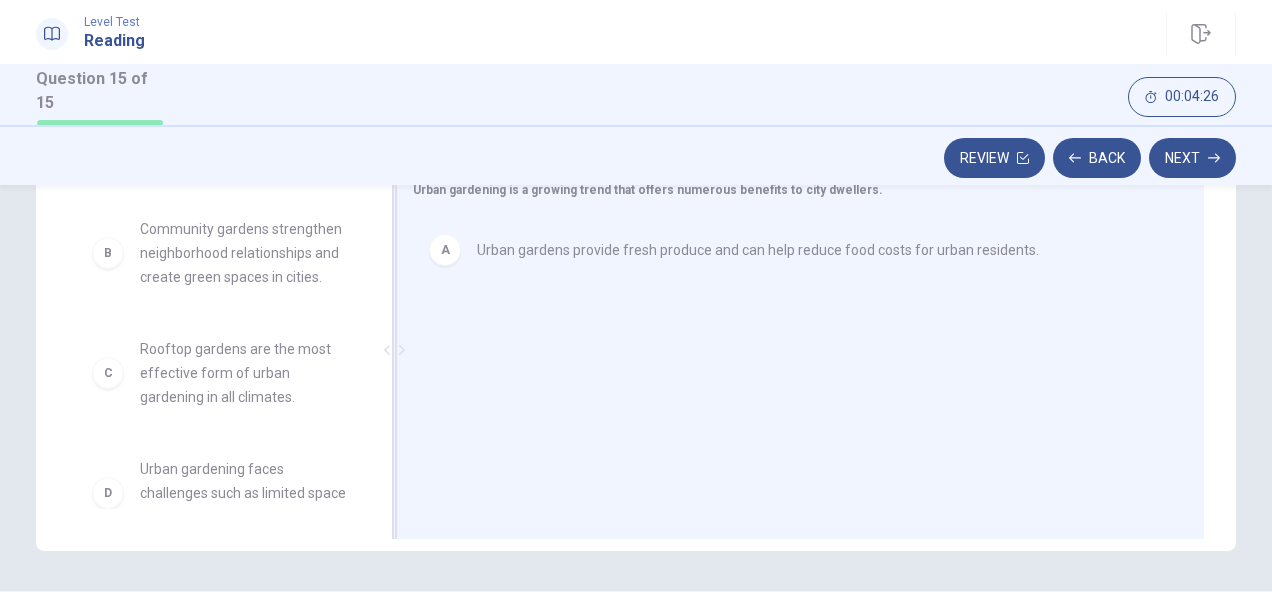 scroll, scrollTop: 400, scrollLeft: 0, axis: vertical 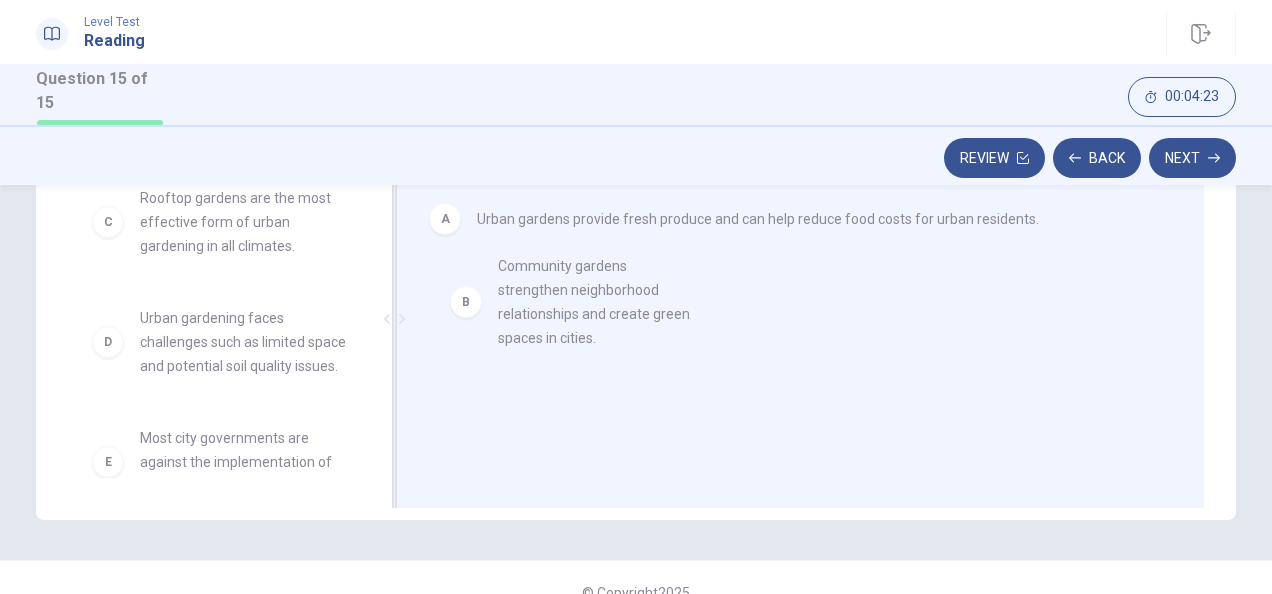 drag, startPoint x: 229, startPoint y: 221, endPoint x: 607, endPoint y: 302, distance: 386.58118 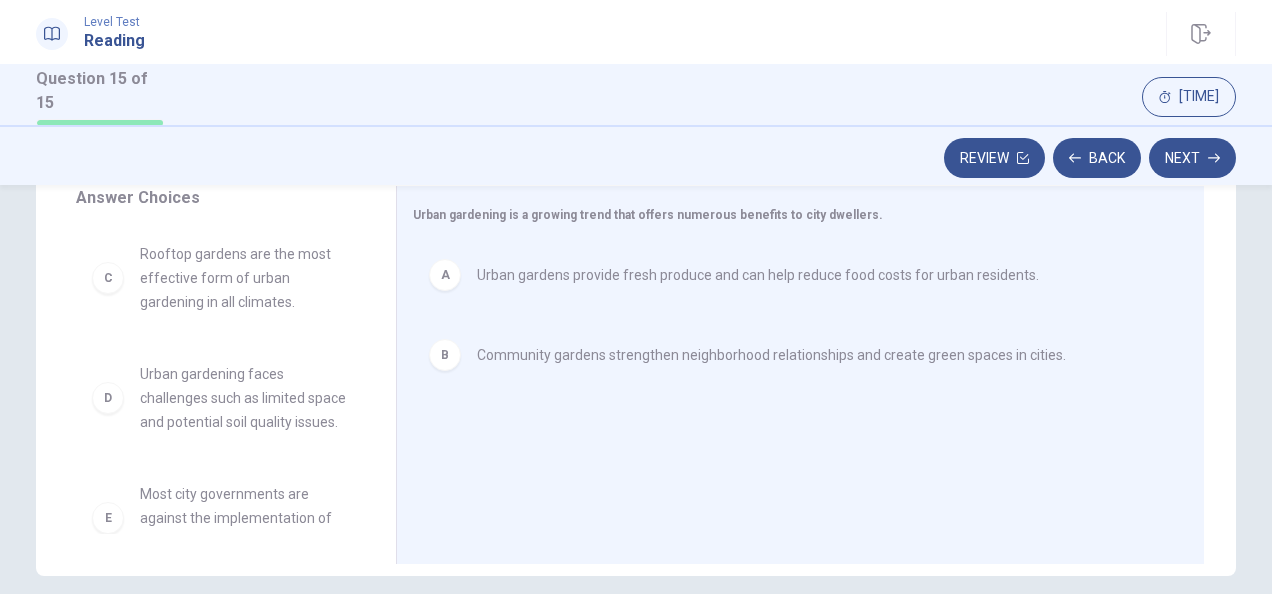 scroll, scrollTop: 300, scrollLeft: 0, axis: vertical 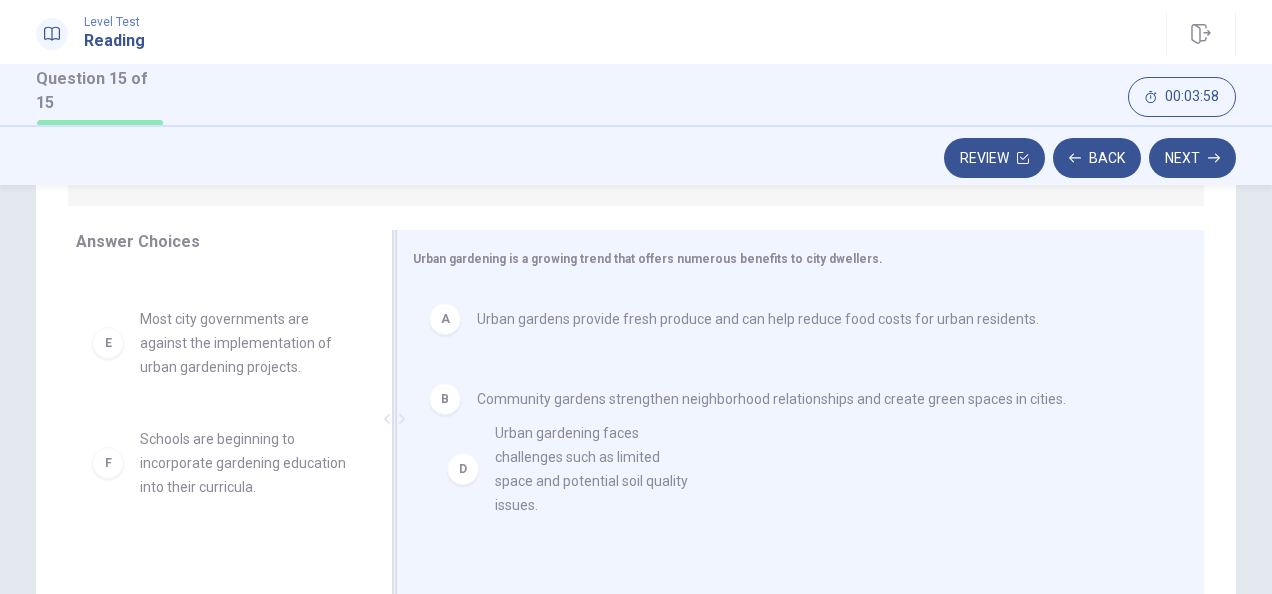 drag, startPoint x: 240, startPoint y: 339, endPoint x: 604, endPoint y: 458, distance: 382.95822 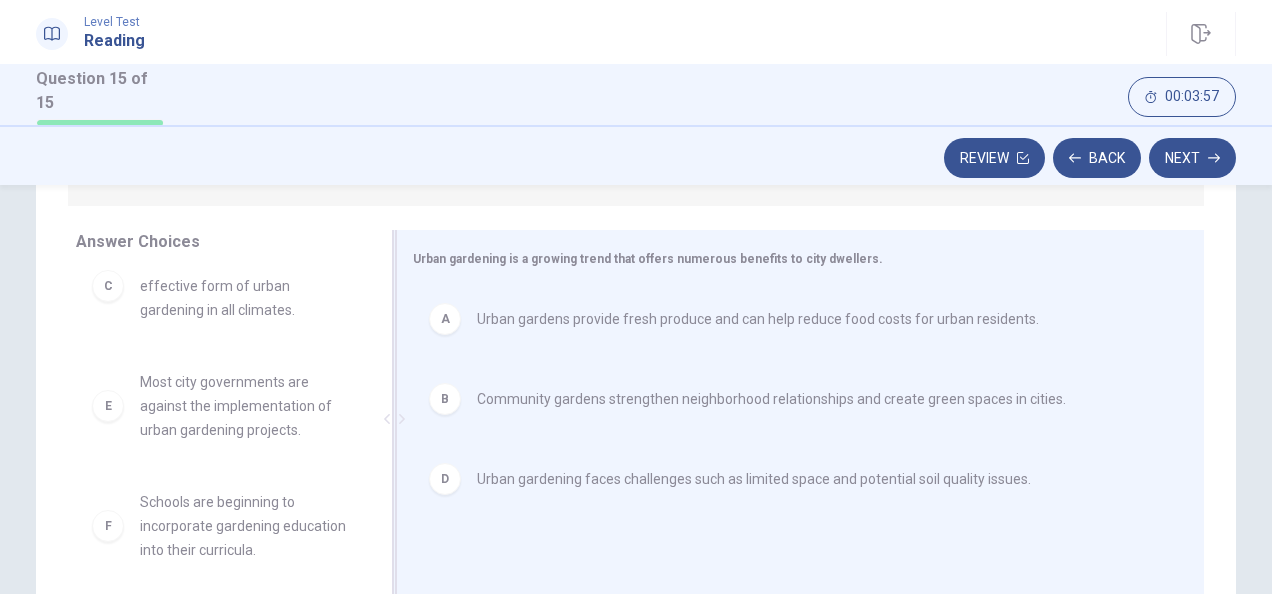 scroll, scrollTop: 36, scrollLeft: 0, axis: vertical 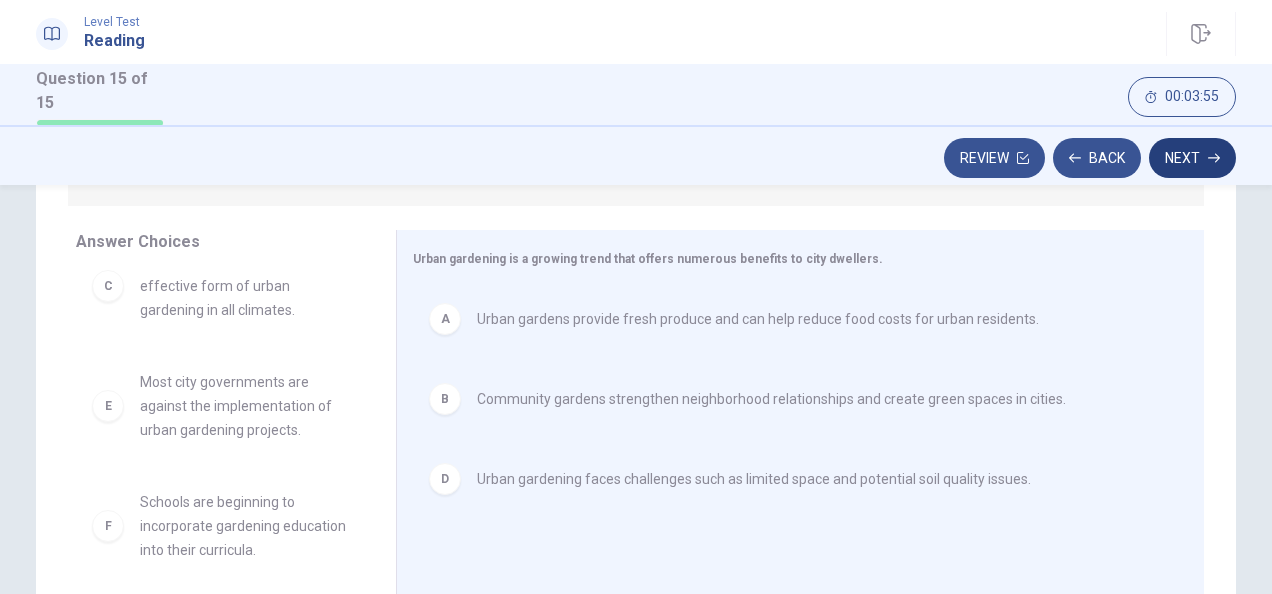 click at bounding box center [1023, 158] 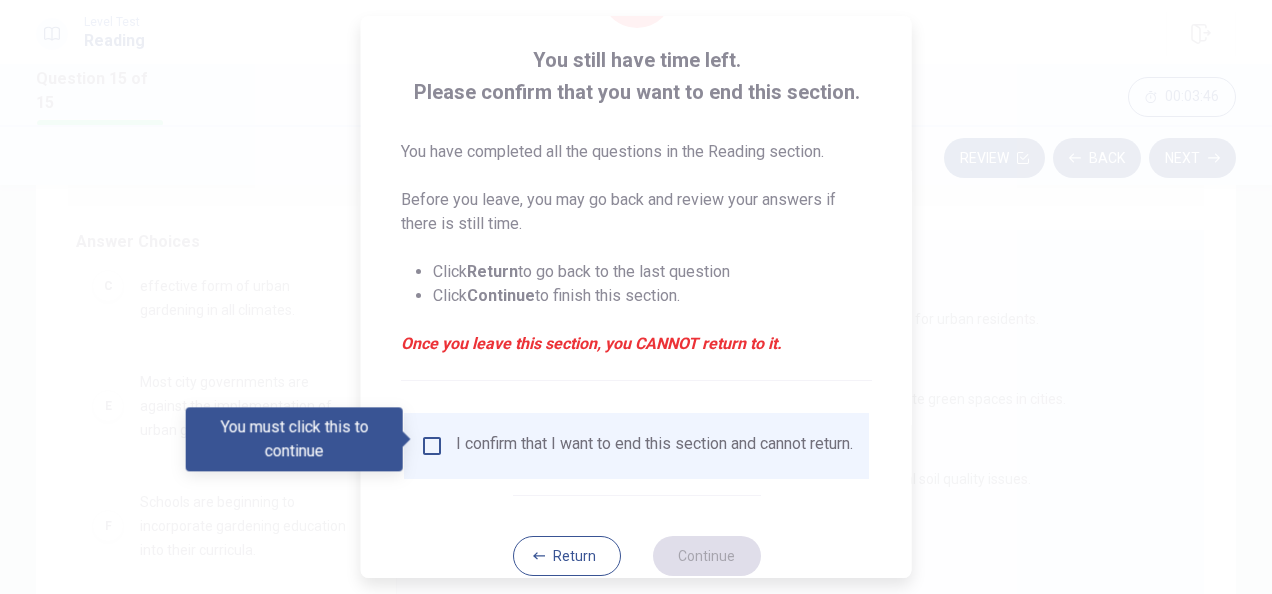 scroll, scrollTop: 152, scrollLeft: 0, axis: vertical 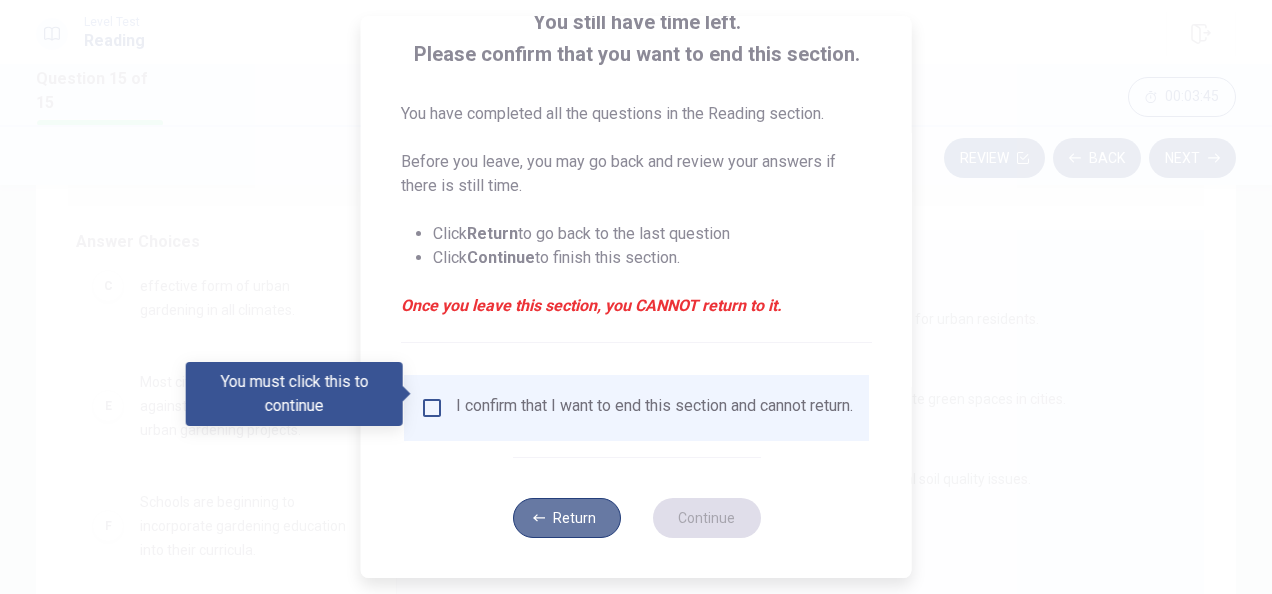 click on "Return" at bounding box center (566, 518) 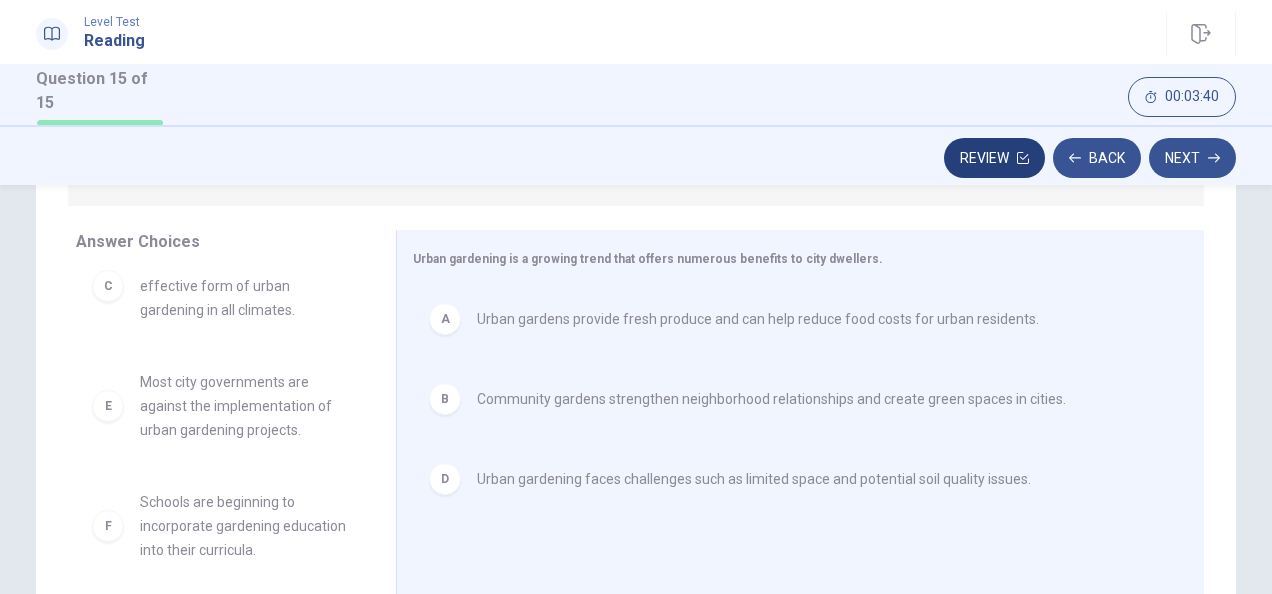 click on "Review" at bounding box center [994, 158] 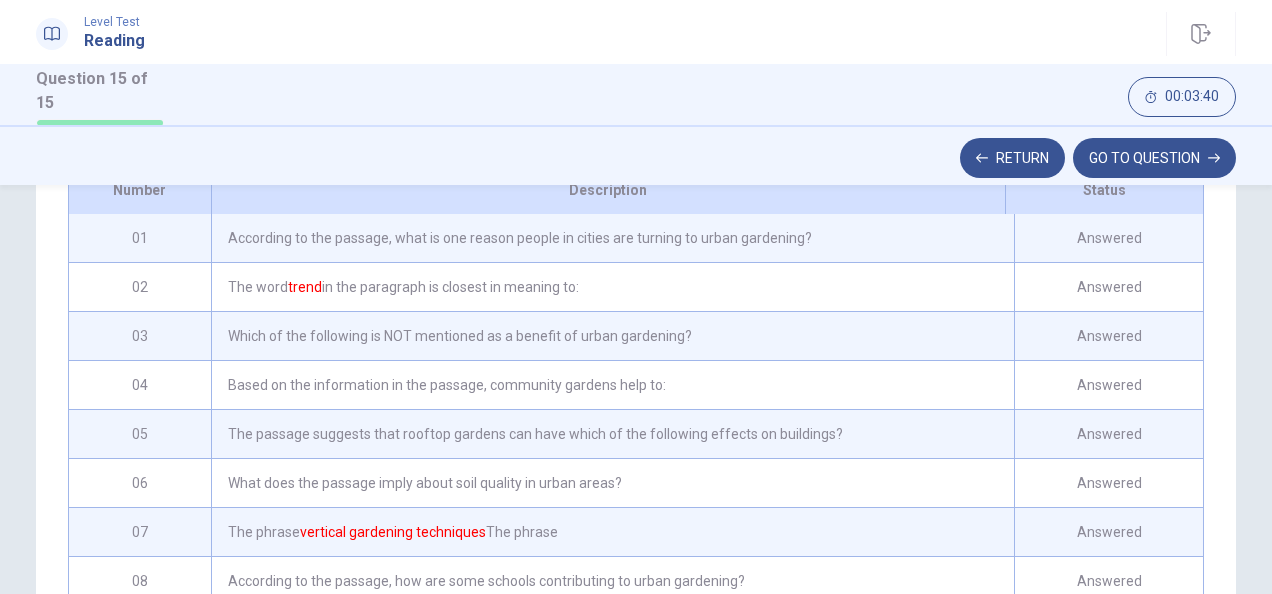 scroll, scrollTop: 451, scrollLeft: 0, axis: vertical 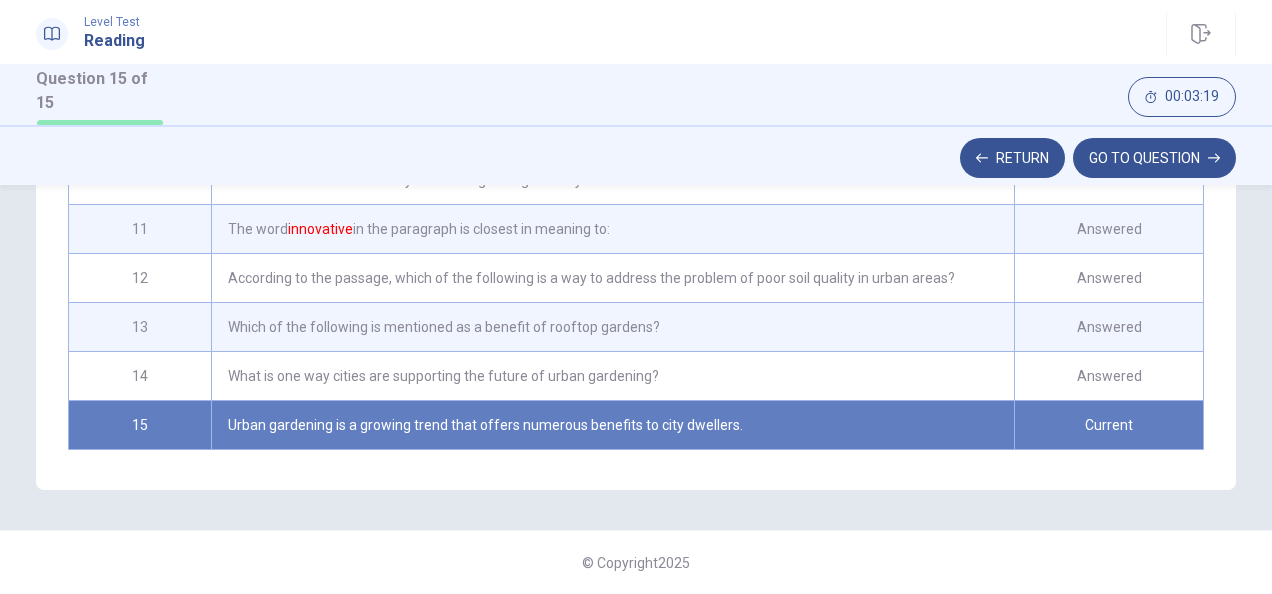 click on "Urban gardening is a growing trend that offers numerous benefits to city dwellers." at bounding box center (612, 425) 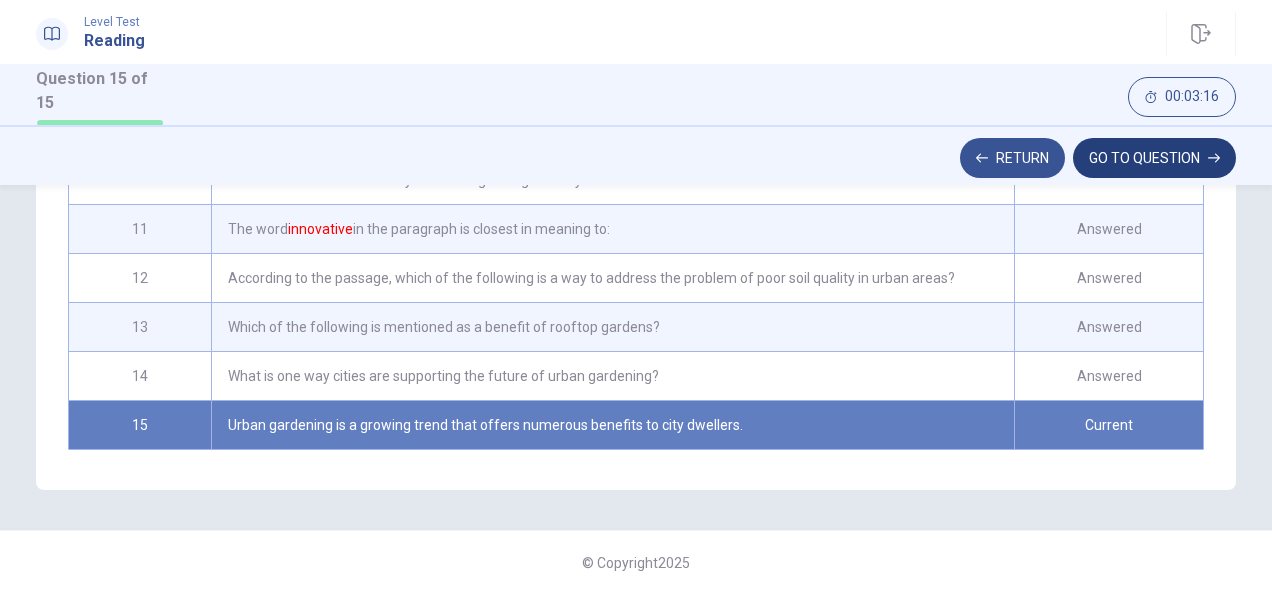 click on "GO TO QUESTION" at bounding box center [1154, 158] 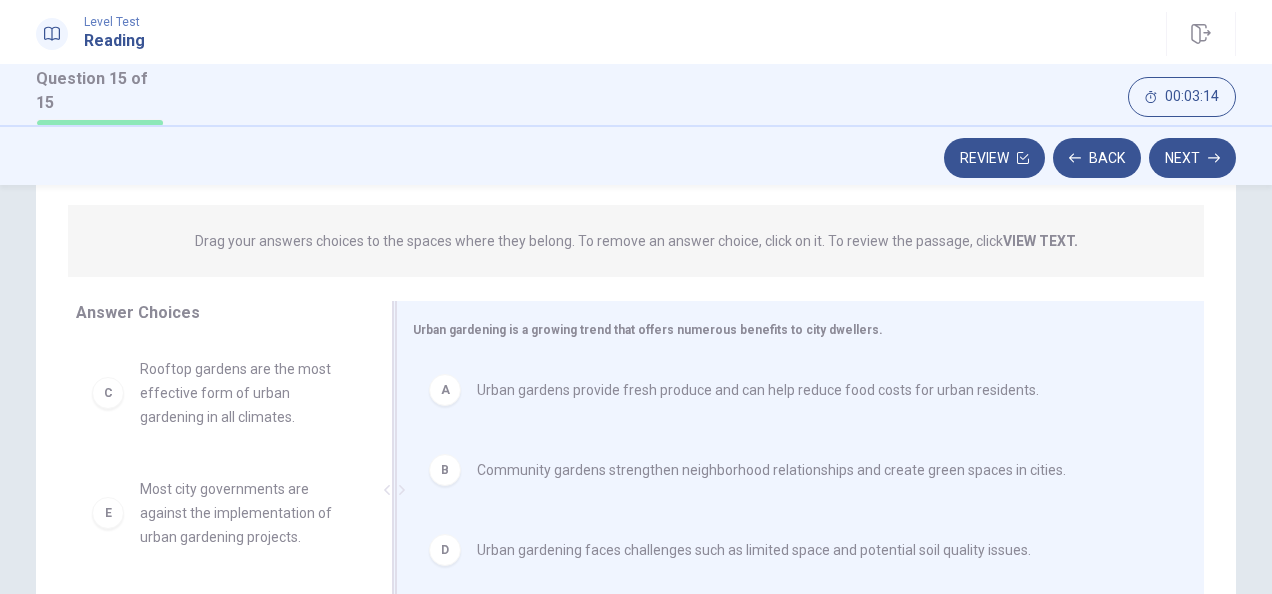scroll, scrollTop: 129, scrollLeft: 0, axis: vertical 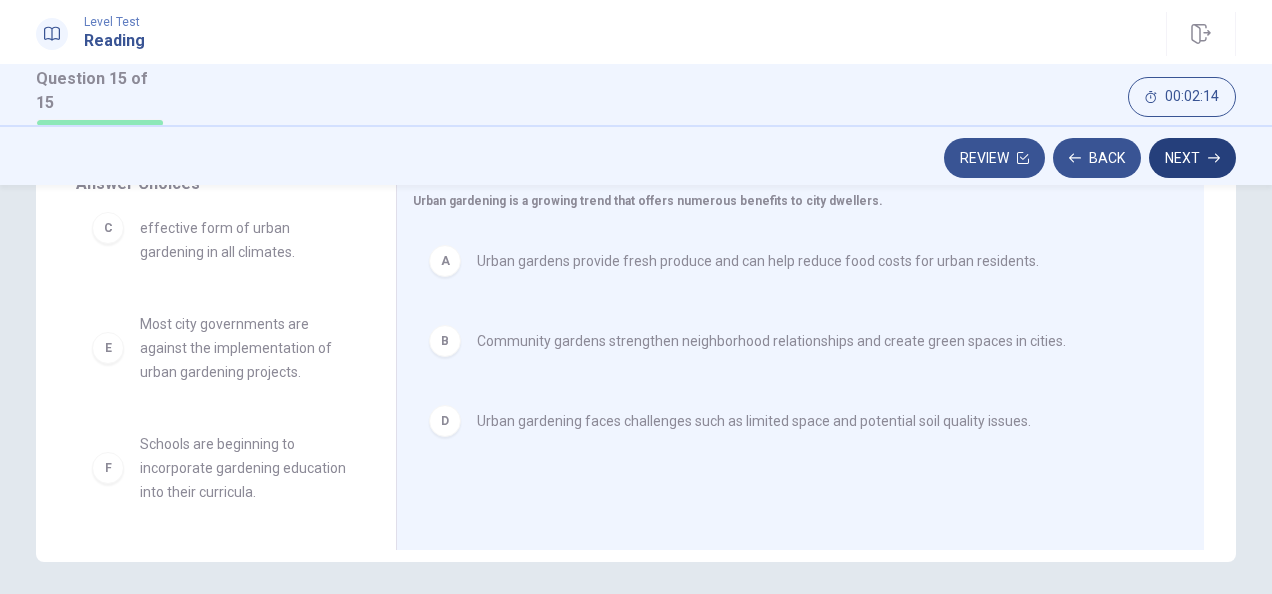 click on "Next" at bounding box center (1192, 158) 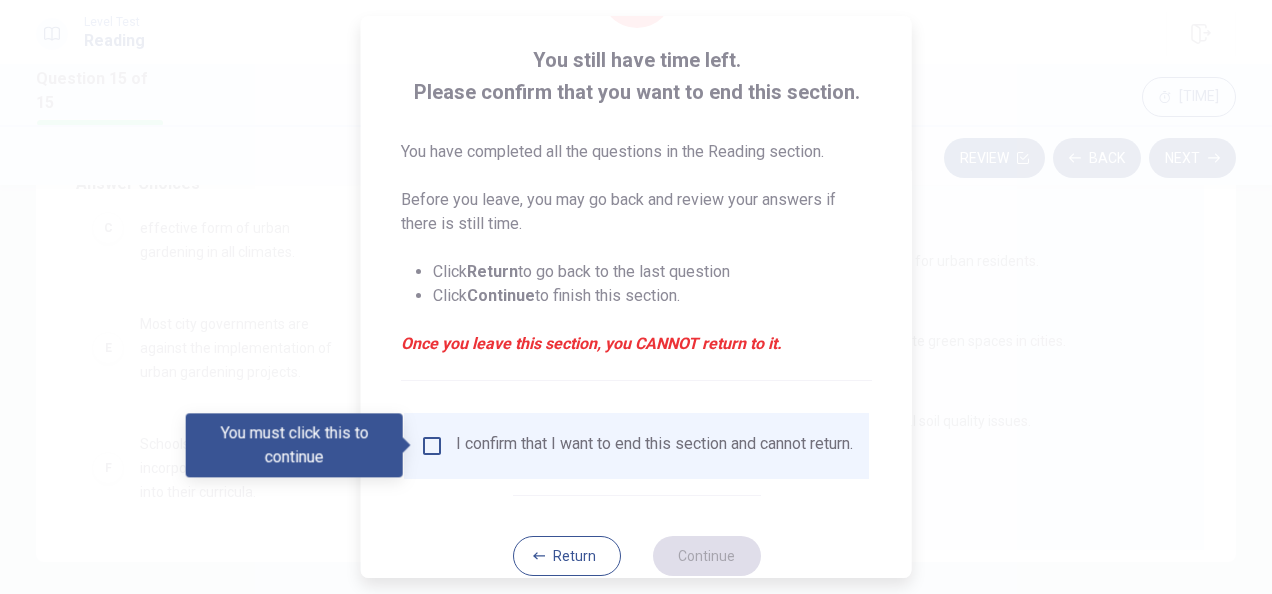 scroll, scrollTop: 152, scrollLeft: 0, axis: vertical 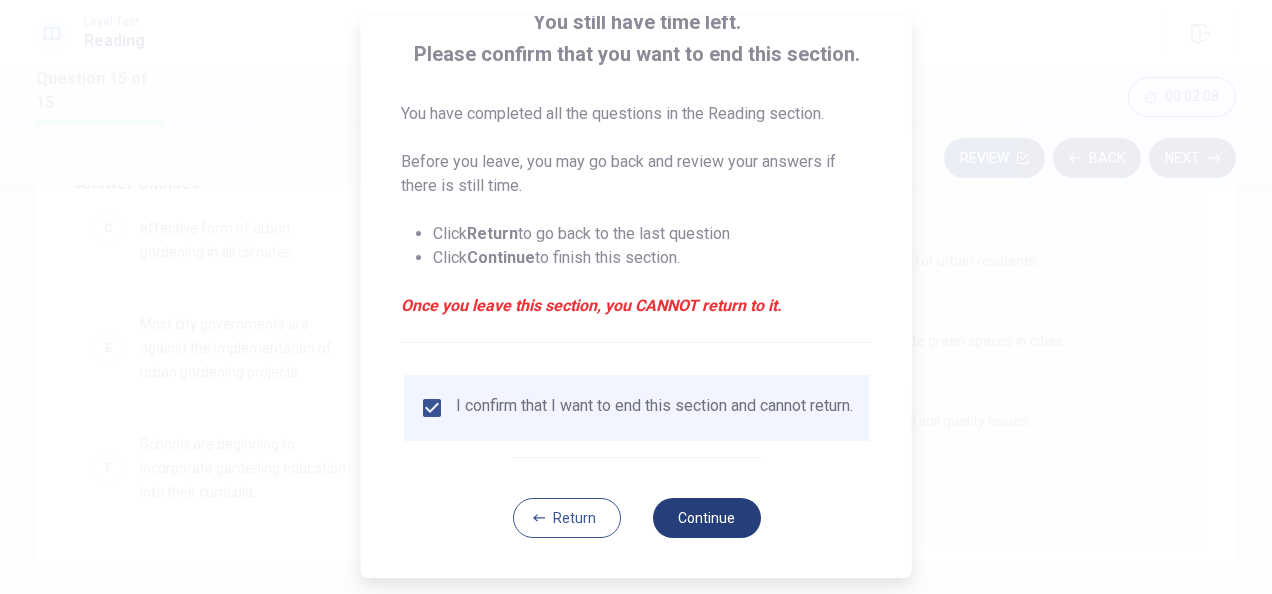 click on "Continue" at bounding box center [706, 518] 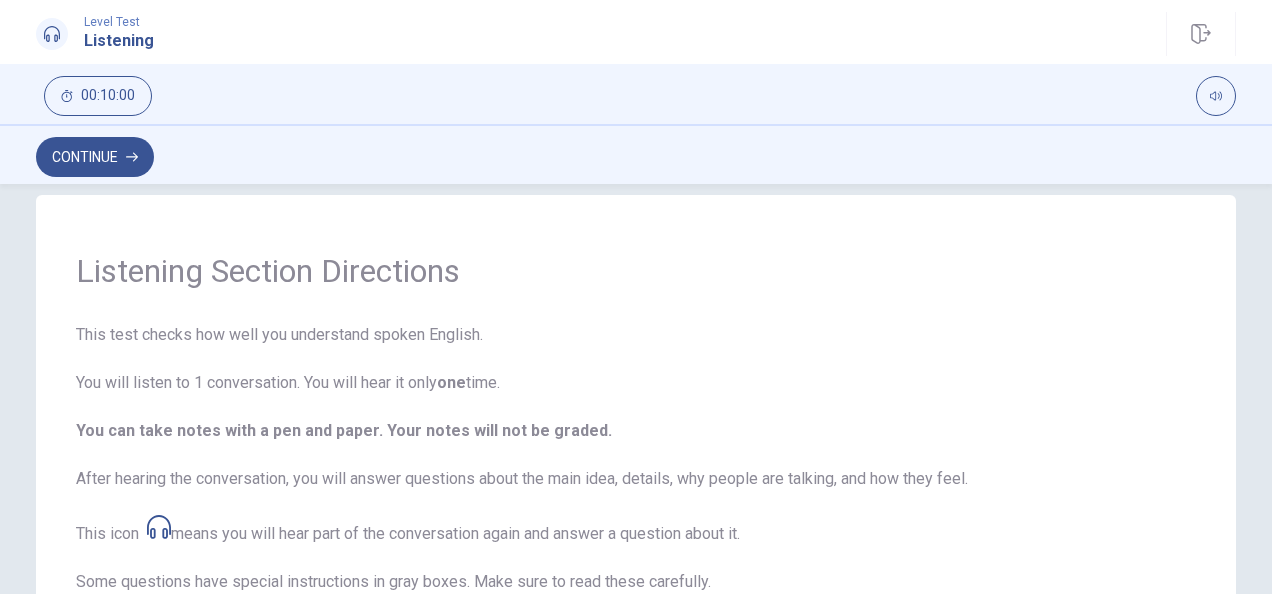 scroll, scrollTop: 0, scrollLeft: 0, axis: both 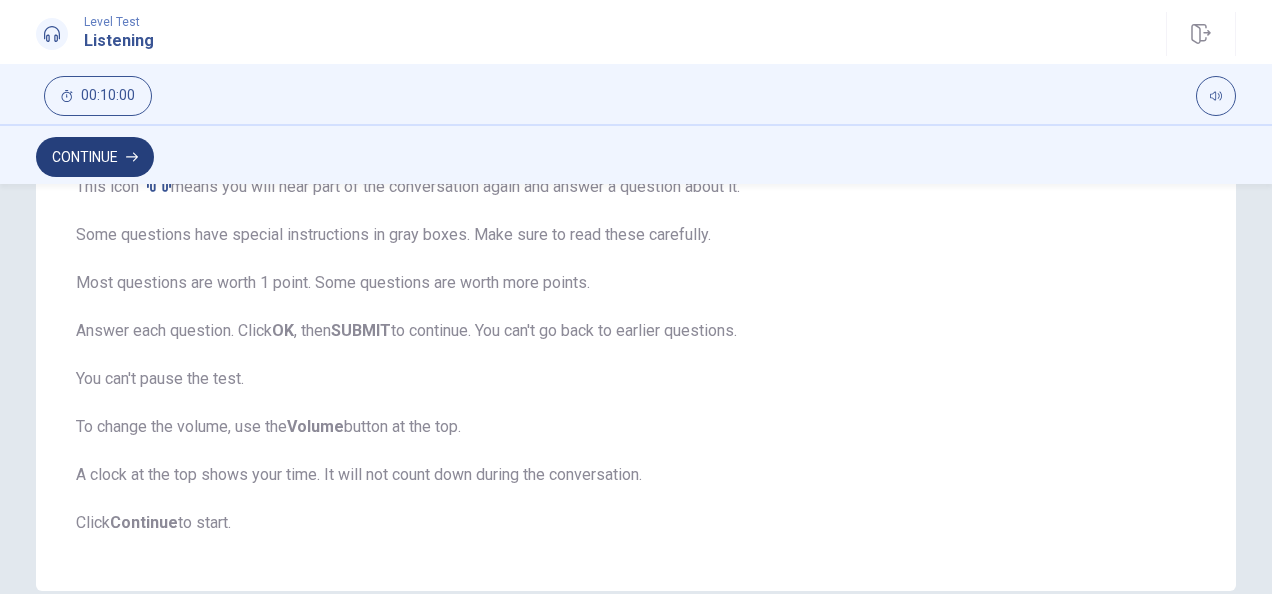 click on "Continue" at bounding box center (95, 157) 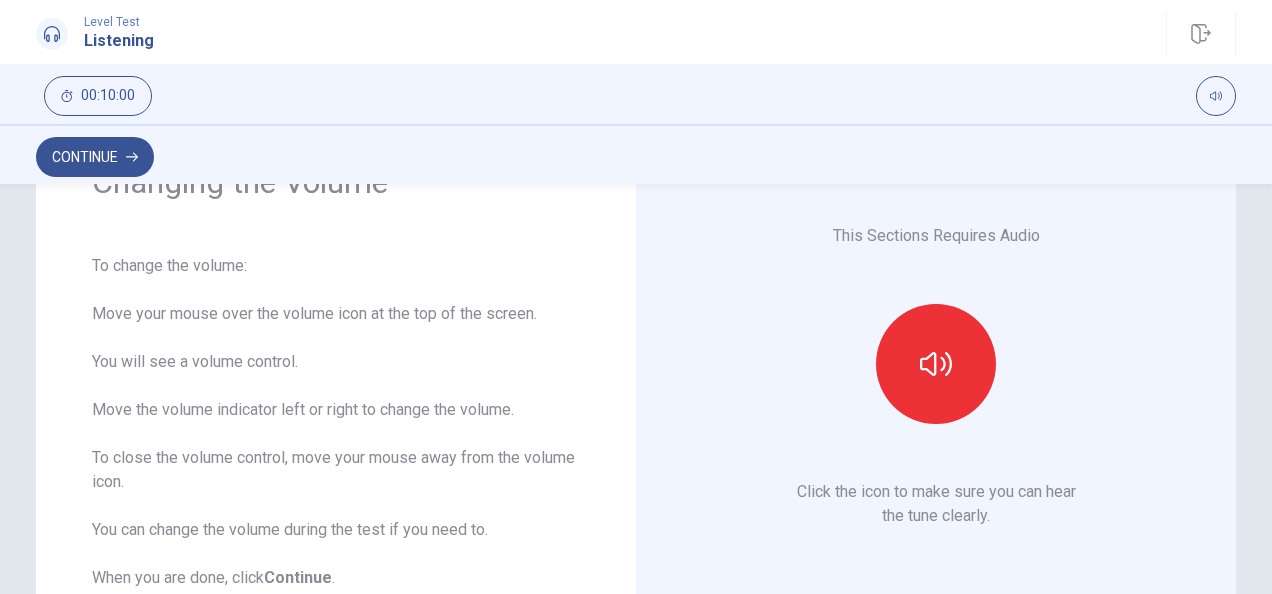scroll, scrollTop: 74, scrollLeft: 0, axis: vertical 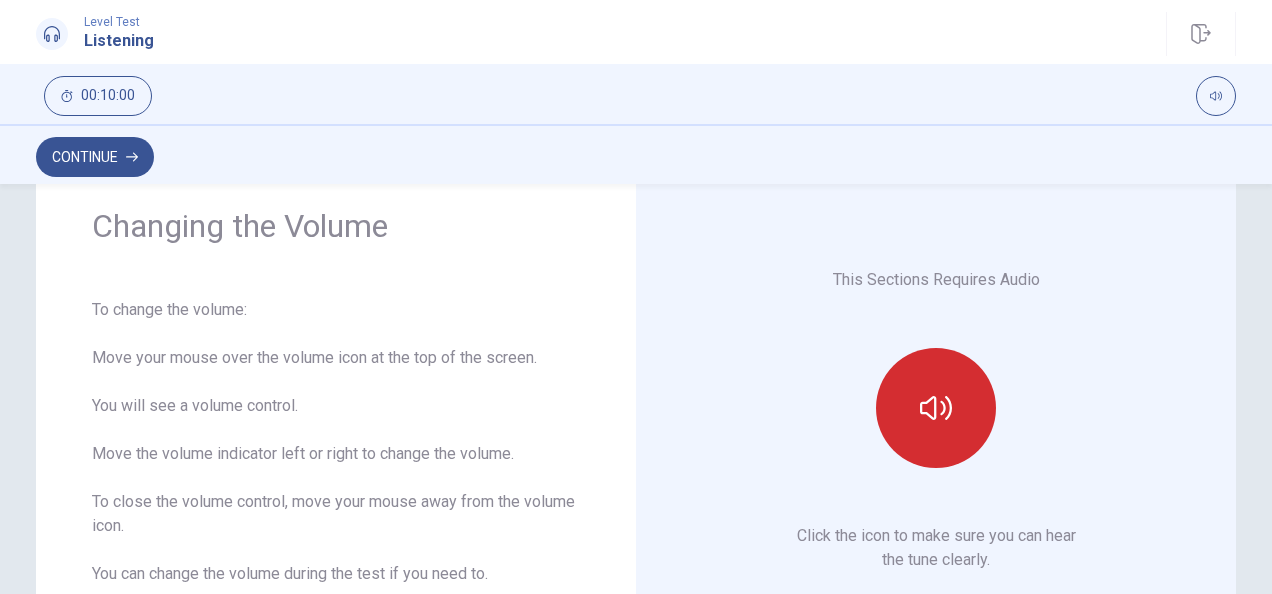 click at bounding box center [936, 408] 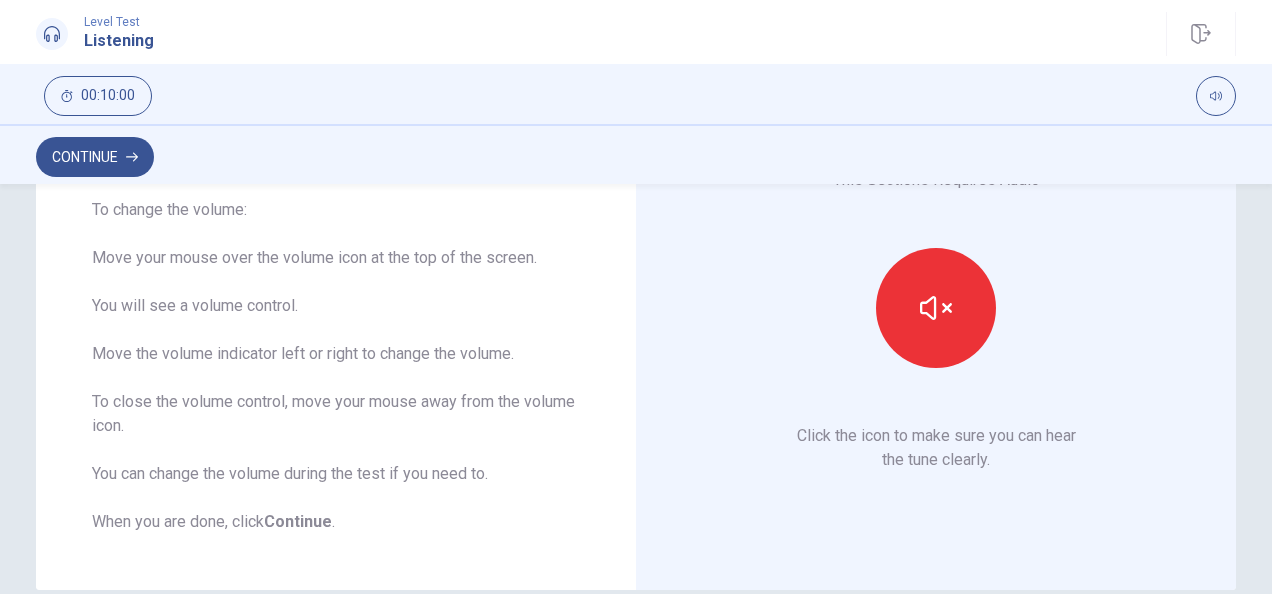 scroll, scrollTop: 74, scrollLeft: 0, axis: vertical 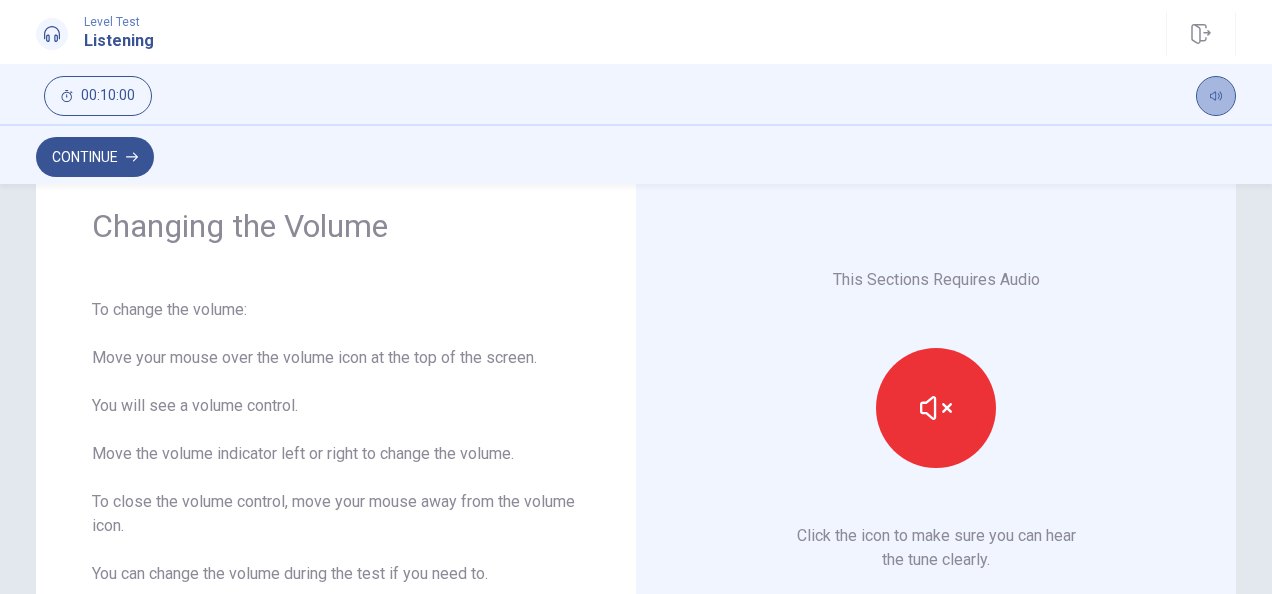 click at bounding box center (1216, 96) 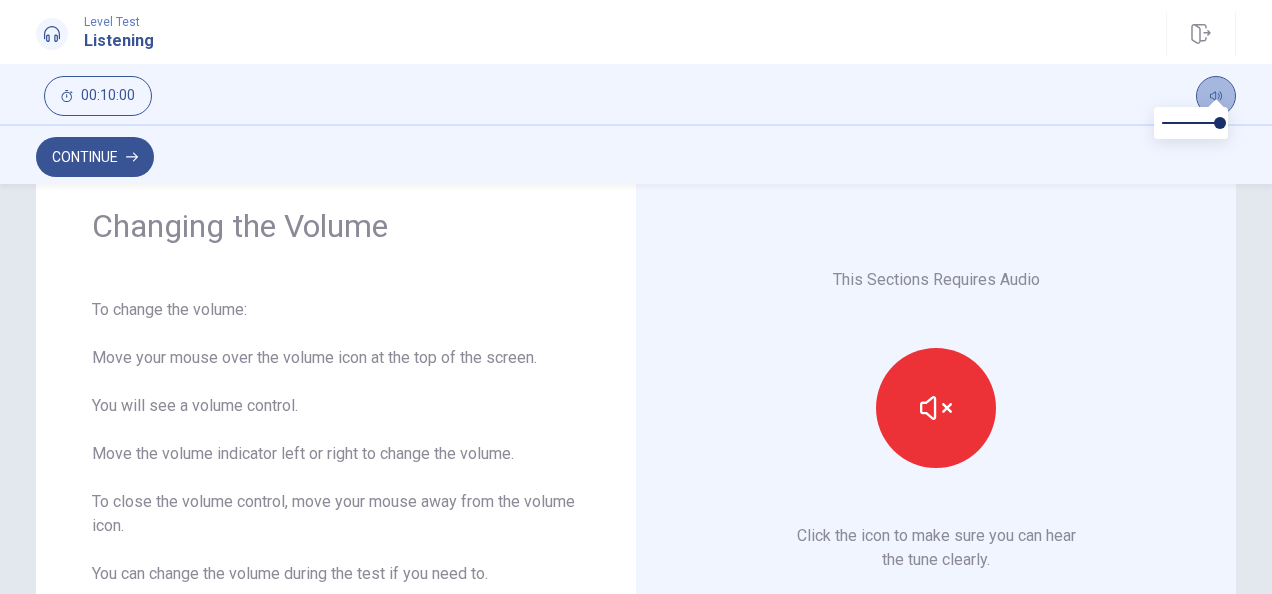 click at bounding box center [1216, 96] 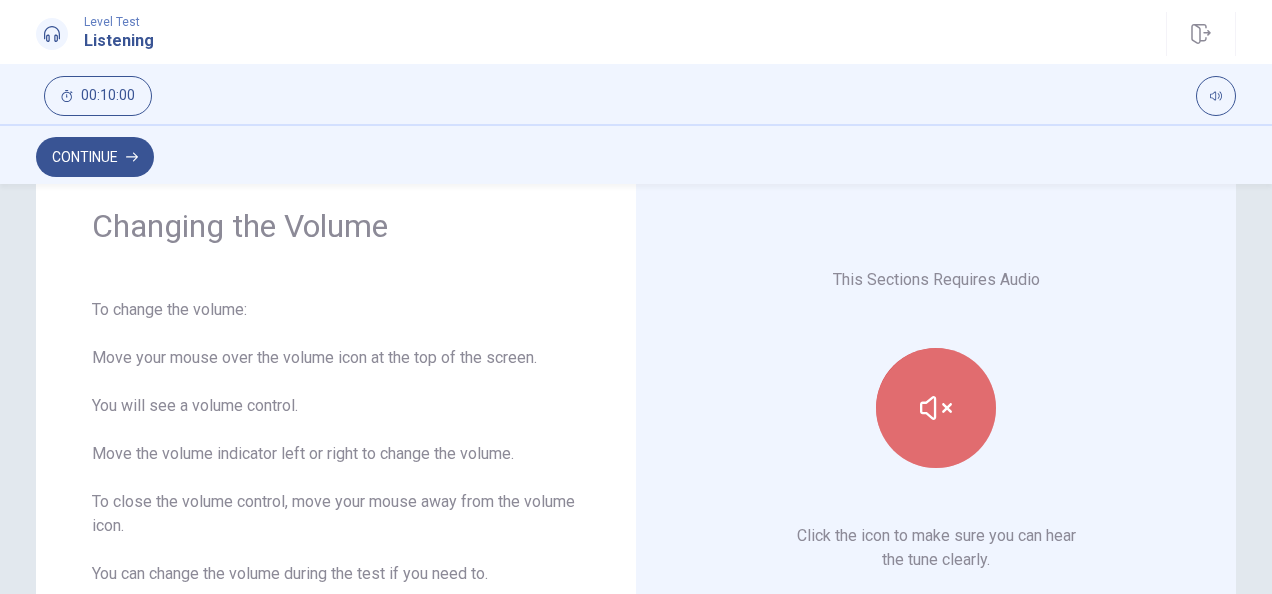 click at bounding box center (936, 408) 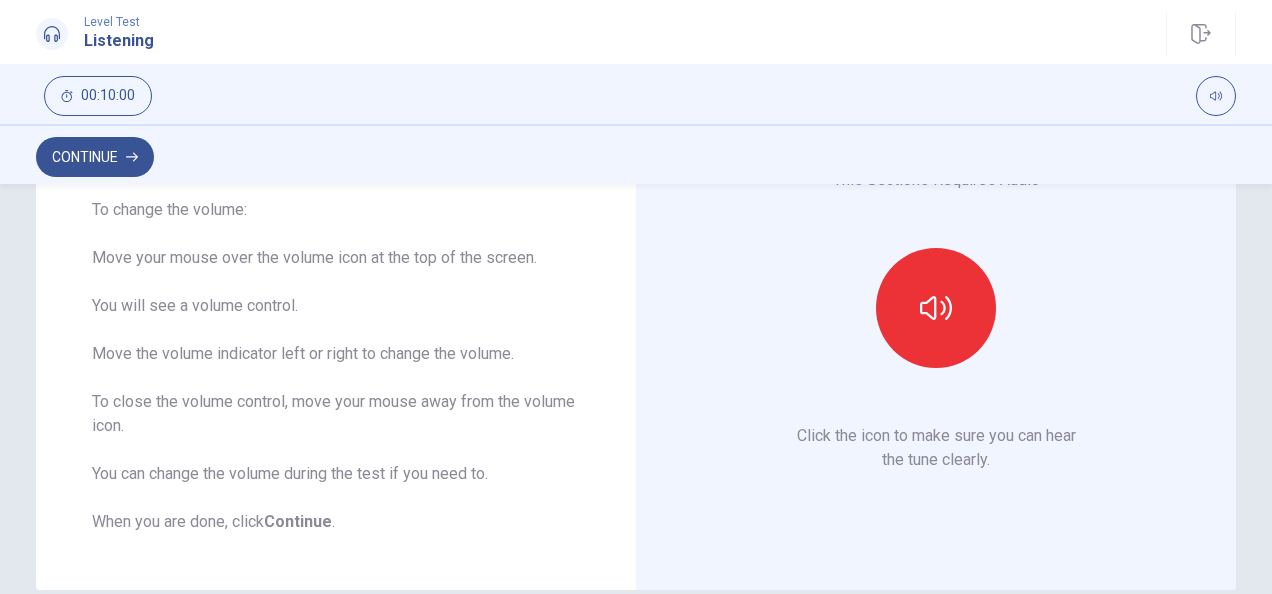 scroll, scrollTop: 274, scrollLeft: 0, axis: vertical 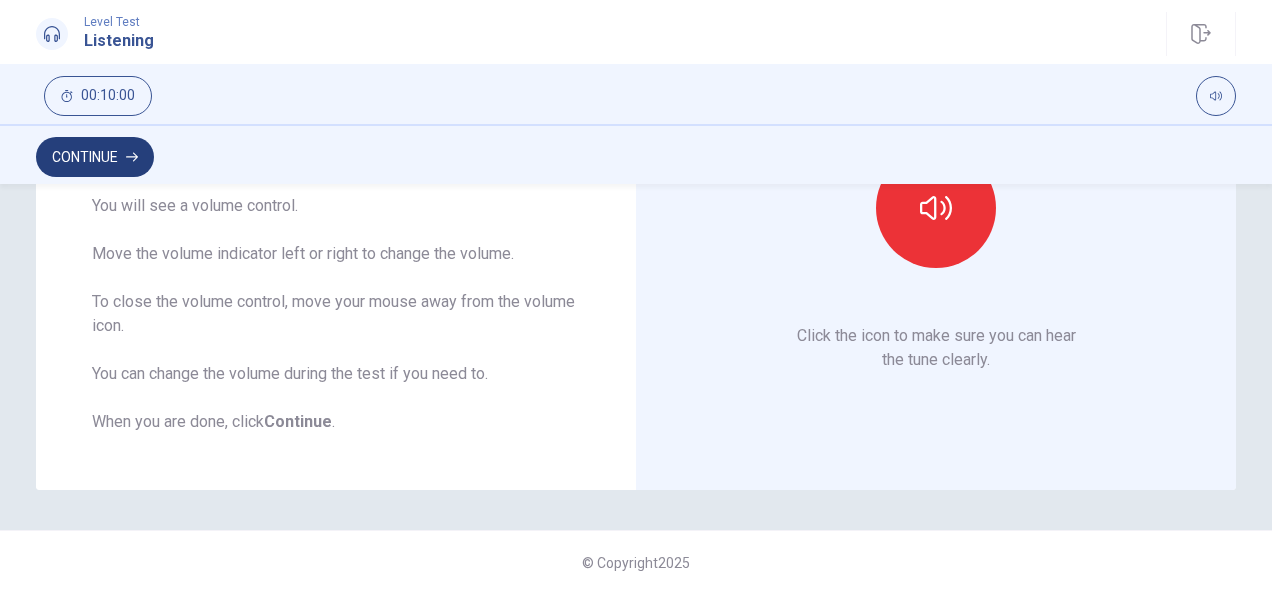click on "Continue" at bounding box center [95, 157] 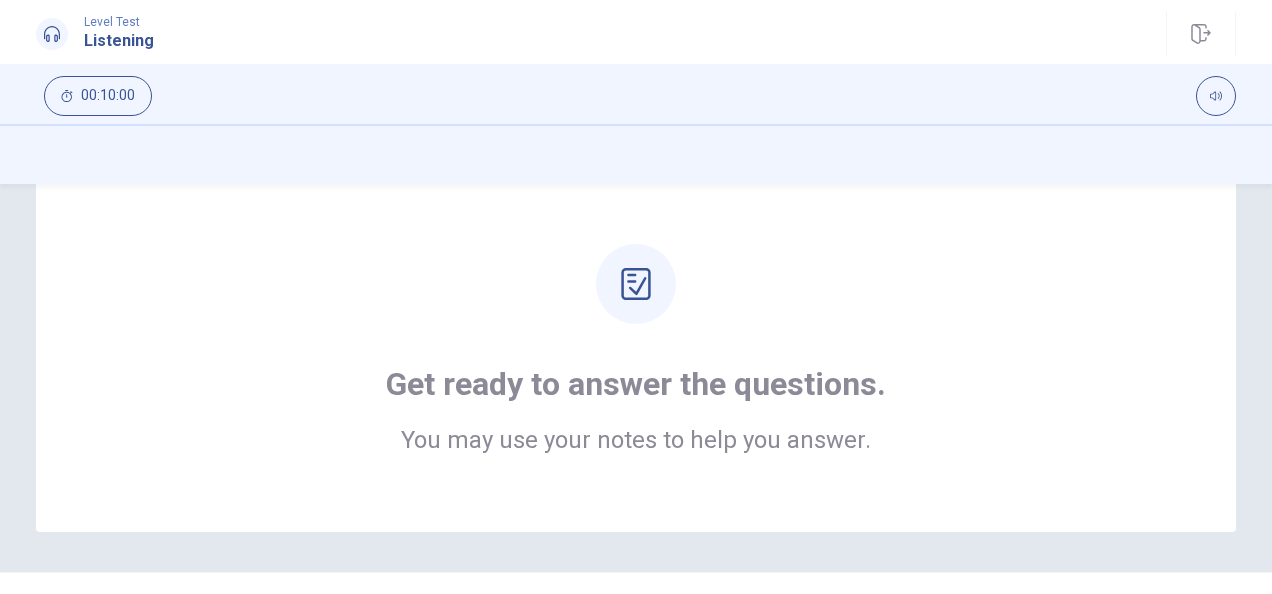 scroll, scrollTop: 100, scrollLeft: 0, axis: vertical 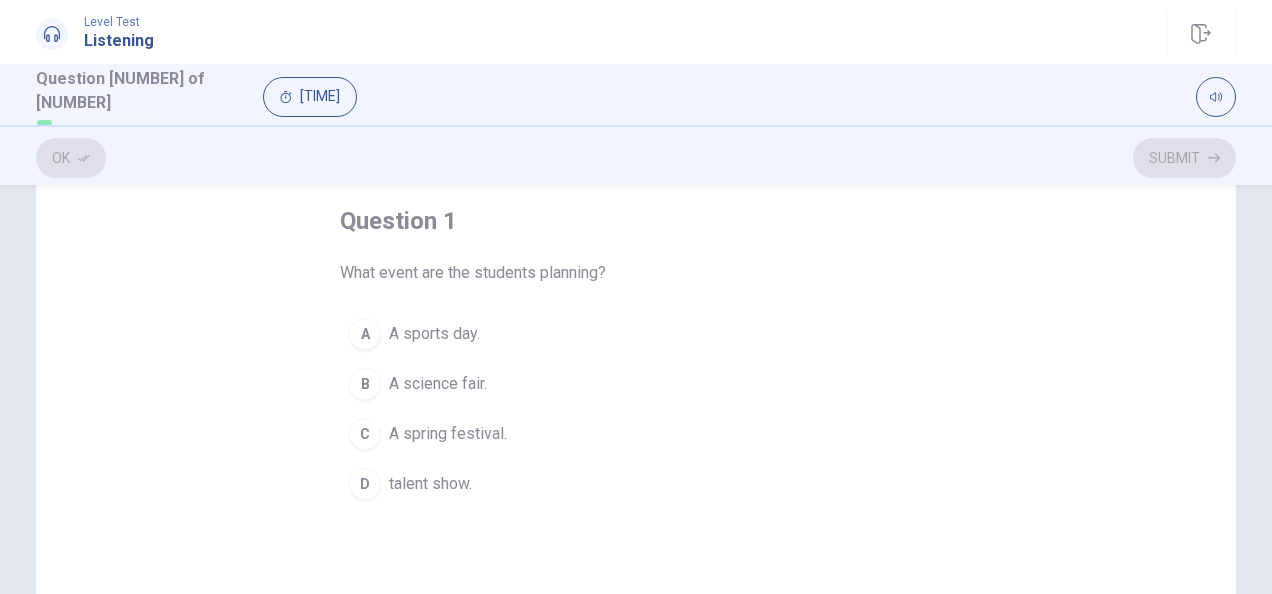 click on "A spring festival." at bounding box center [434, 334] 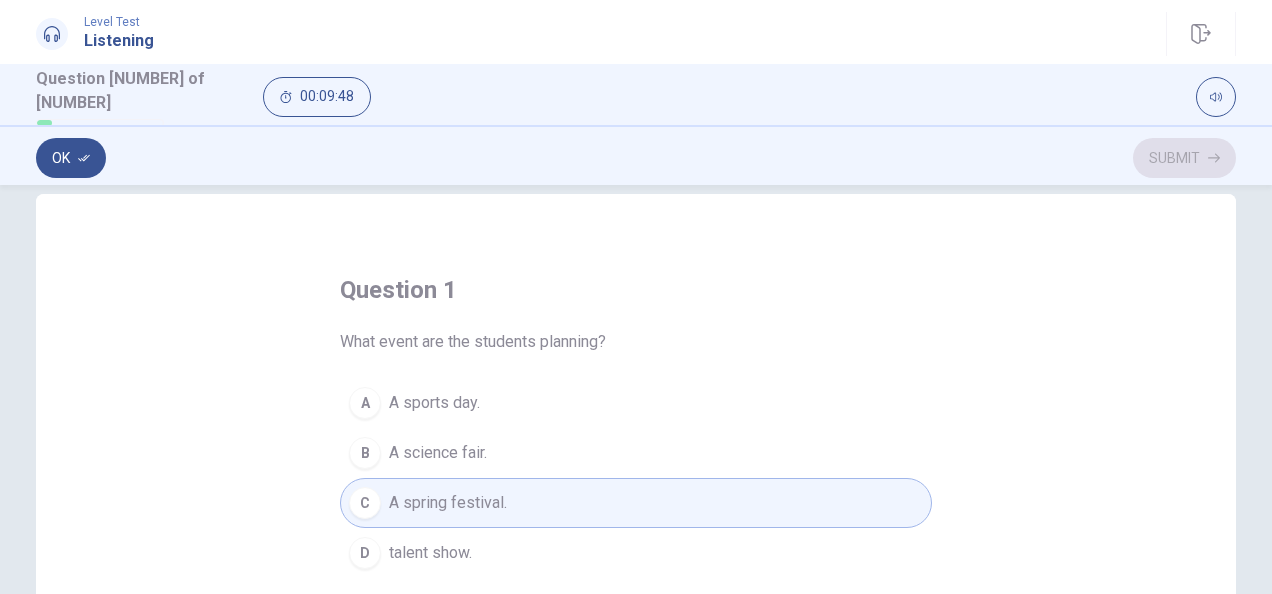 scroll, scrollTop: 0, scrollLeft: 0, axis: both 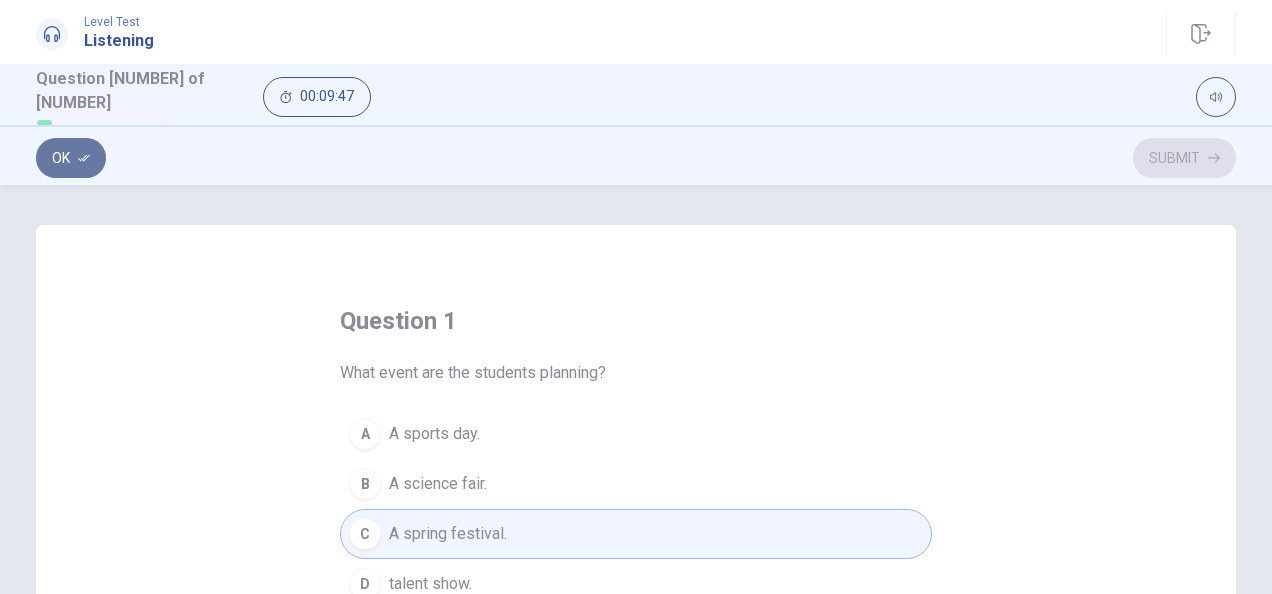click on "Ok" at bounding box center [71, 158] 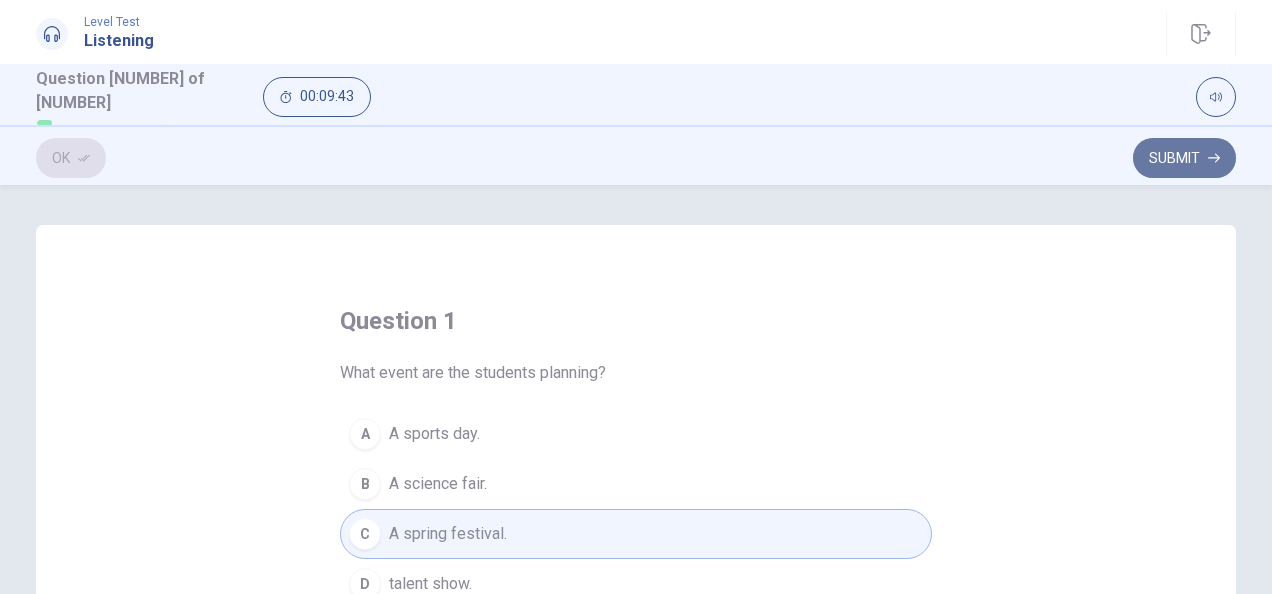 click on "Submit" at bounding box center (1184, 158) 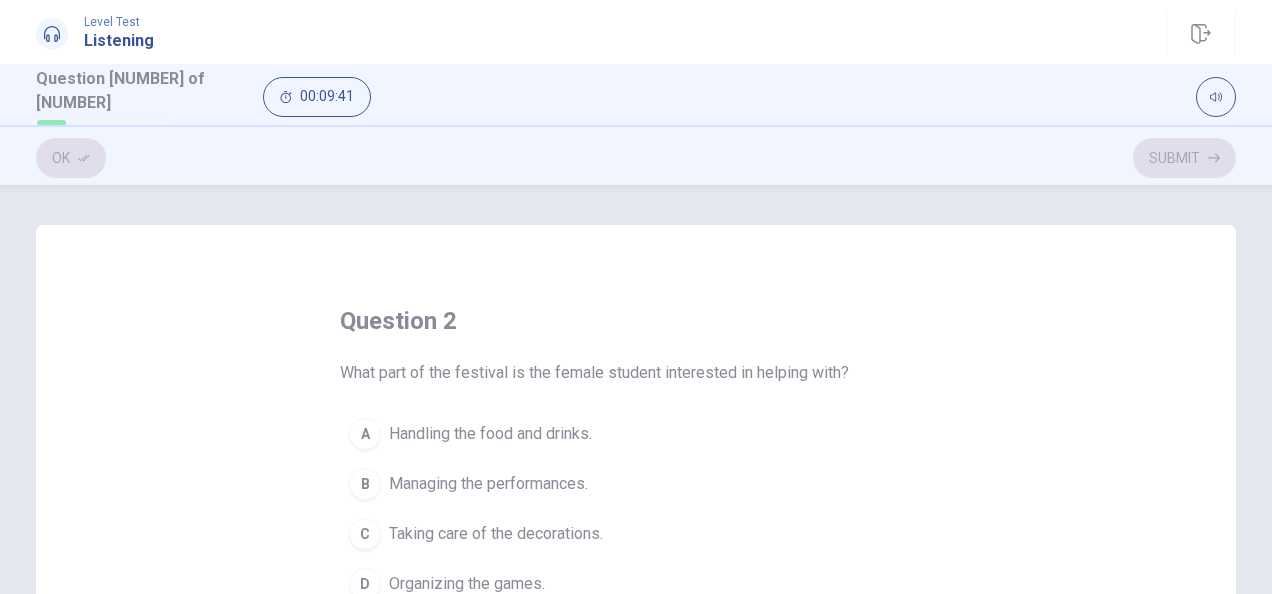 scroll, scrollTop: 100, scrollLeft: 0, axis: vertical 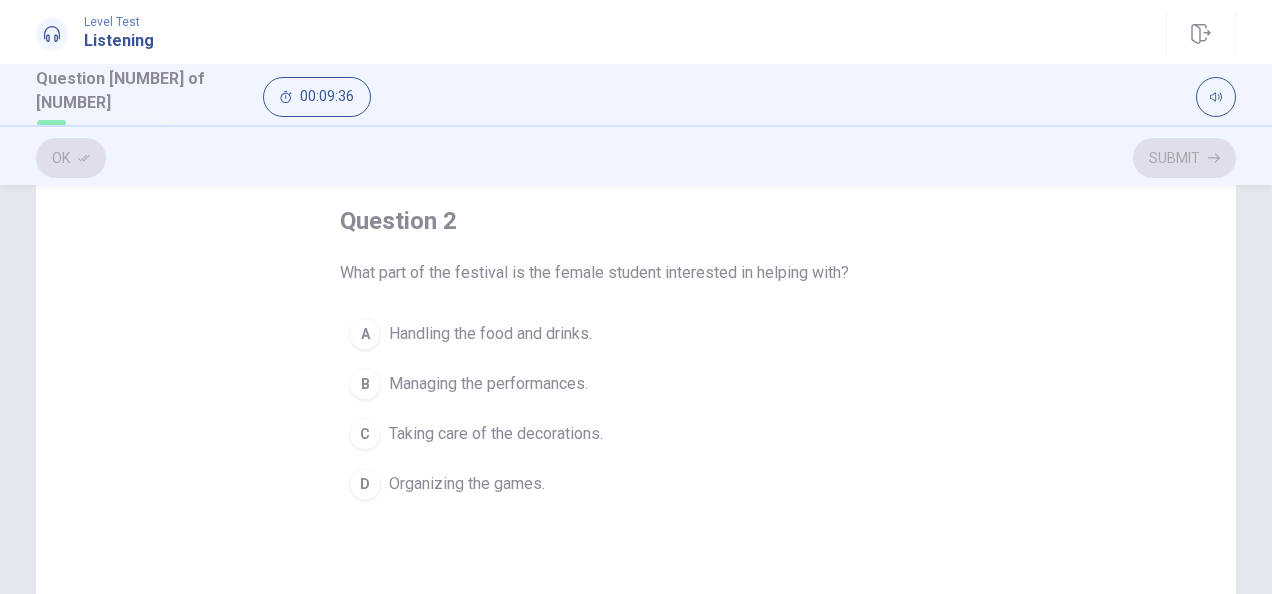 click on "Taking care of the decorations." at bounding box center [490, 334] 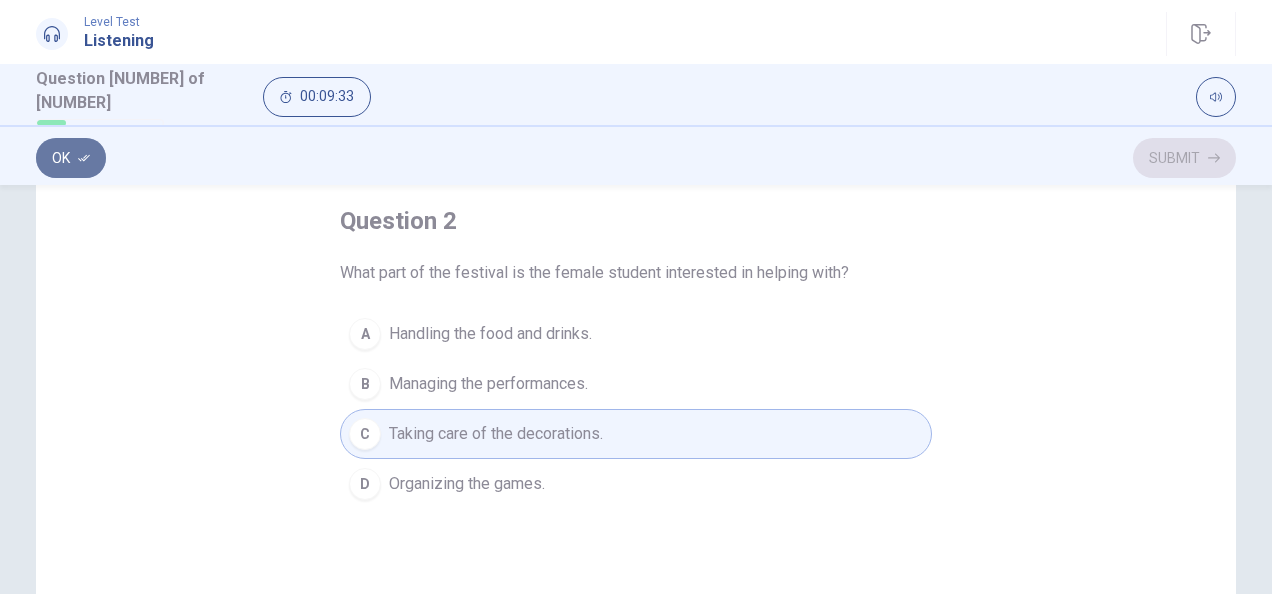 click on "Ok" at bounding box center (71, 158) 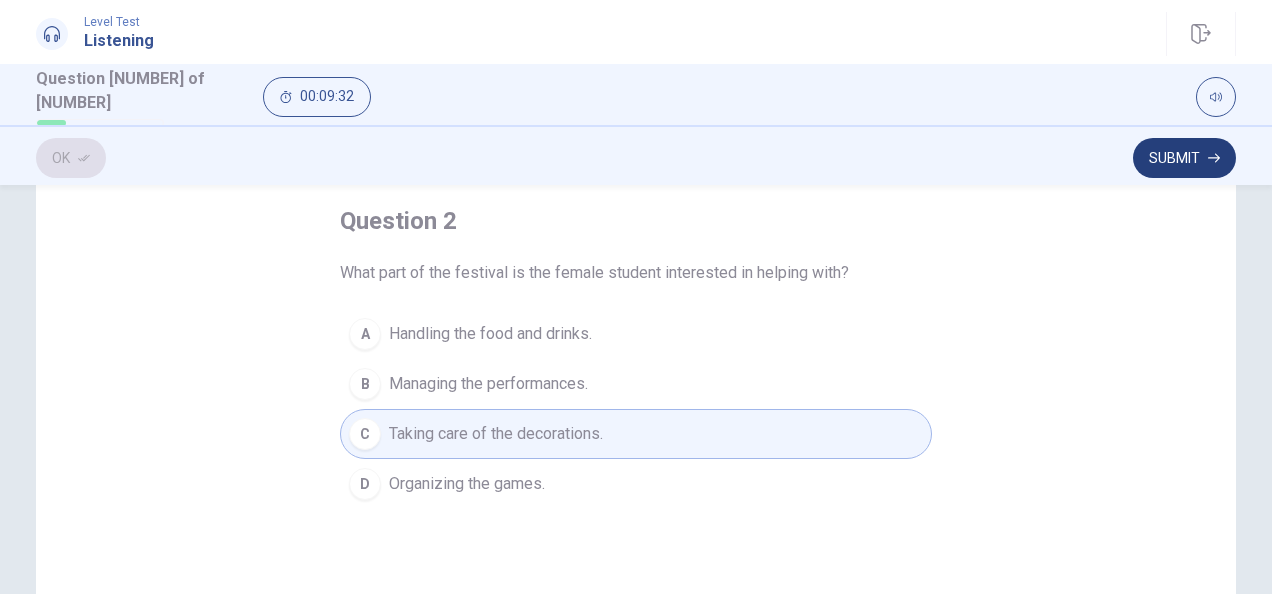 click on "Submit" at bounding box center [1184, 158] 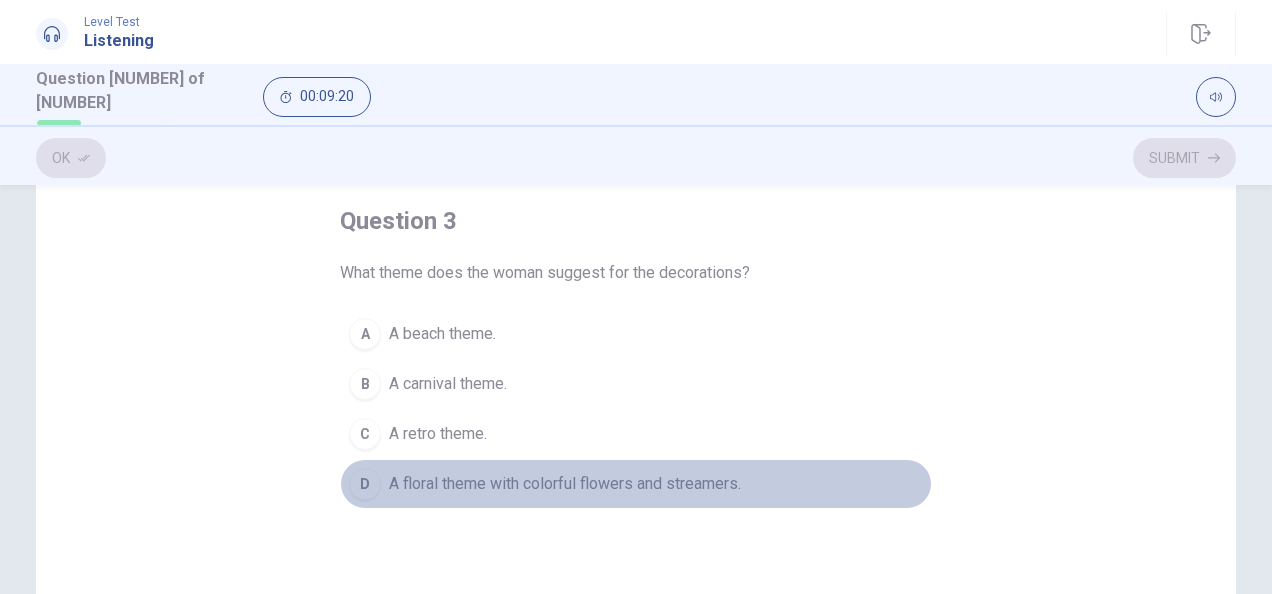 click on "A floral theme with colorful flowers and streamers." at bounding box center (442, 334) 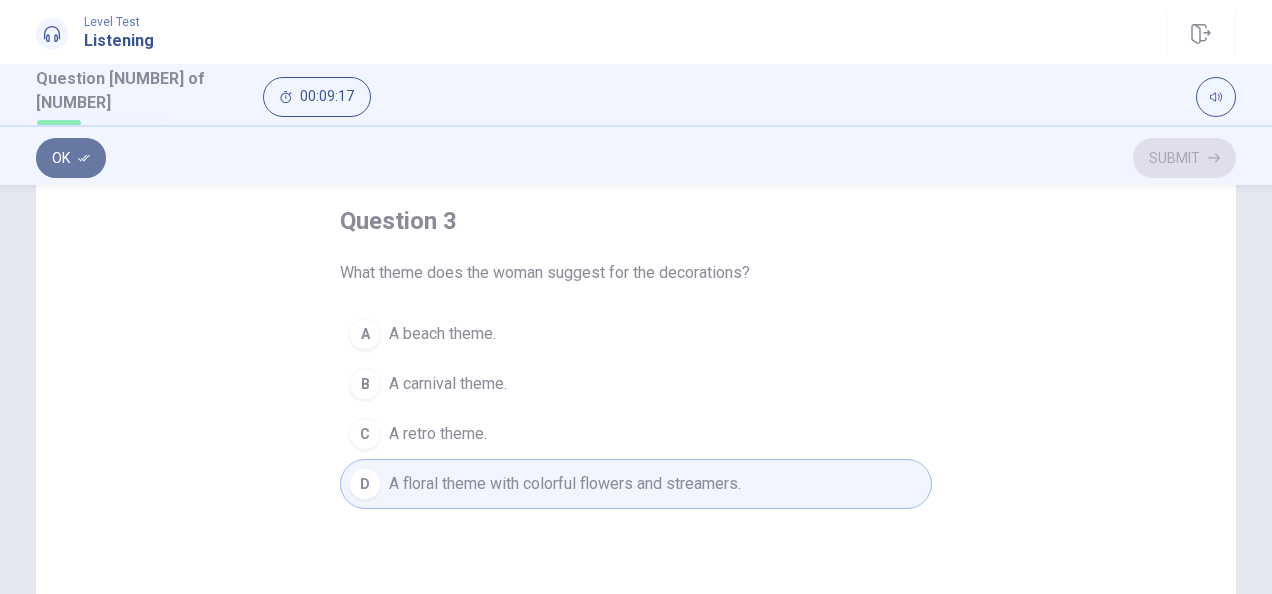 click at bounding box center [84, 158] 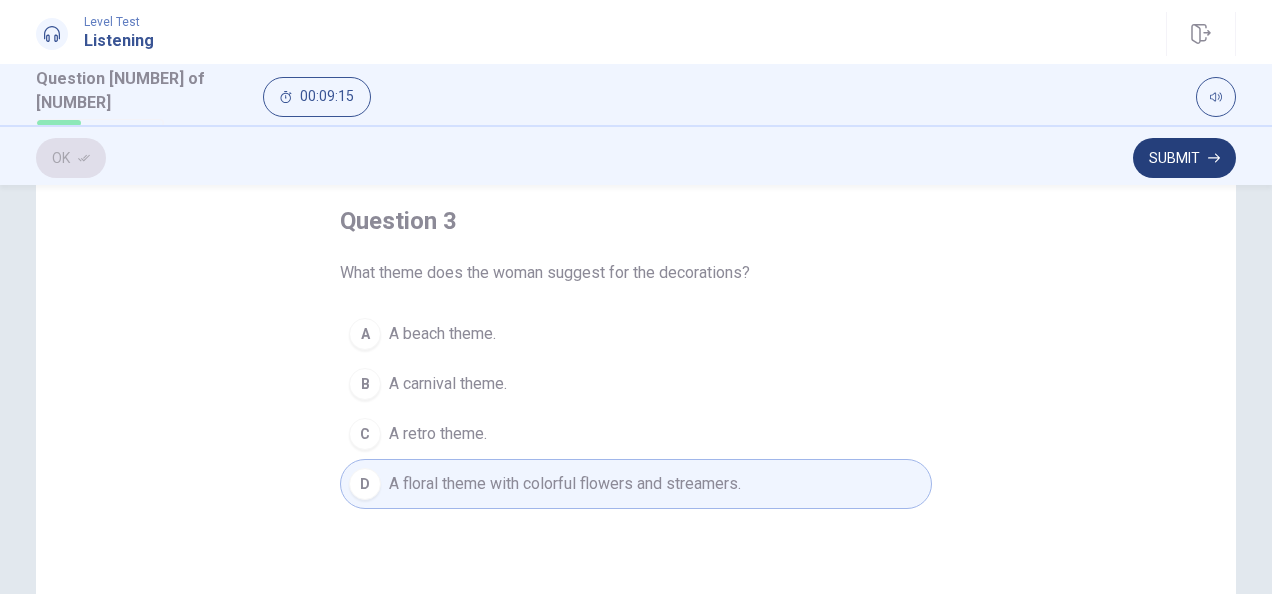 click on "Submit" at bounding box center [1184, 158] 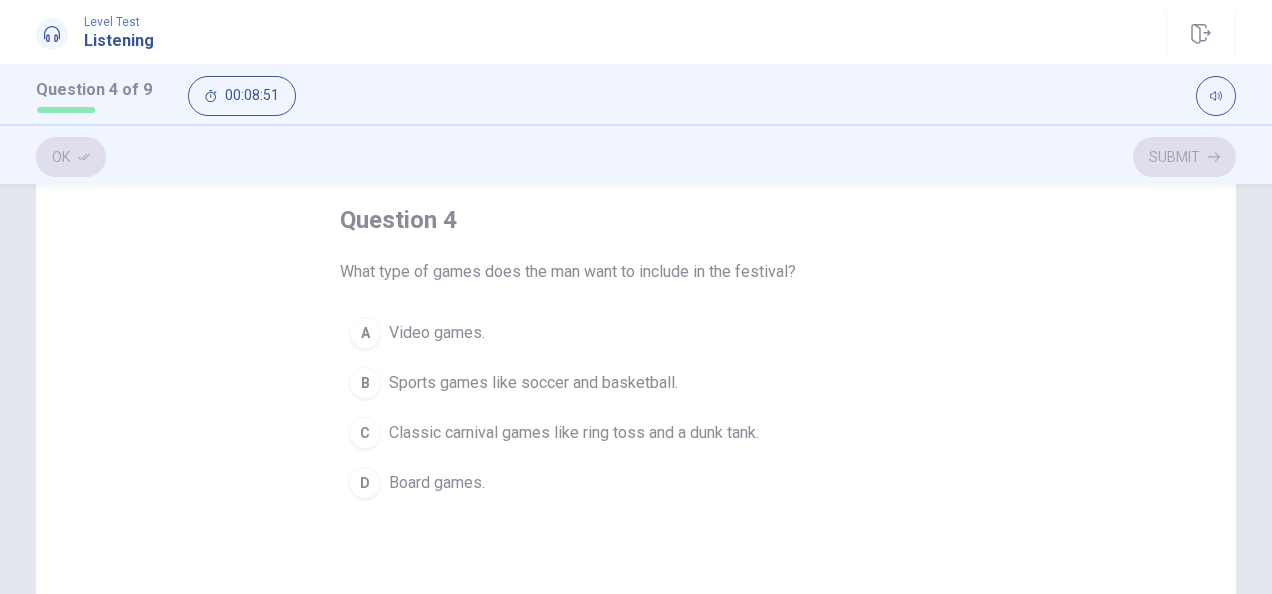 click on "Classic carnival games like ring toss and a dunk tank." at bounding box center (437, 333) 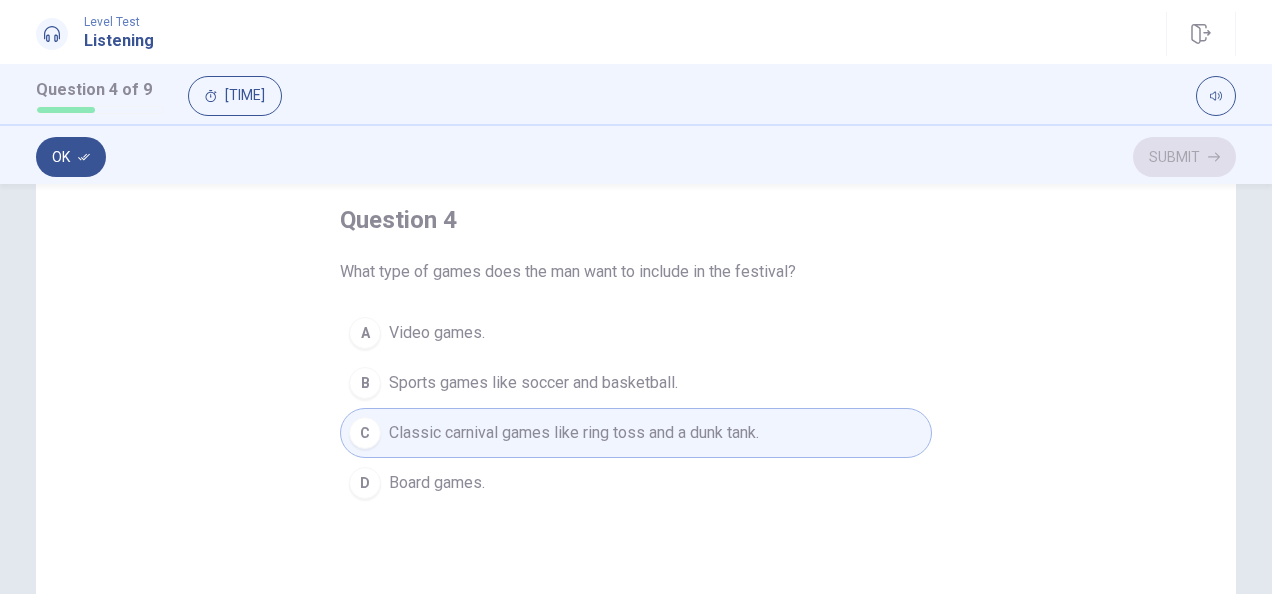 click on "Ok" at bounding box center [71, 157] 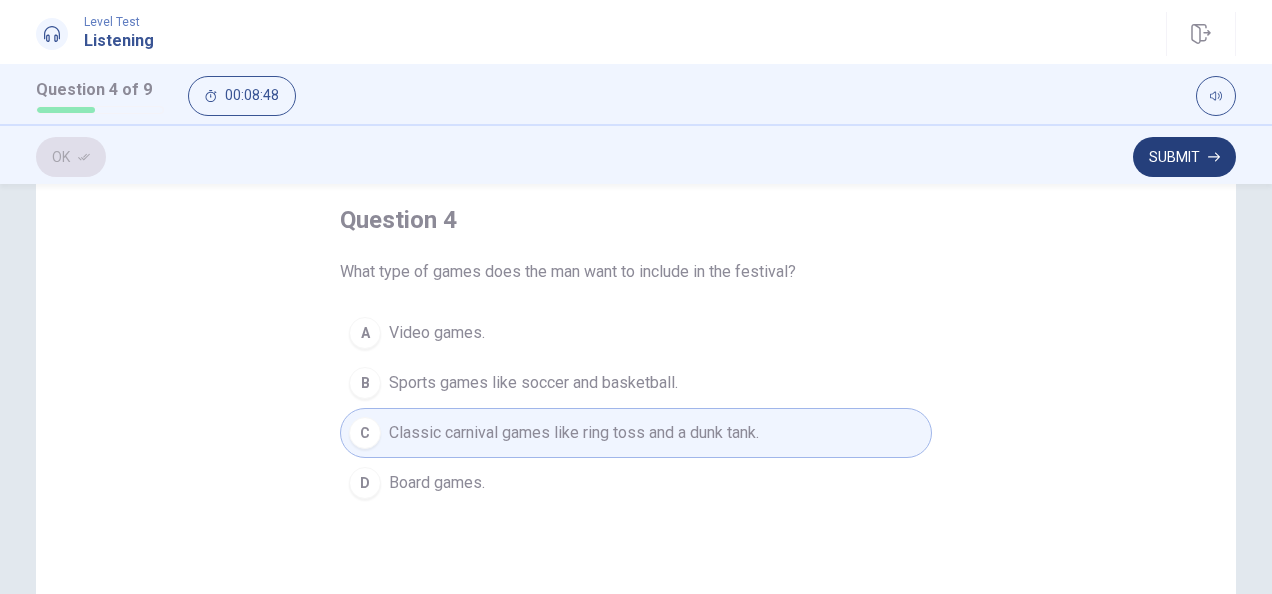 click on "Submit" at bounding box center (1184, 157) 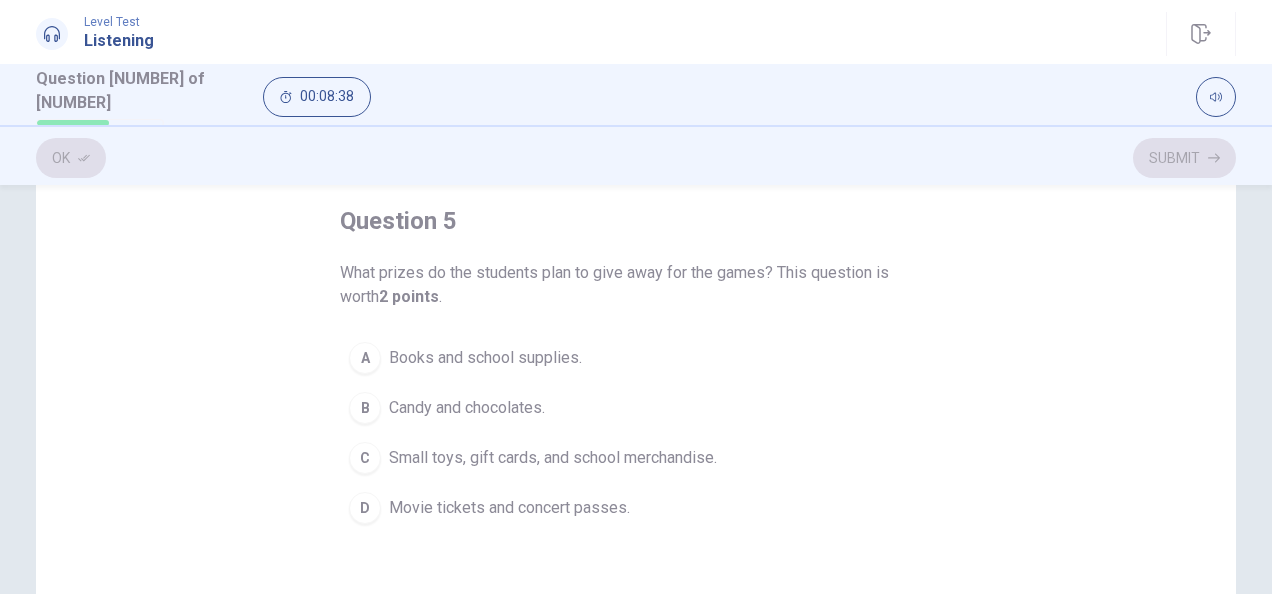 click on "Small toys, gift cards, and school merchandise." at bounding box center (485, 358) 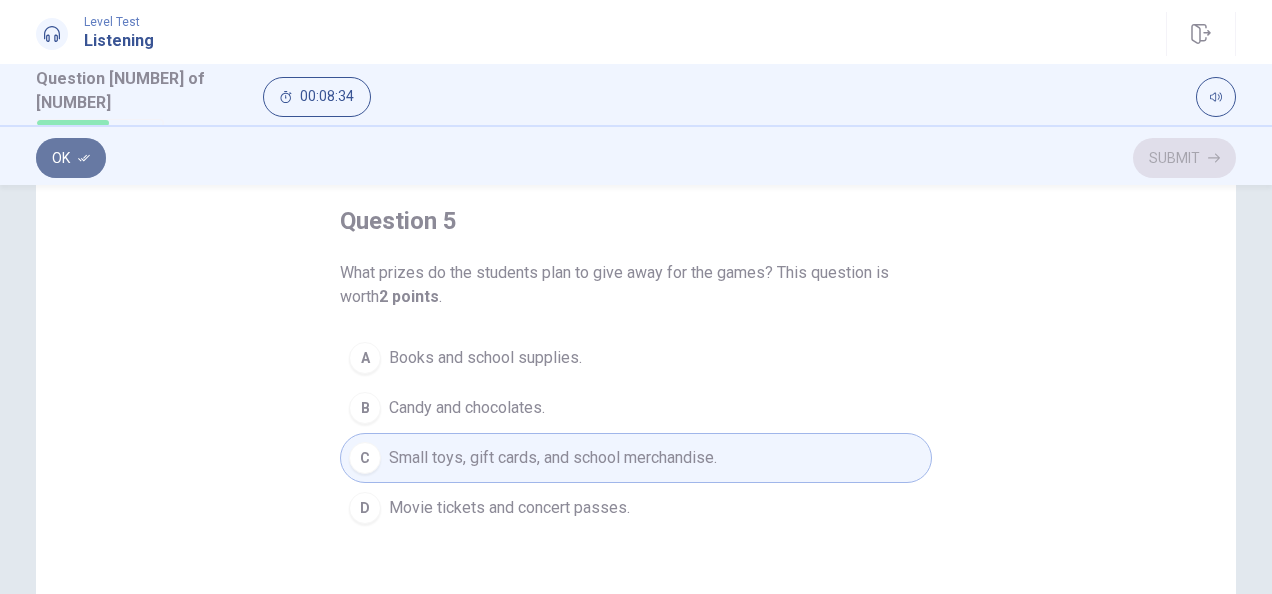 click at bounding box center (84, 158) 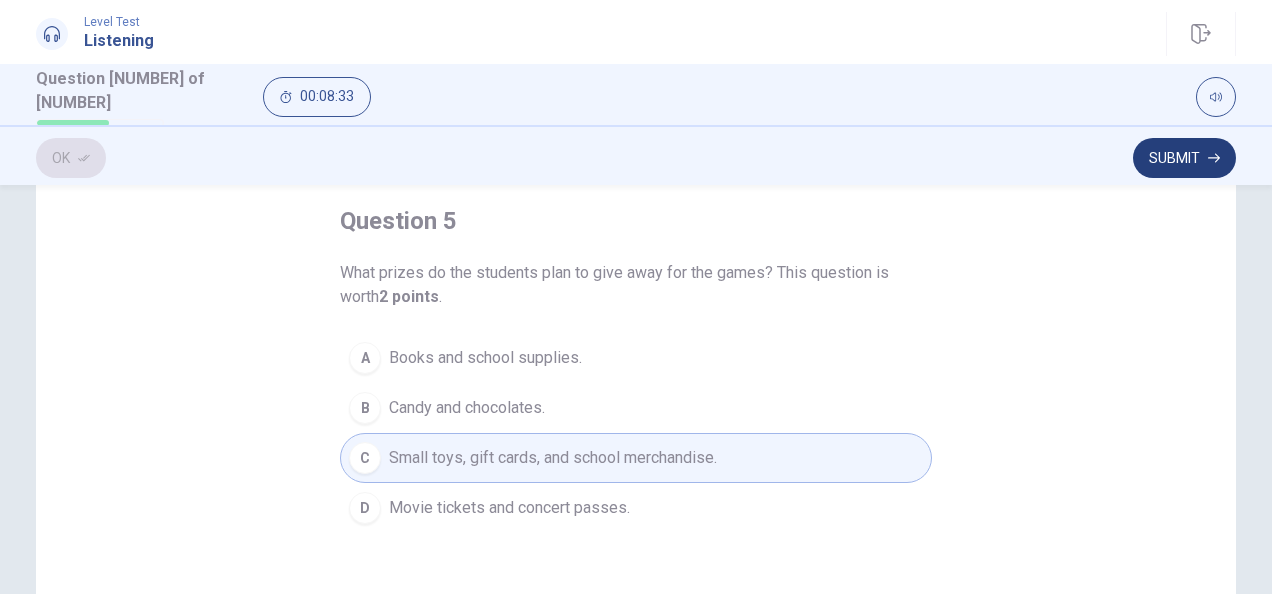 click on "Submit" at bounding box center (1184, 158) 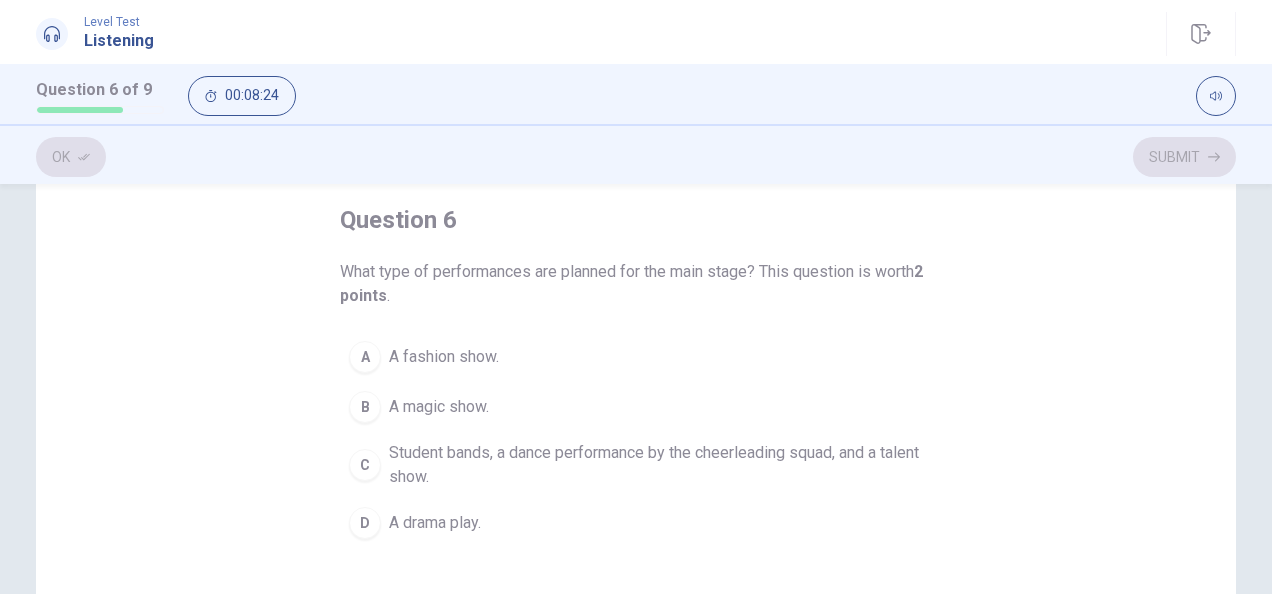 click on "Student bands, a dance performance by the cheerleading squad, and a talent show." at bounding box center (444, 357) 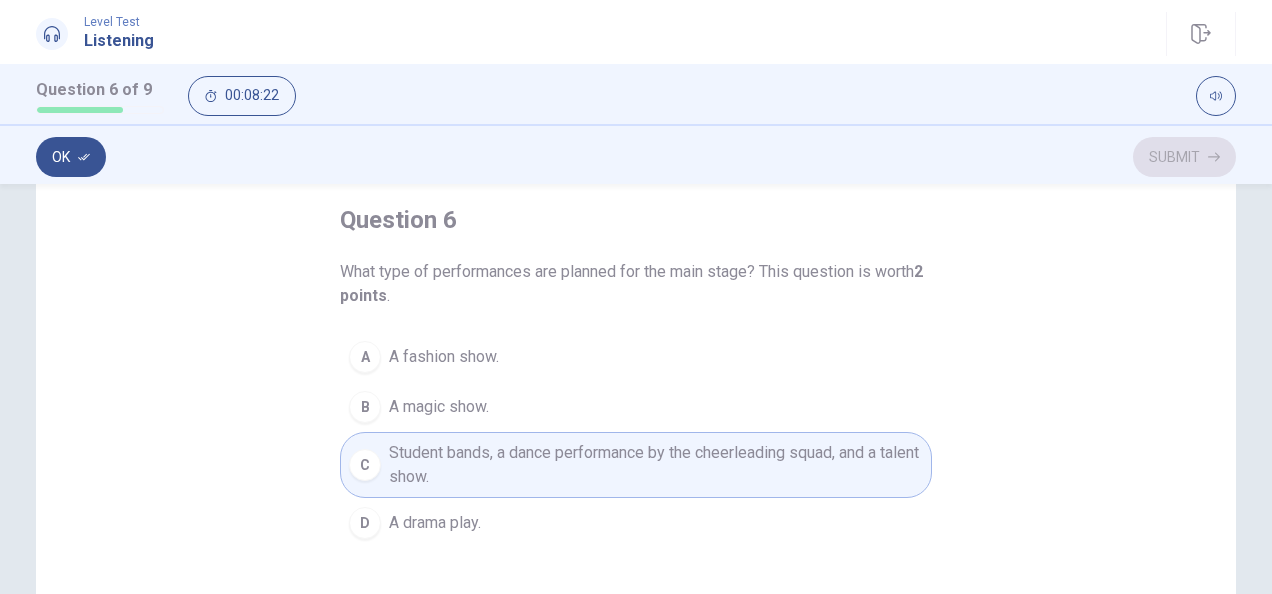 click on "Ok" at bounding box center (71, 157) 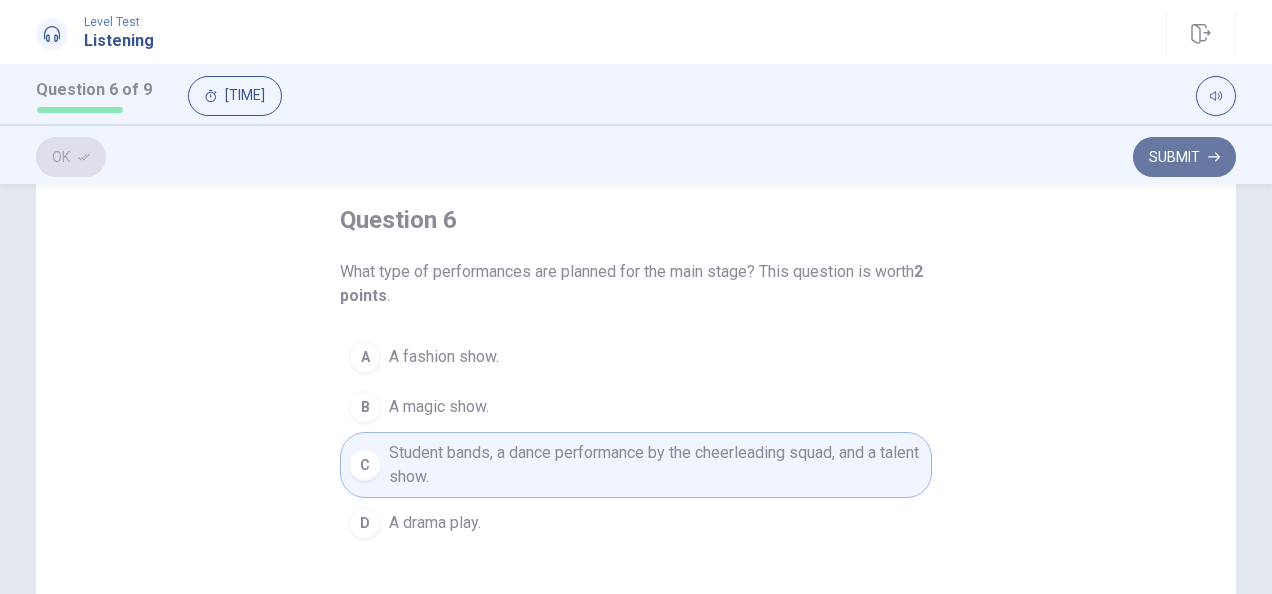click on "Submit" at bounding box center (1184, 157) 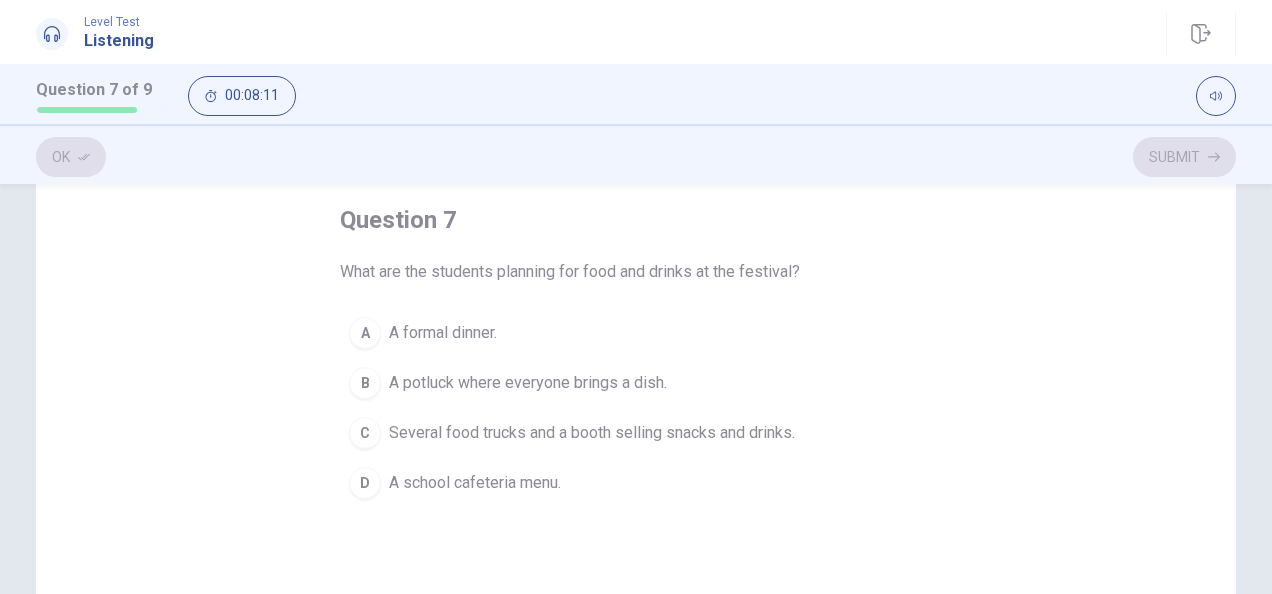 click on "Several food trucks and a booth selling snacks and drinks." at bounding box center (443, 333) 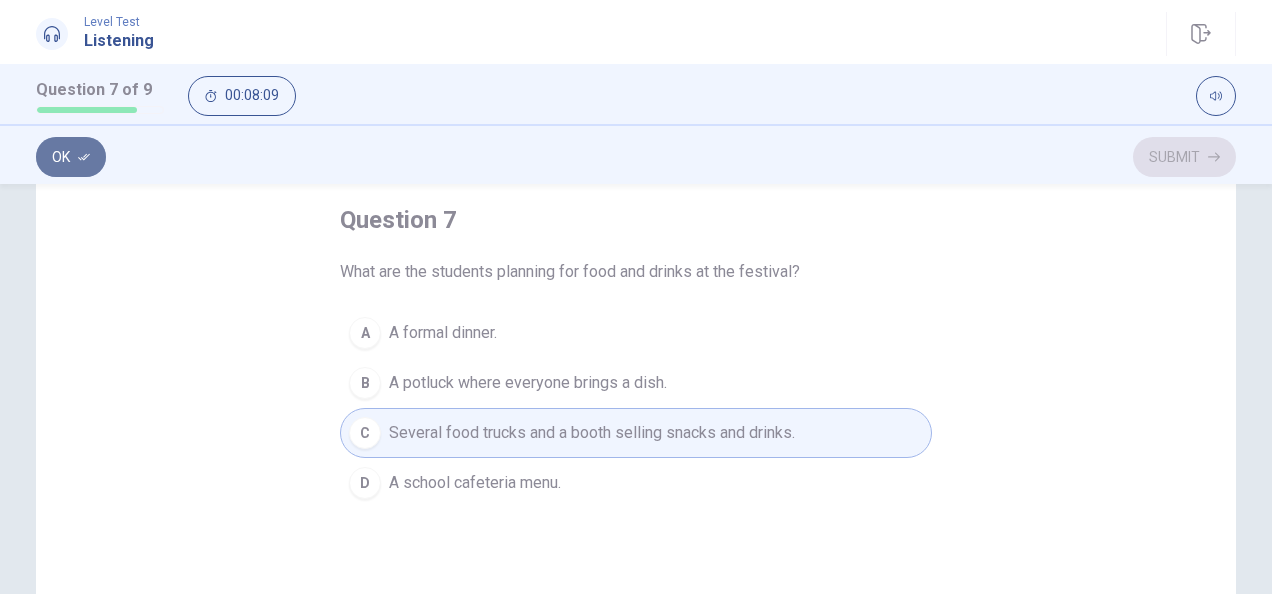 click on "Ok" at bounding box center (71, 157) 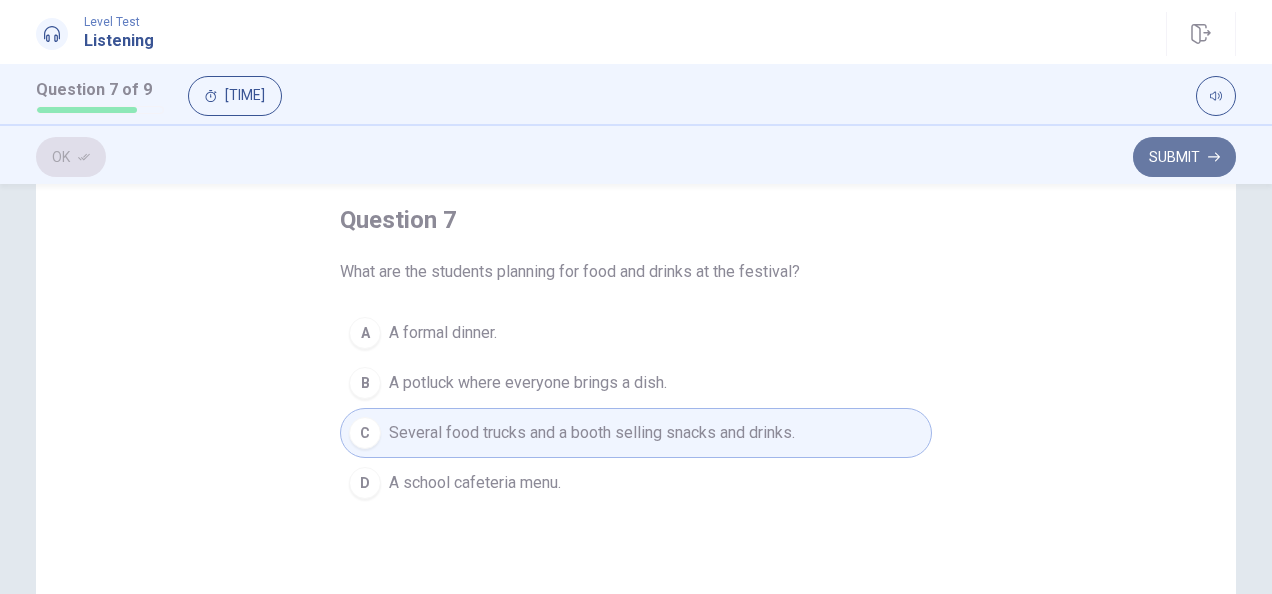 click on "Submit" at bounding box center [1184, 157] 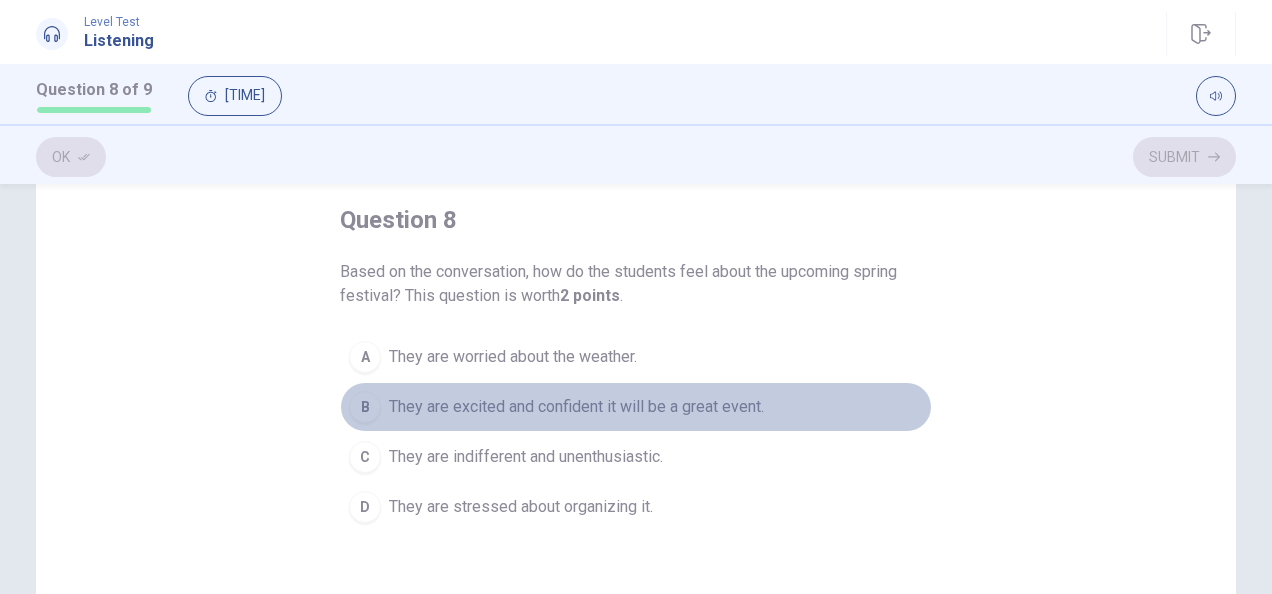 click on "They are excited and confident it will be a great event." at bounding box center (513, 357) 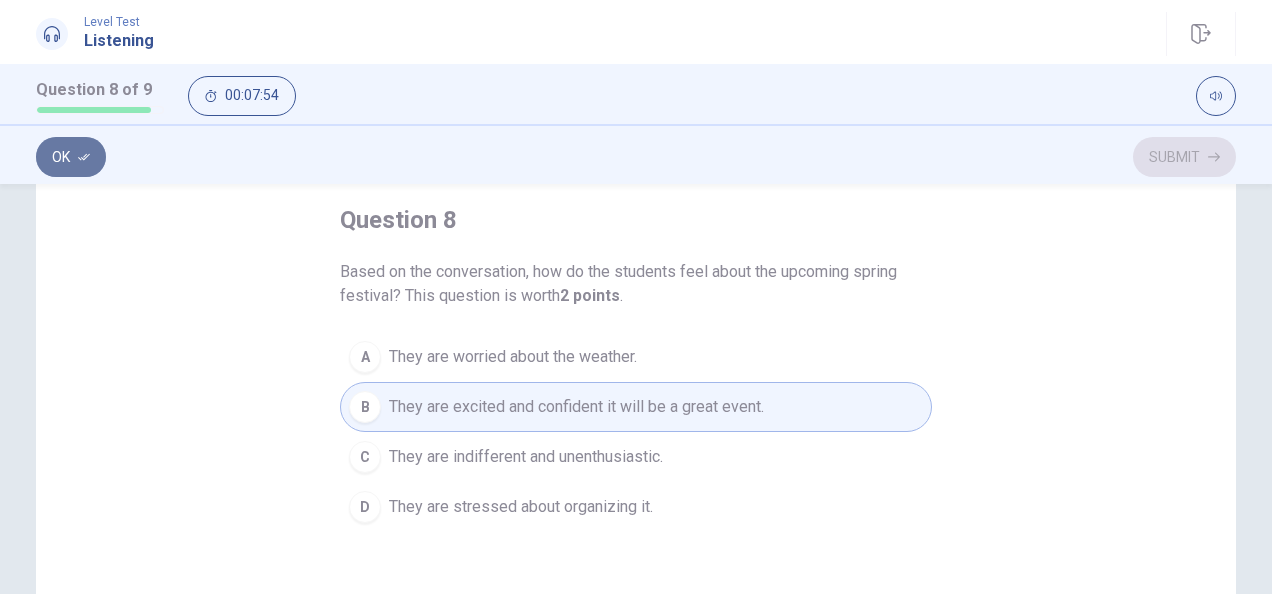click at bounding box center (84, 157) 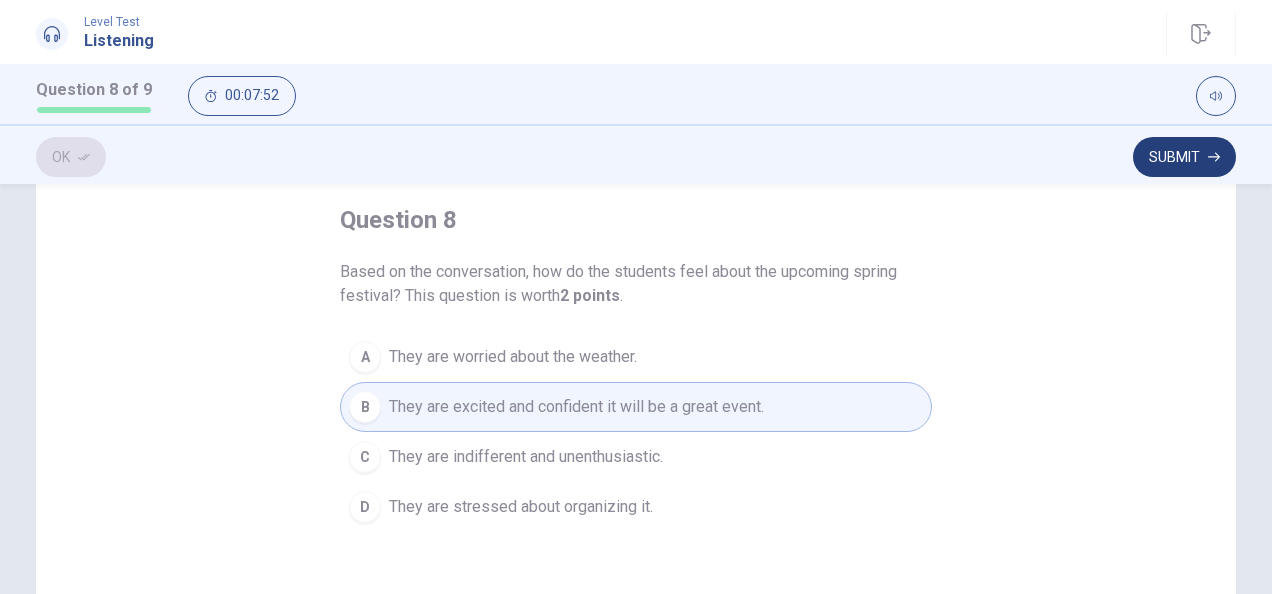 click on "Submit" at bounding box center [1184, 157] 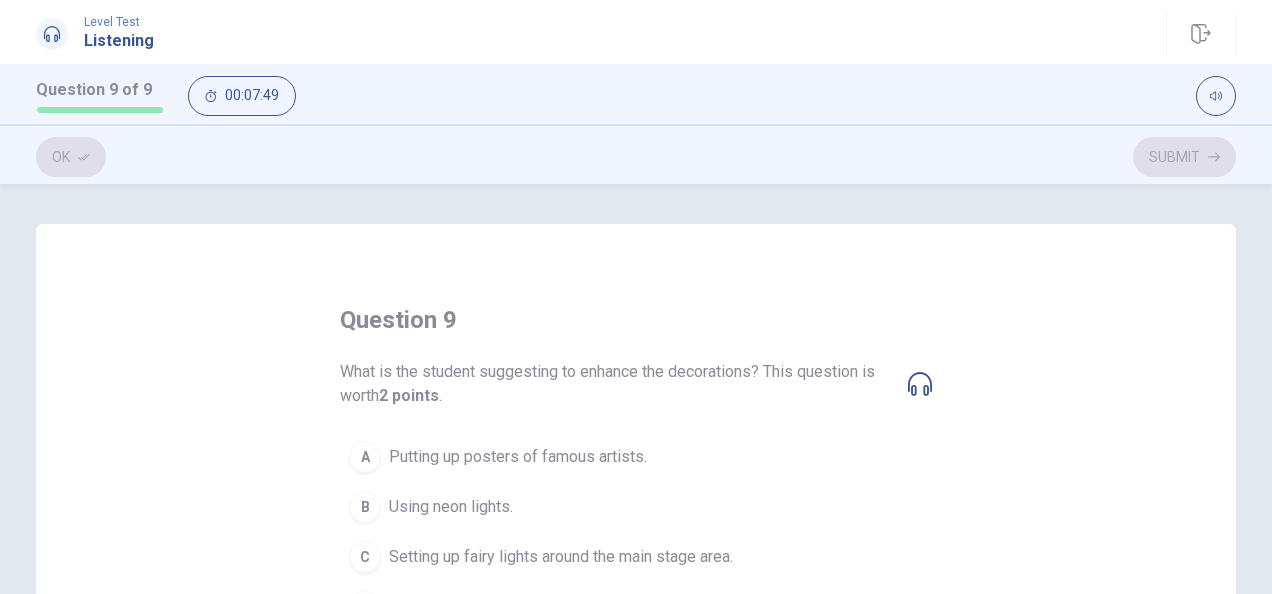 scroll, scrollTop: 100, scrollLeft: 0, axis: vertical 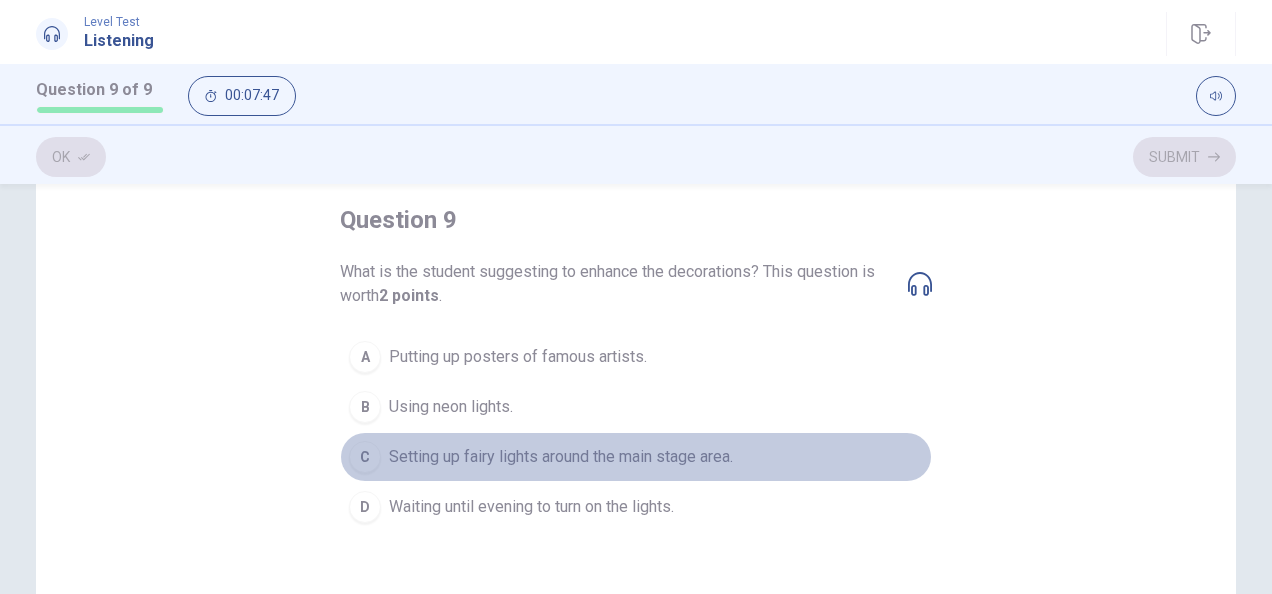click on "Setting up fairy lights around the main stage area." at bounding box center (518, 357) 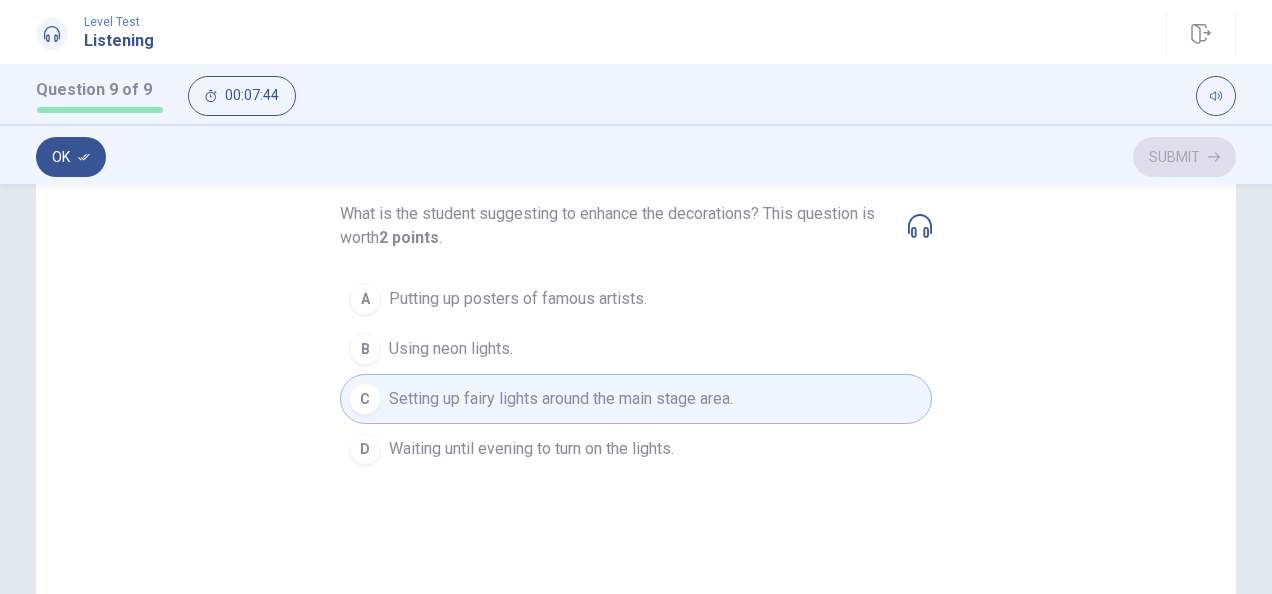 scroll, scrollTop: 200, scrollLeft: 0, axis: vertical 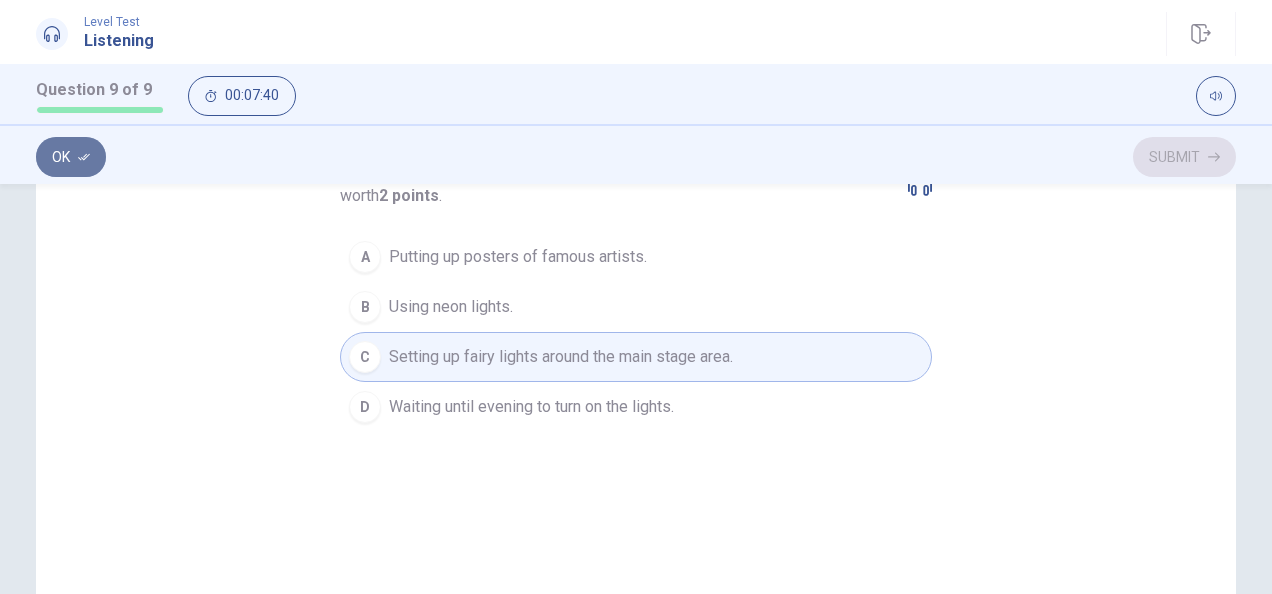 click at bounding box center [84, 157] 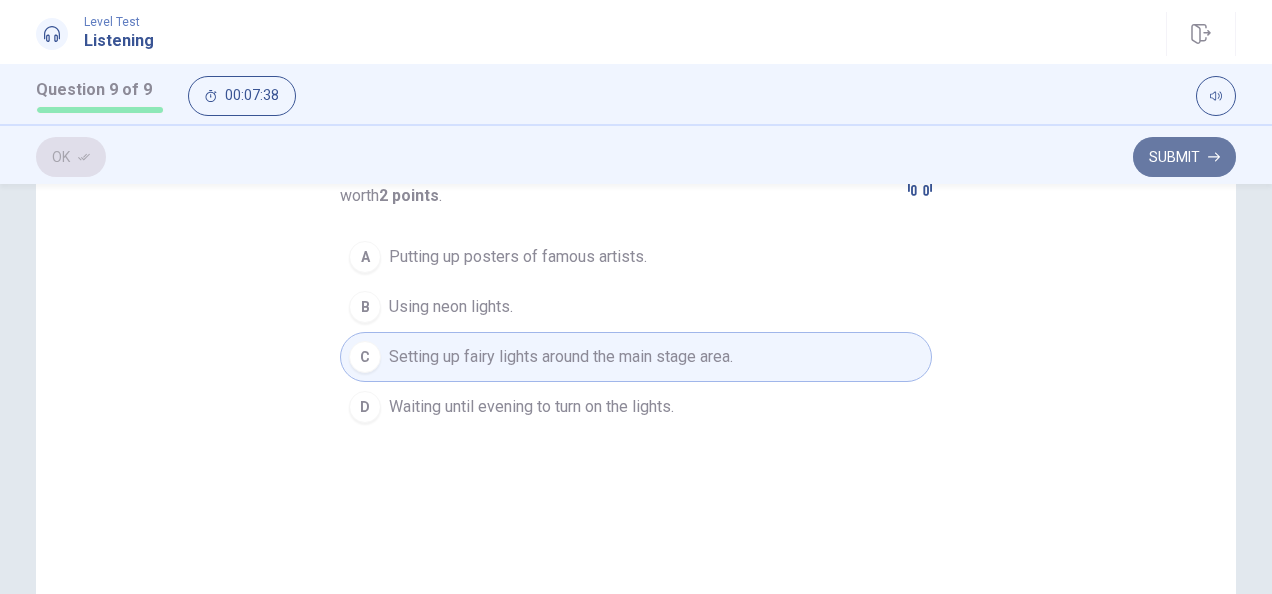 click on "Submit" at bounding box center [1184, 157] 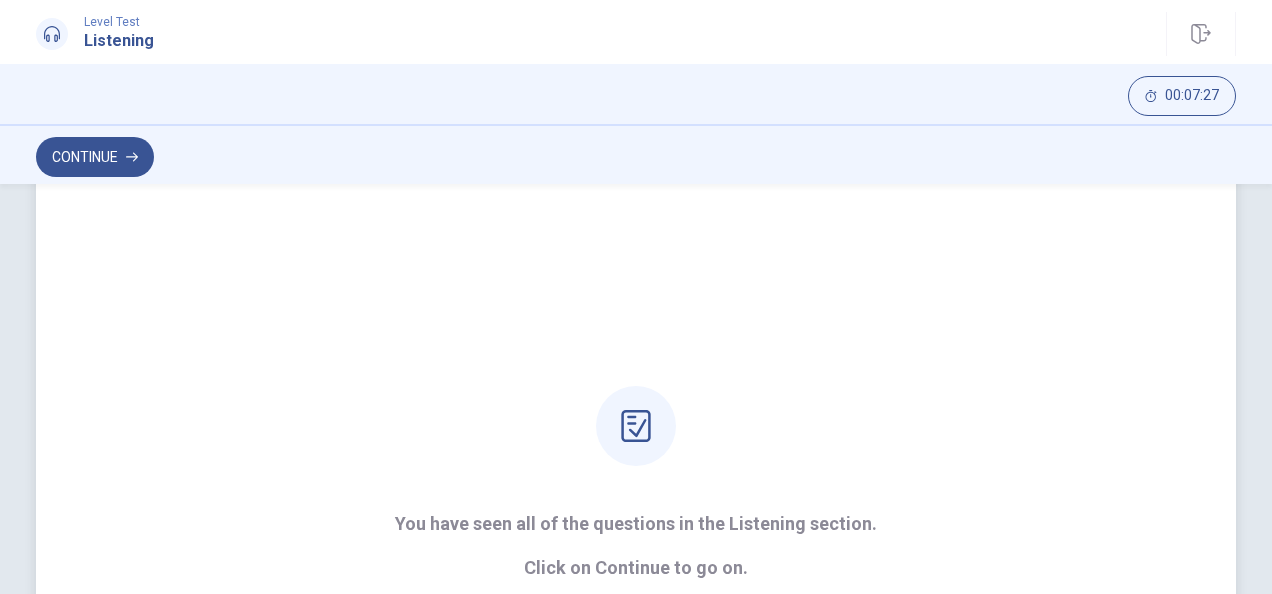 scroll, scrollTop: 100, scrollLeft: 0, axis: vertical 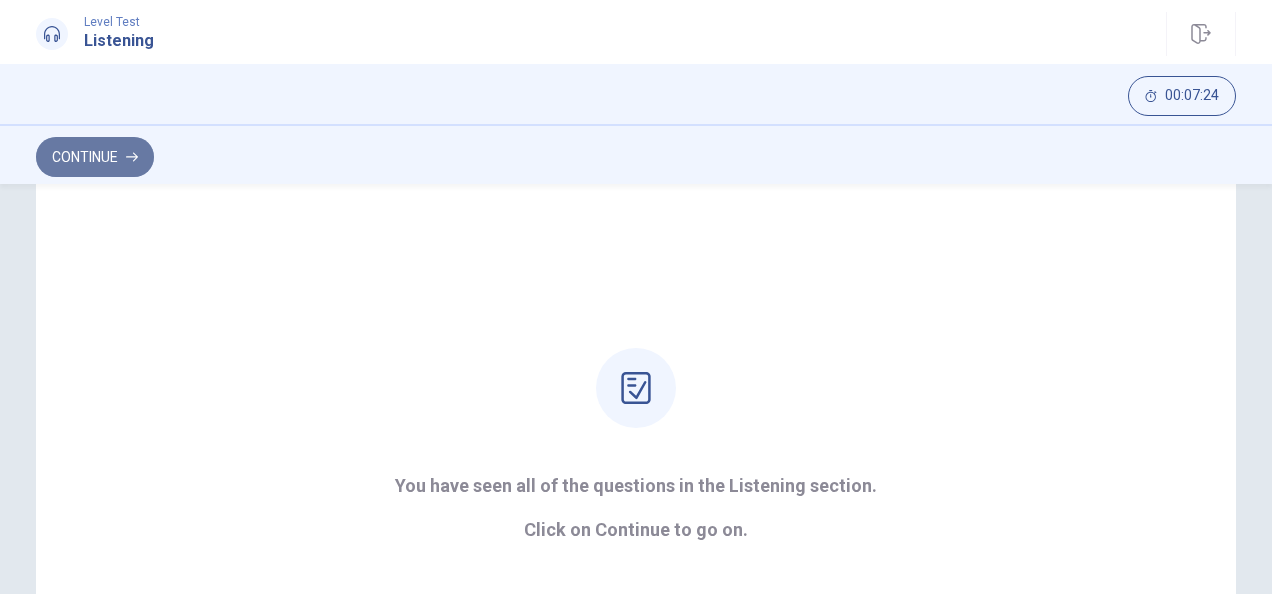 click on "Continue" at bounding box center [95, 157] 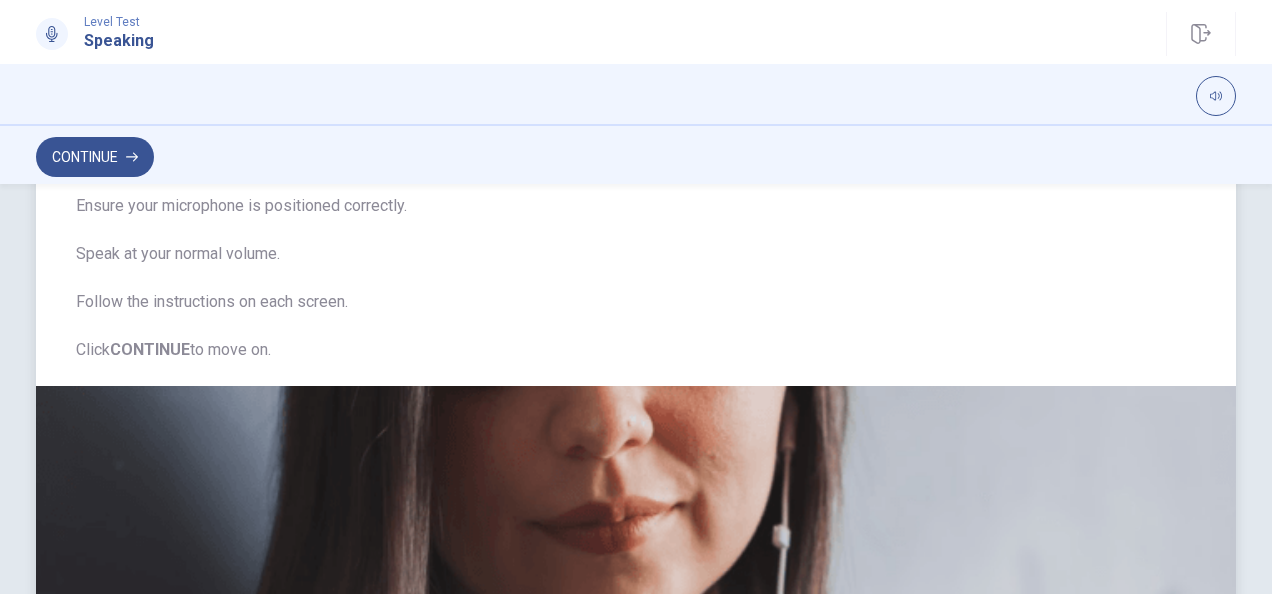 scroll, scrollTop: 300, scrollLeft: 0, axis: vertical 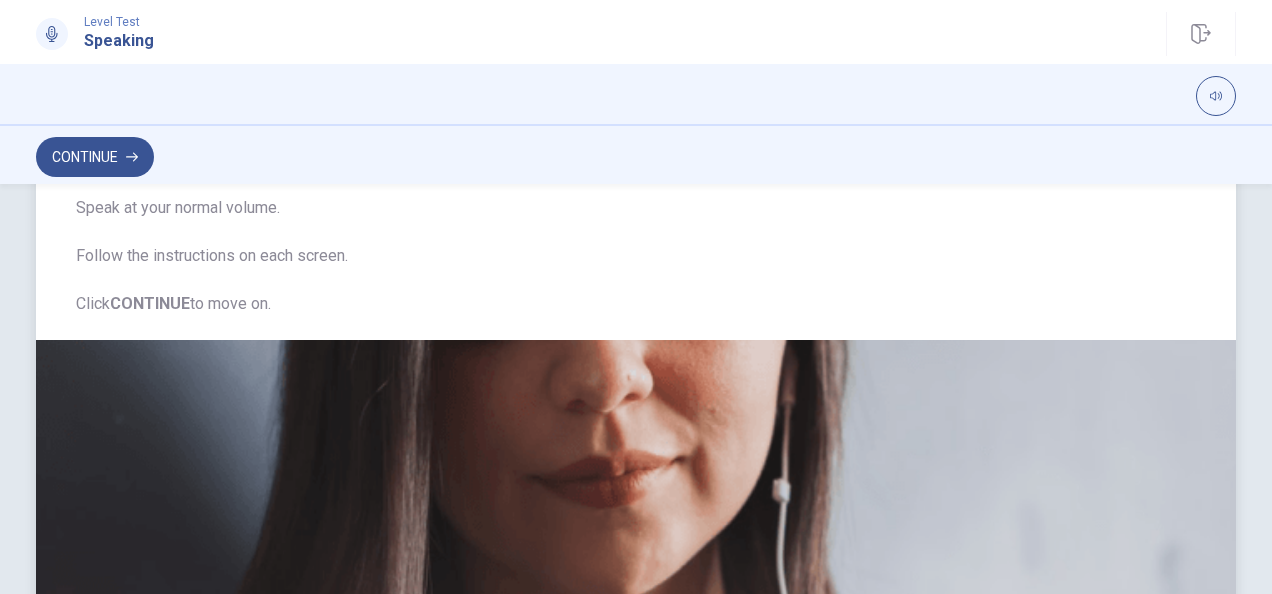 click on "There are 3 questions in this section.
For each question, you will have 15 seconds to prepare. Then, you will have 45 seconds to speak.
Use a headset if available (recommended for best audio quality).
Ensure your microphone is positioned correctly.
Speak at your normal volume.
Follow the instructions on each screen.
Click  CONTINUE  to move on." at bounding box center (636, 160) 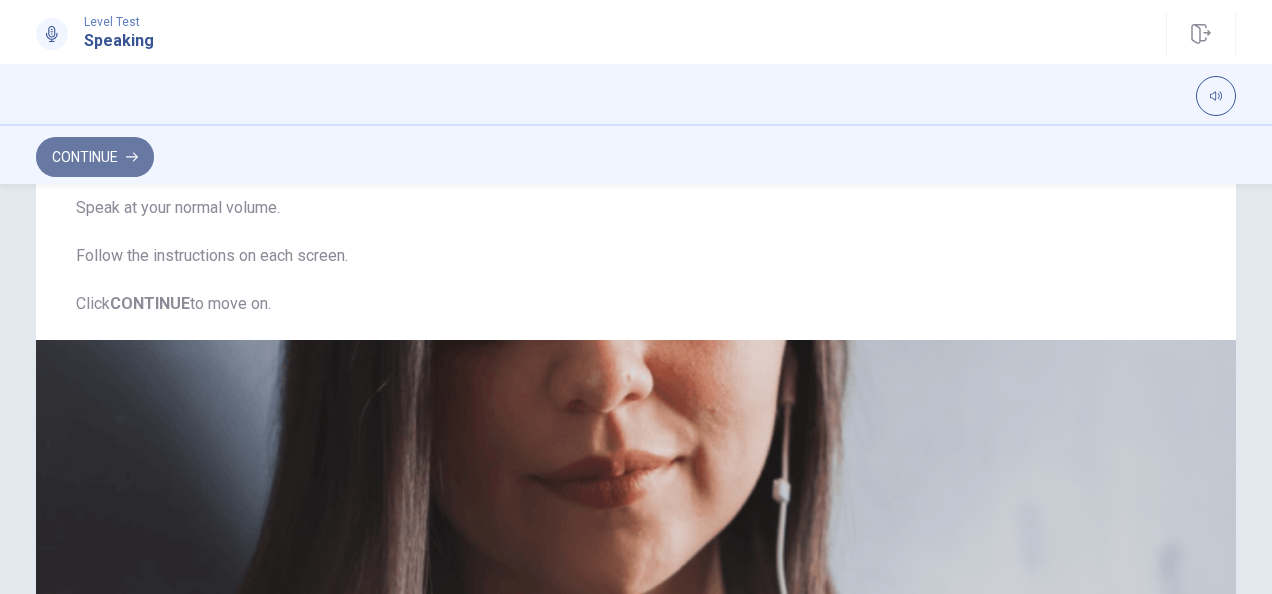 click on "Continue" at bounding box center (95, 157) 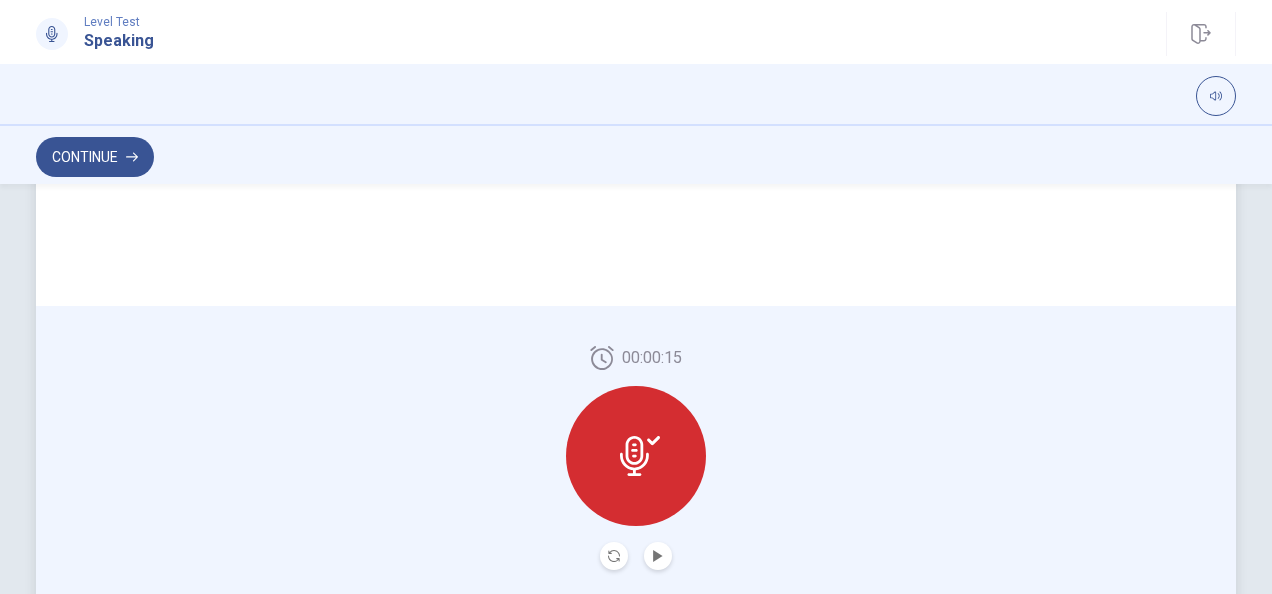 scroll, scrollTop: 586, scrollLeft: 0, axis: vertical 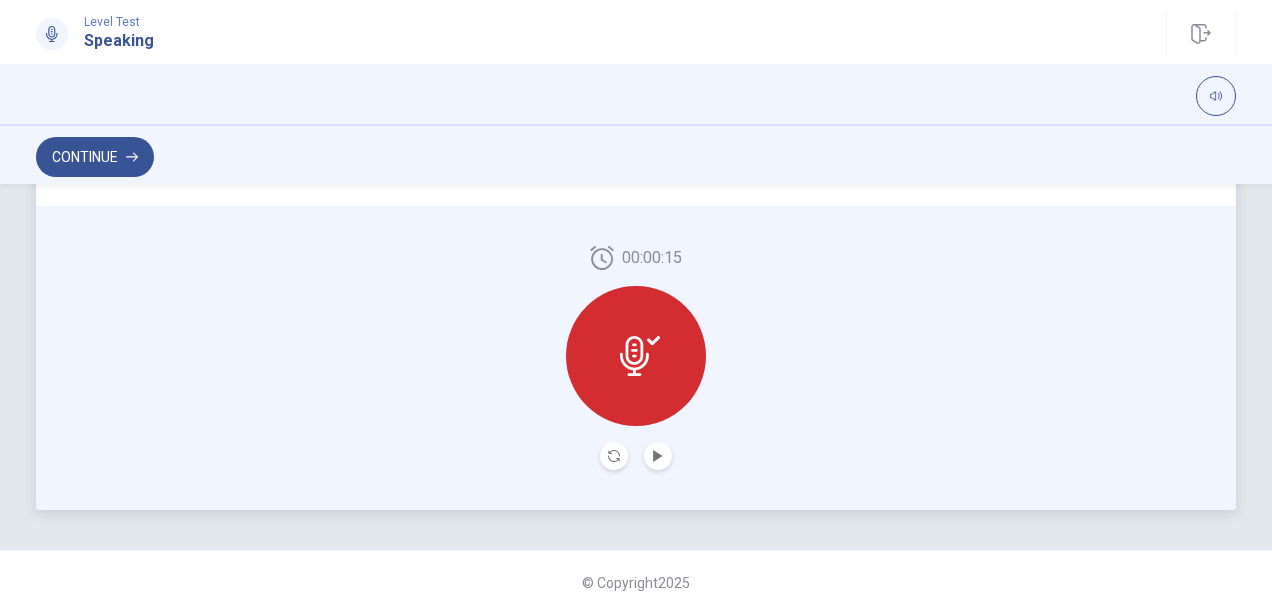 click at bounding box center (634, 356) 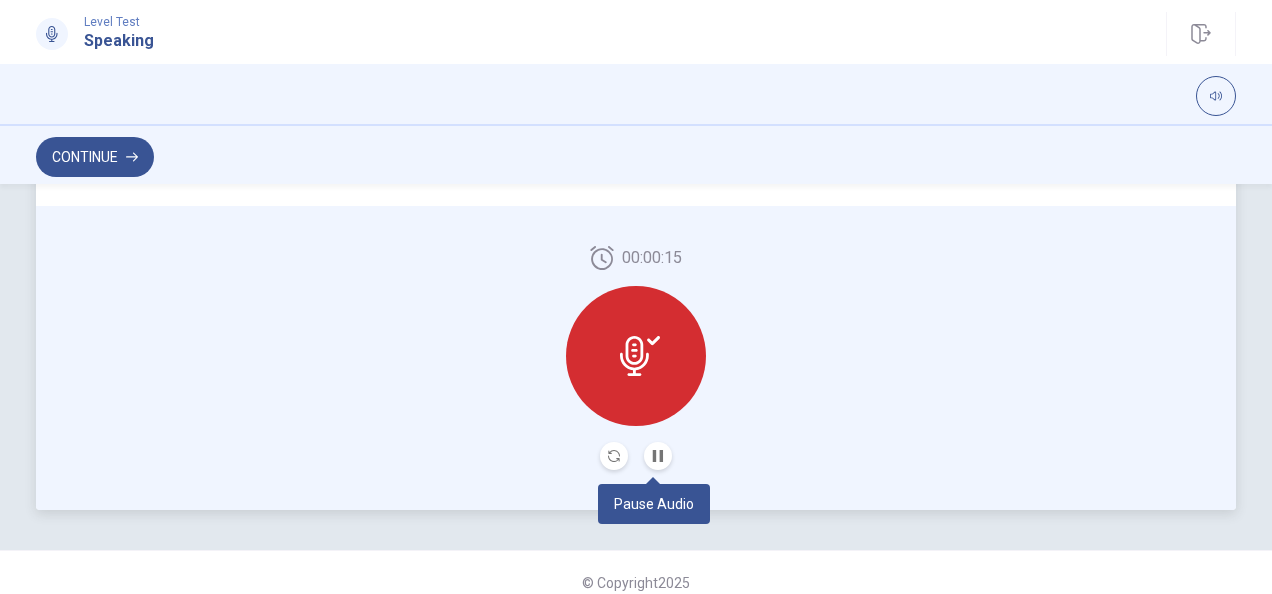 click at bounding box center [658, 456] 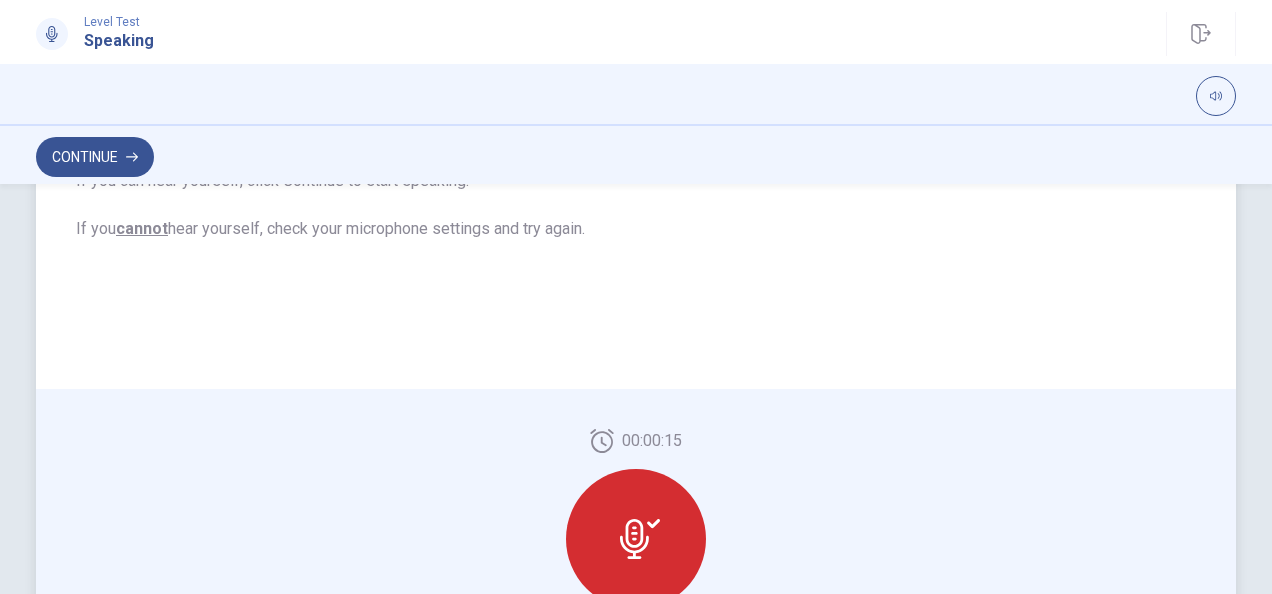 scroll, scrollTop: 486, scrollLeft: 0, axis: vertical 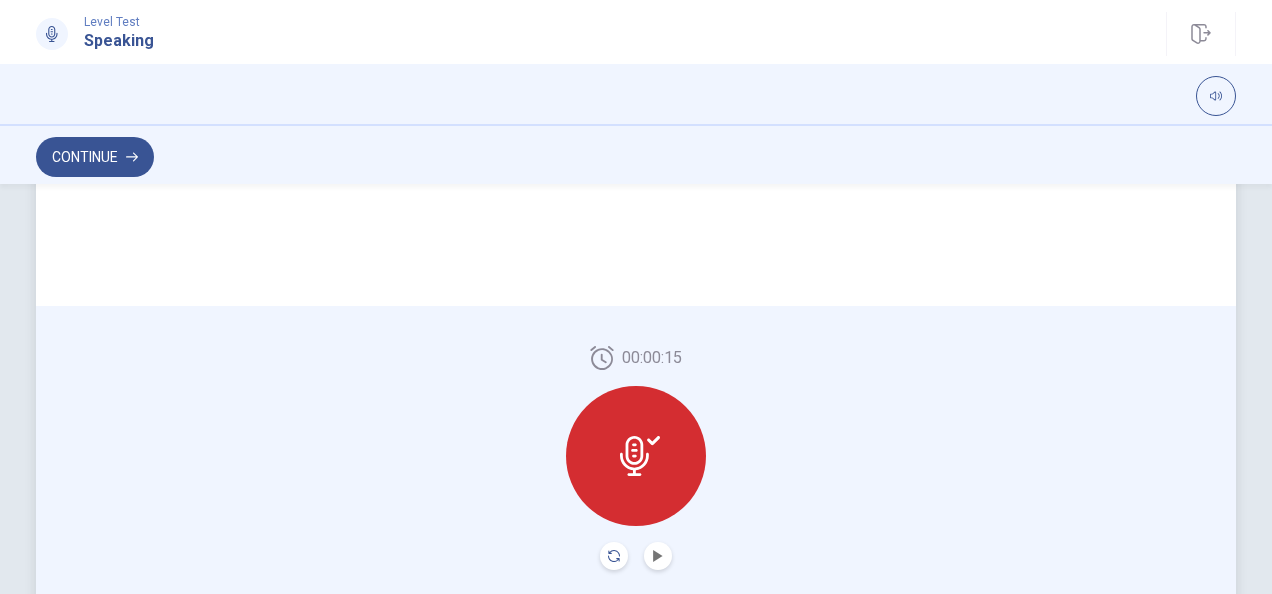 click at bounding box center [614, 556] 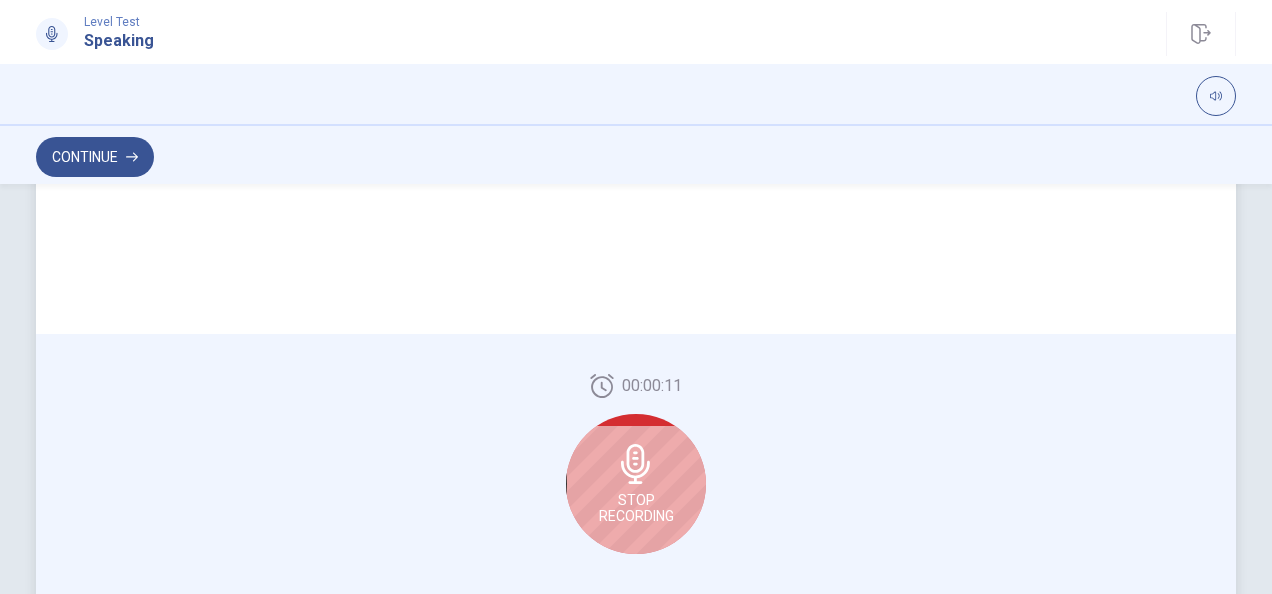 click at bounding box center (635, 464) 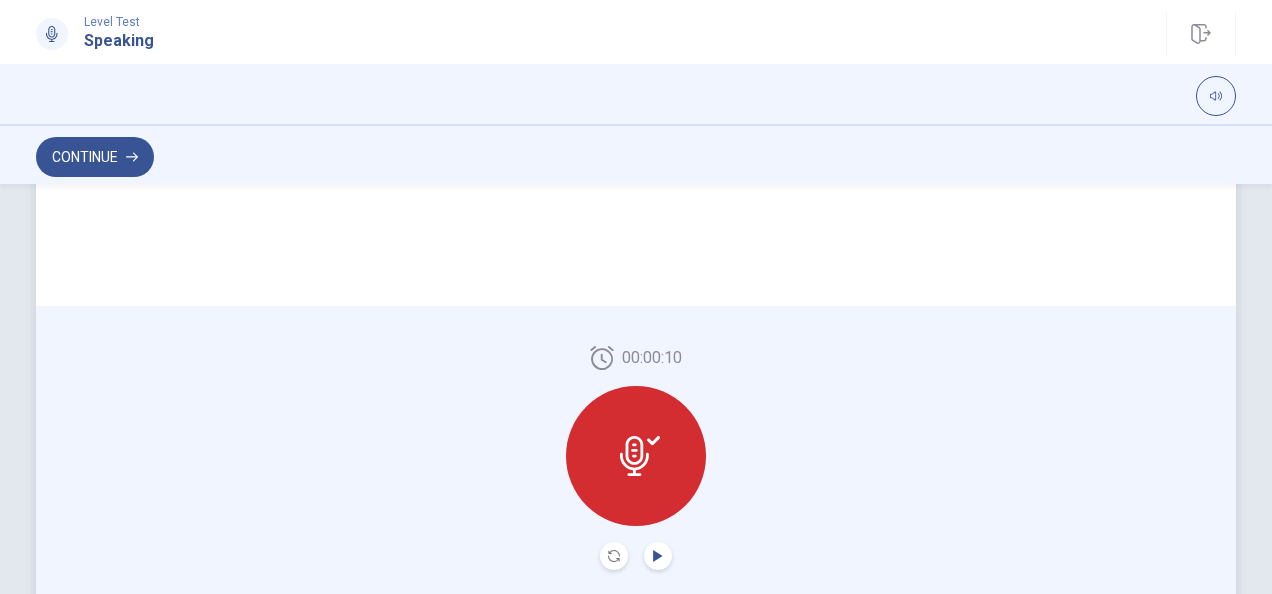 click at bounding box center [658, 556] 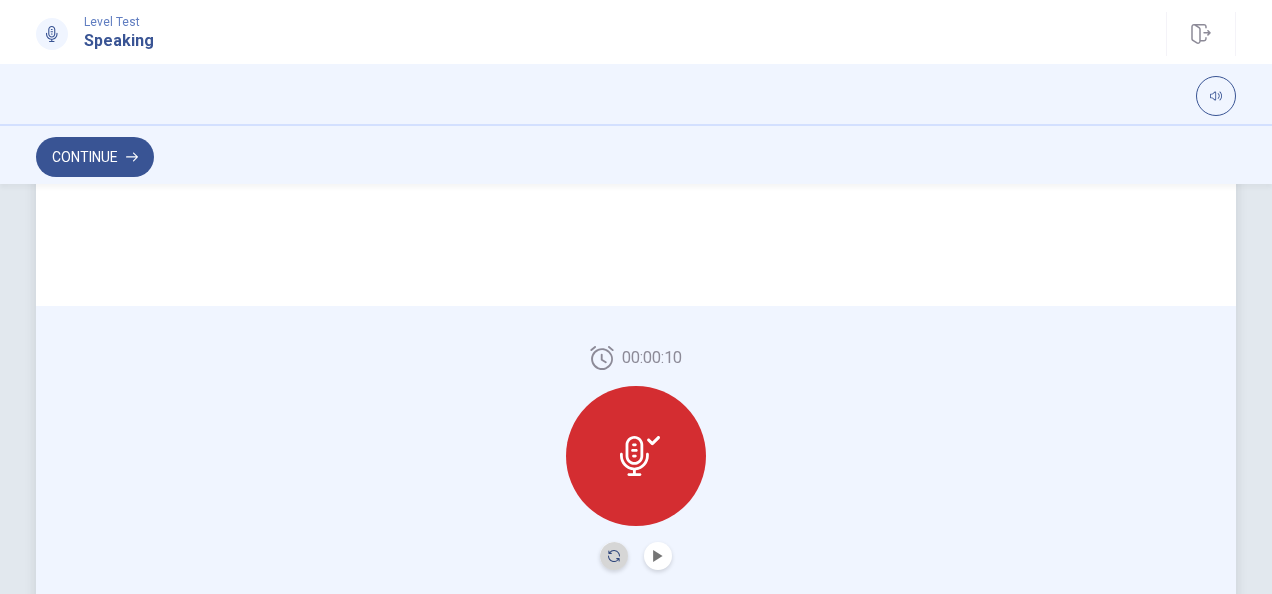 click at bounding box center (614, 556) 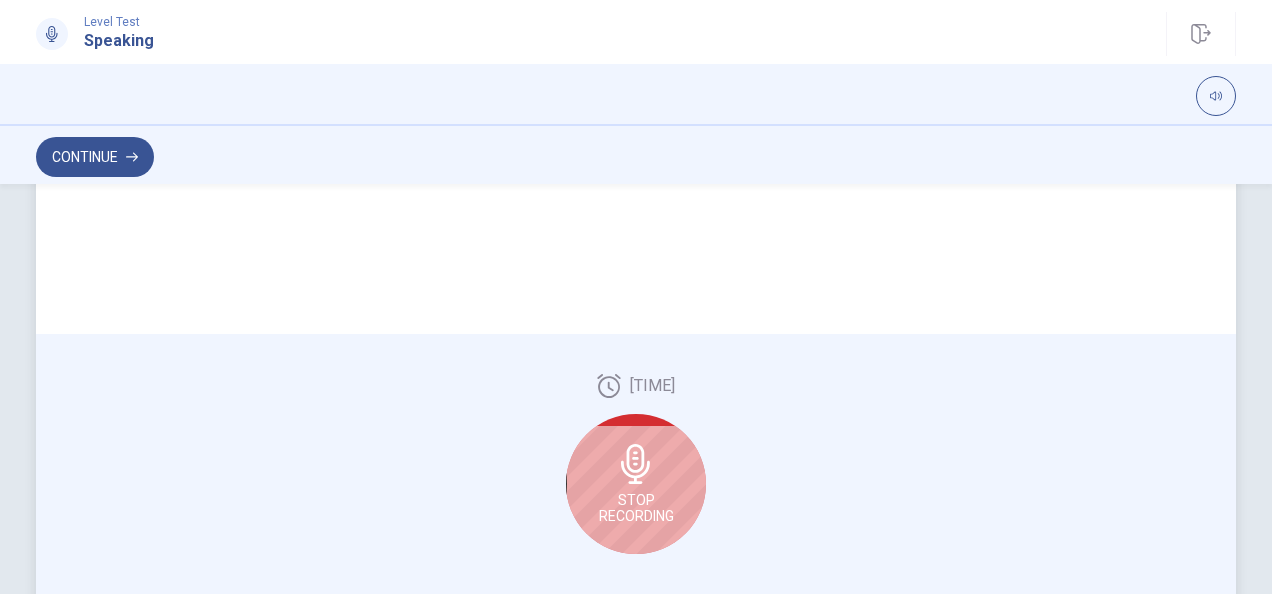 click at bounding box center (636, 464) 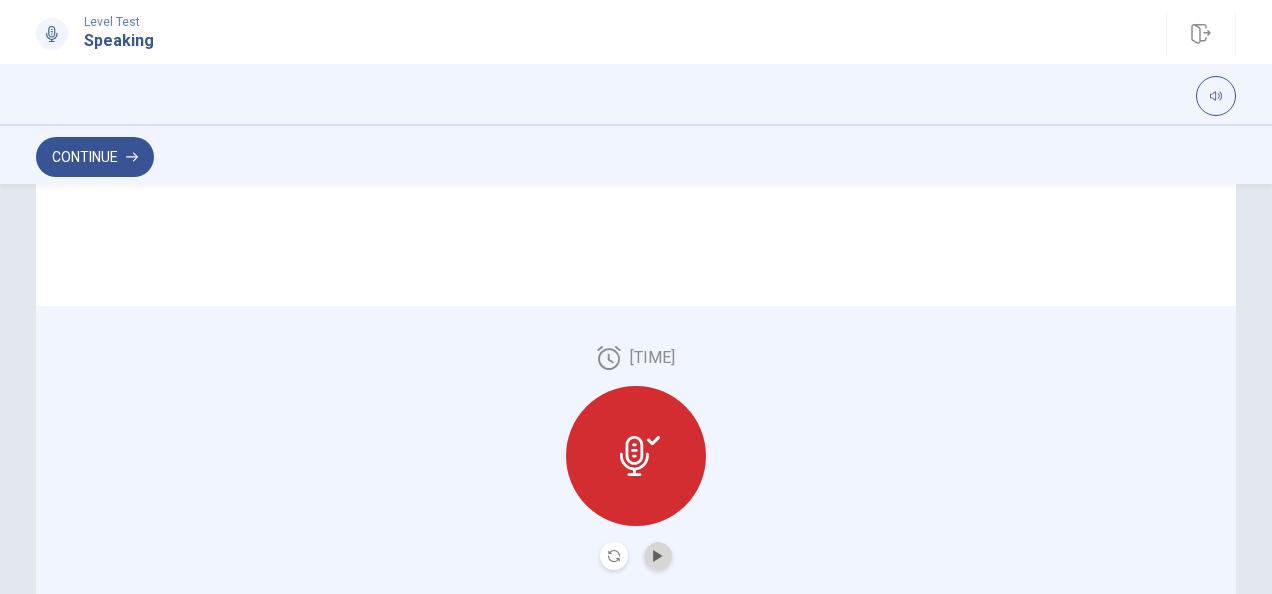 click at bounding box center [658, 556] 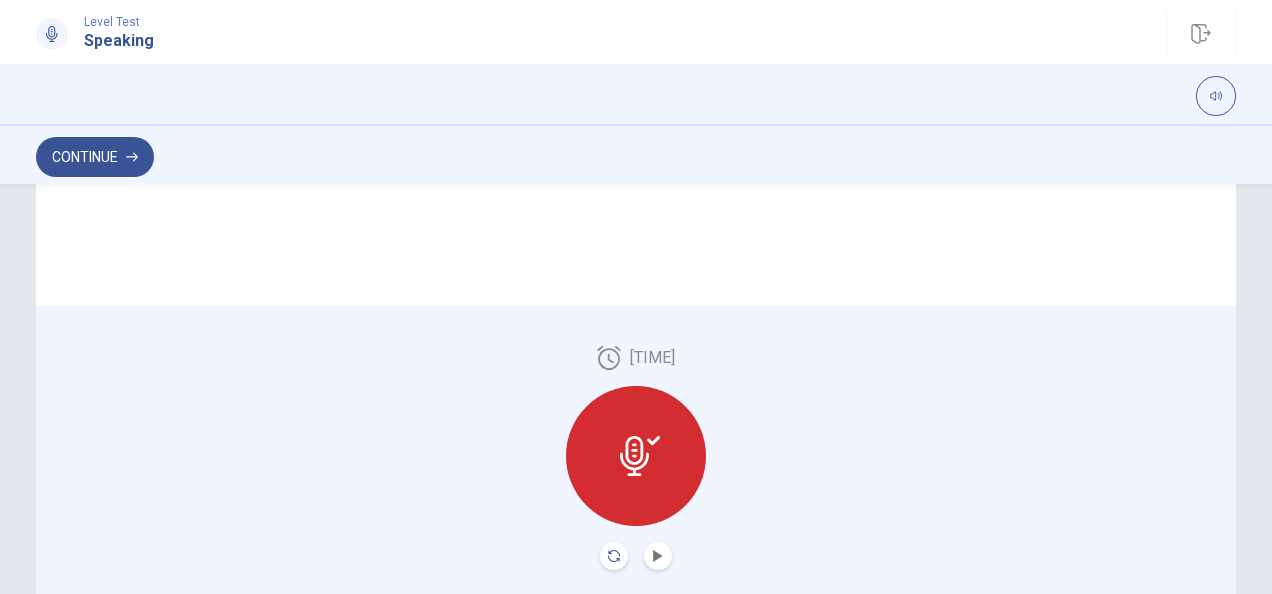 click at bounding box center (614, 556) 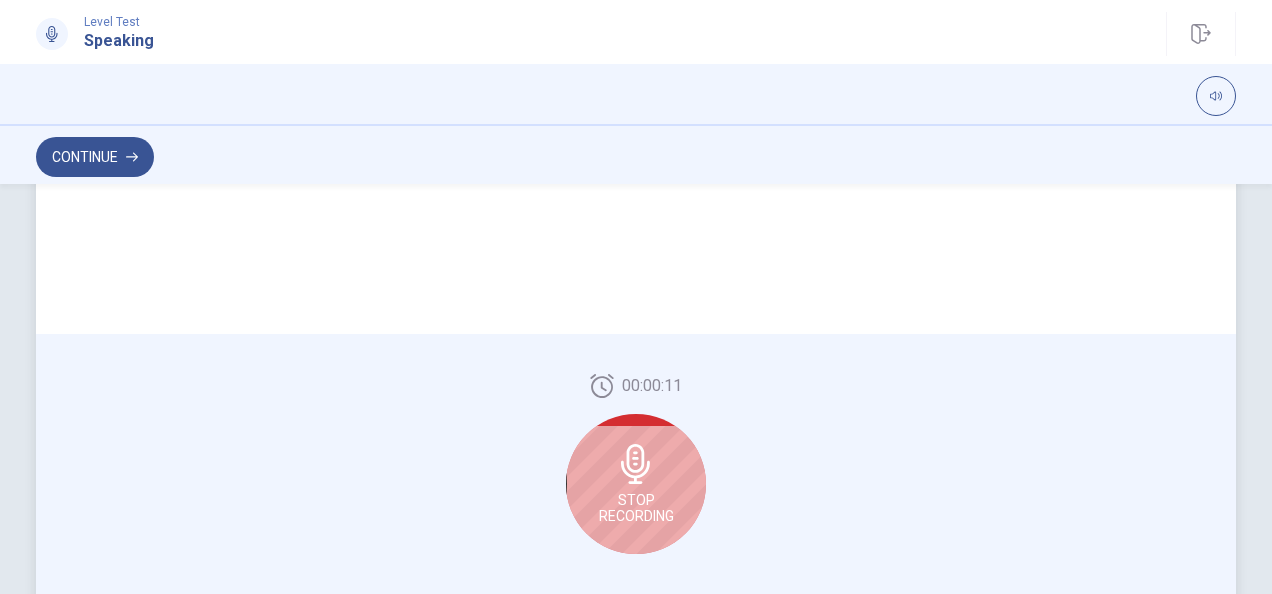 click at bounding box center (636, 464) 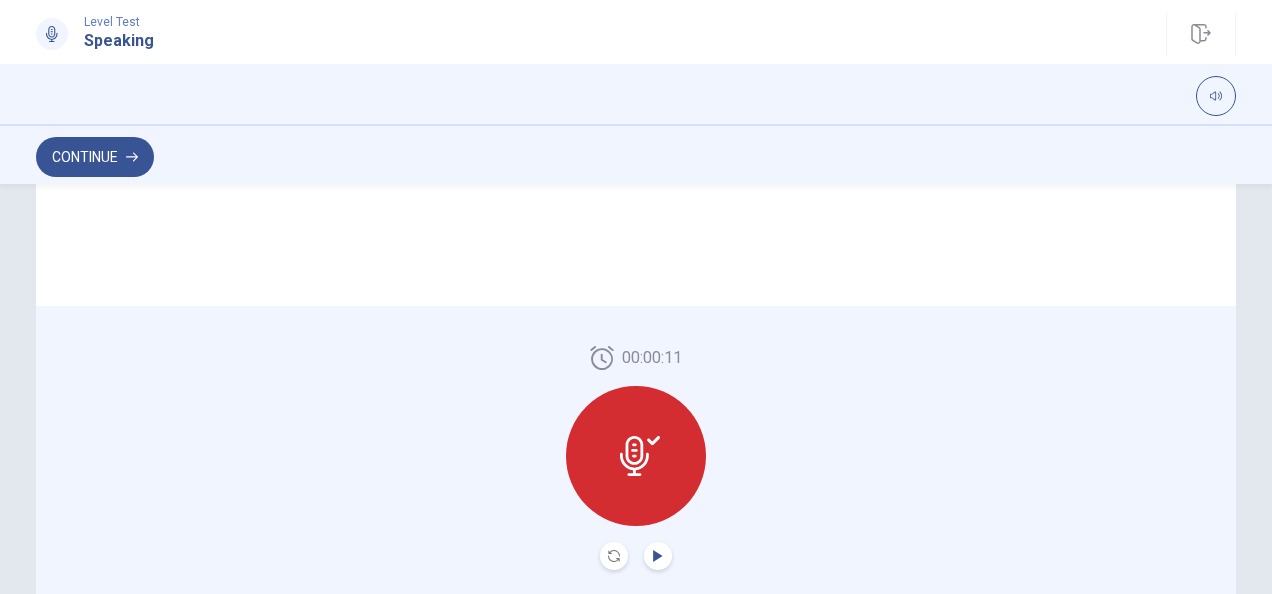 click at bounding box center (657, 556) 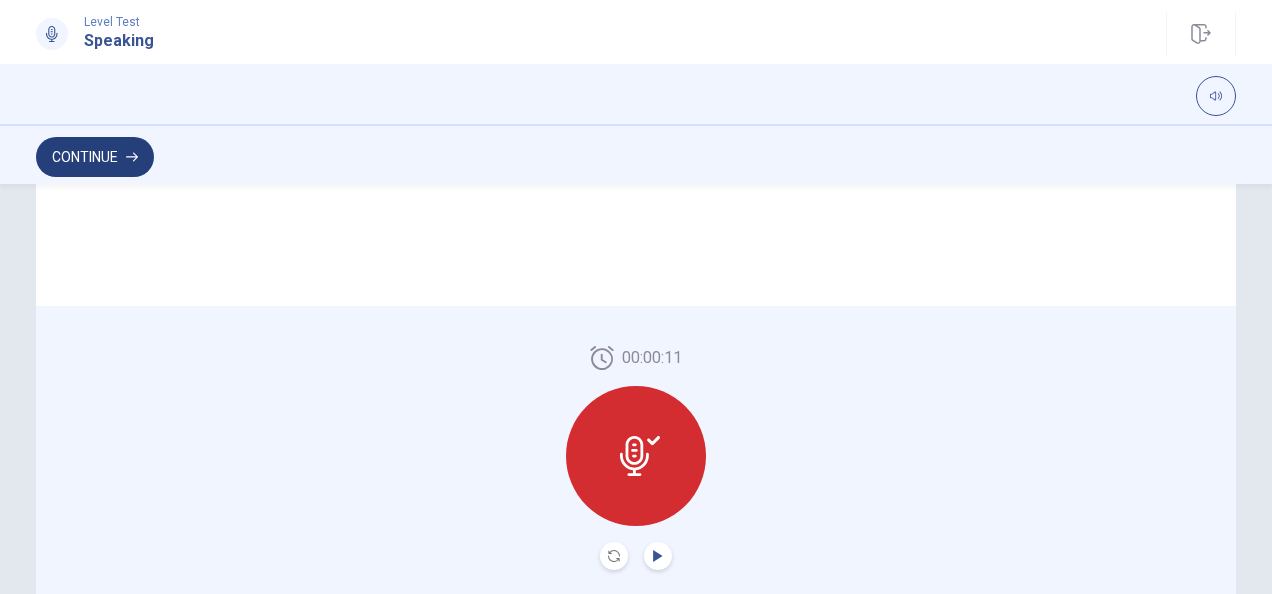 click on "Continue" at bounding box center (95, 157) 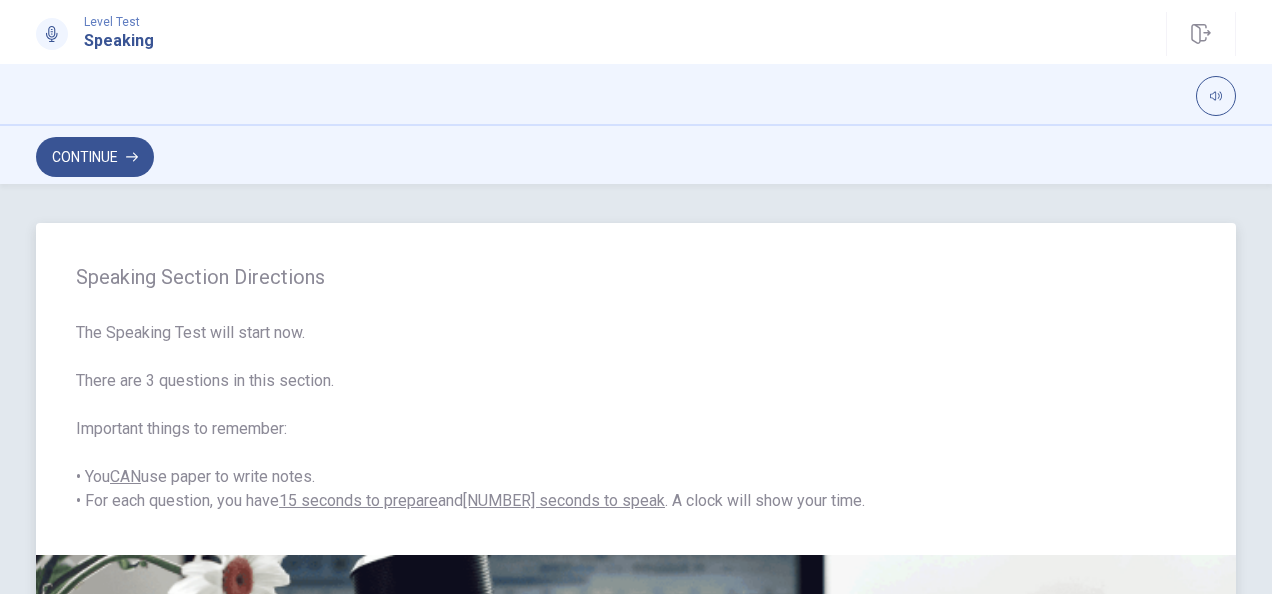 scroll, scrollTop: 0, scrollLeft: 0, axis: both 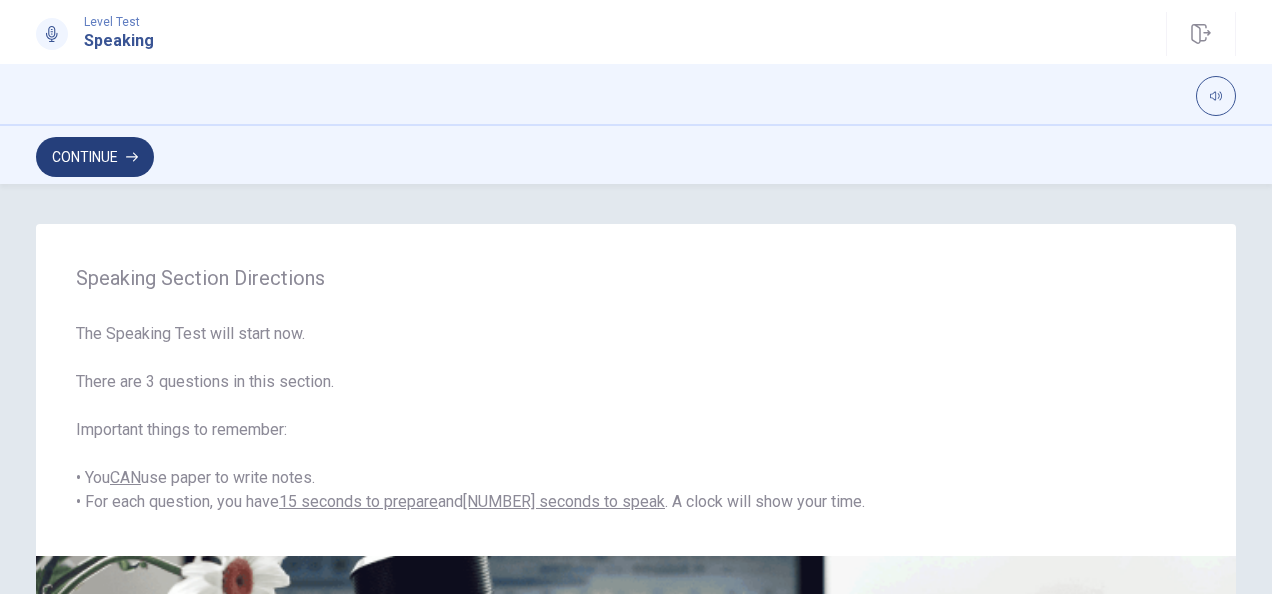 click on "Continue" at bounding box center (95, 157) 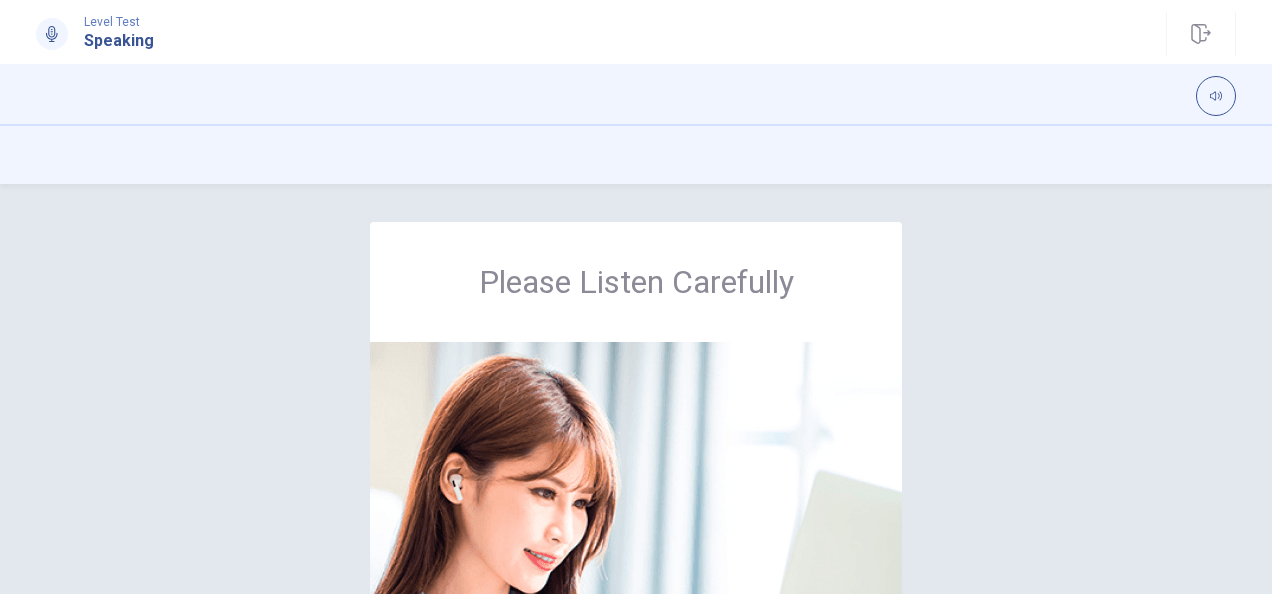 scroll, scrollTop: 0, scrollLeft: 0, axis: both 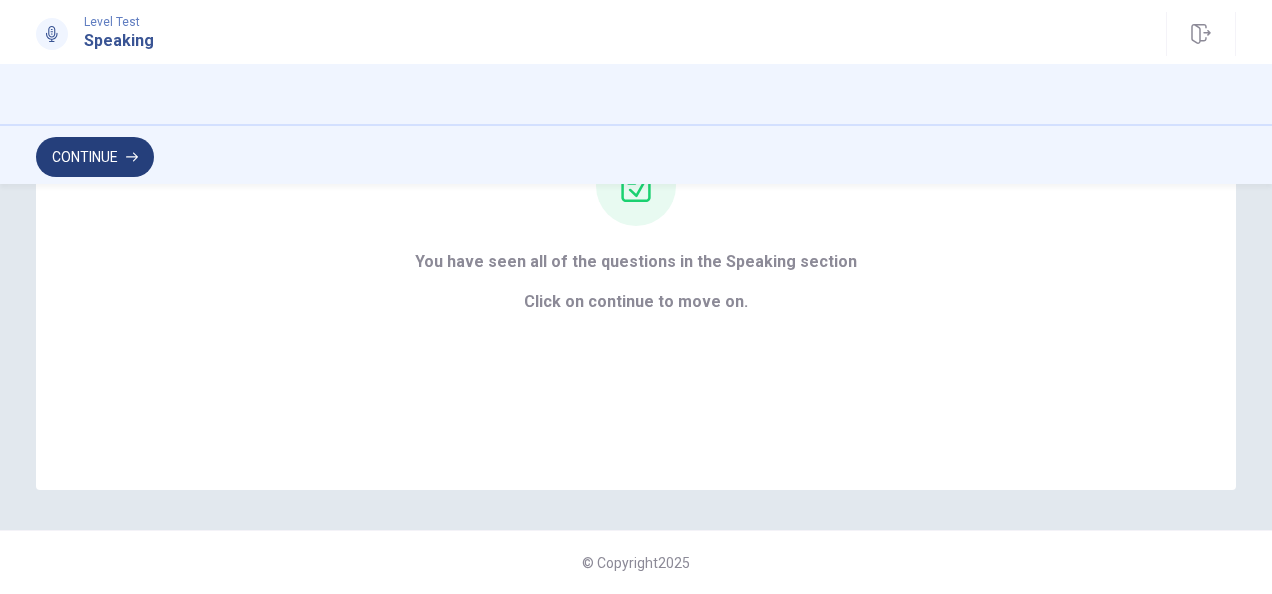 click on "Continue" at bounding box center (95, 157) 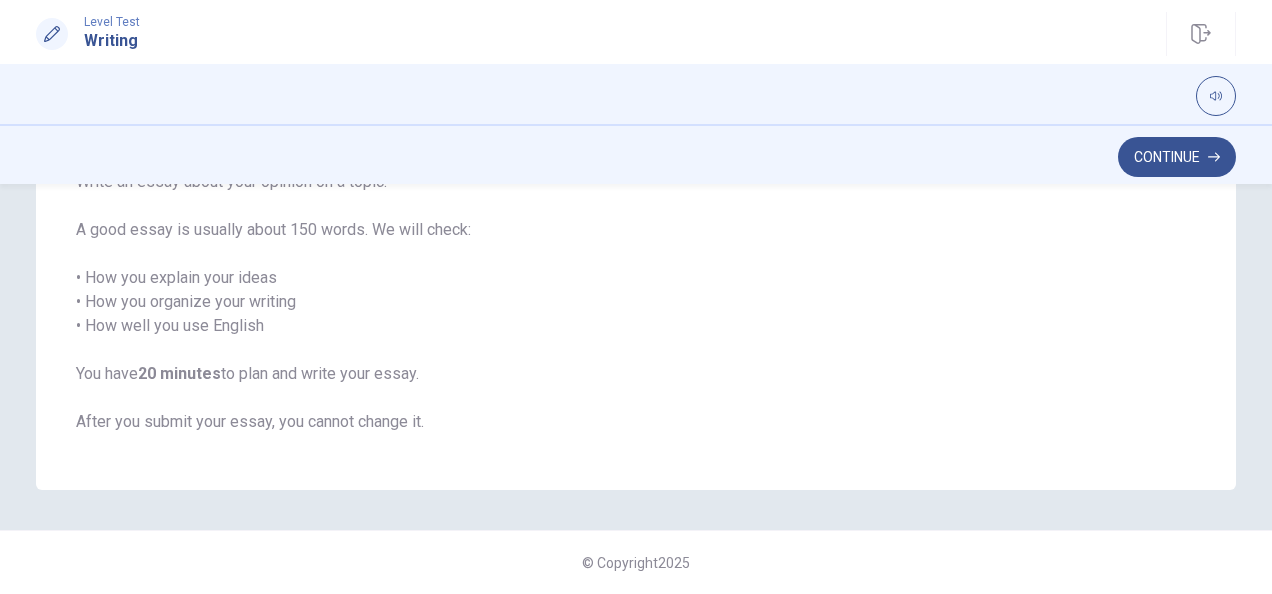 scroll, scrollTop: 82, scrollLeft: 0, axis: vertical 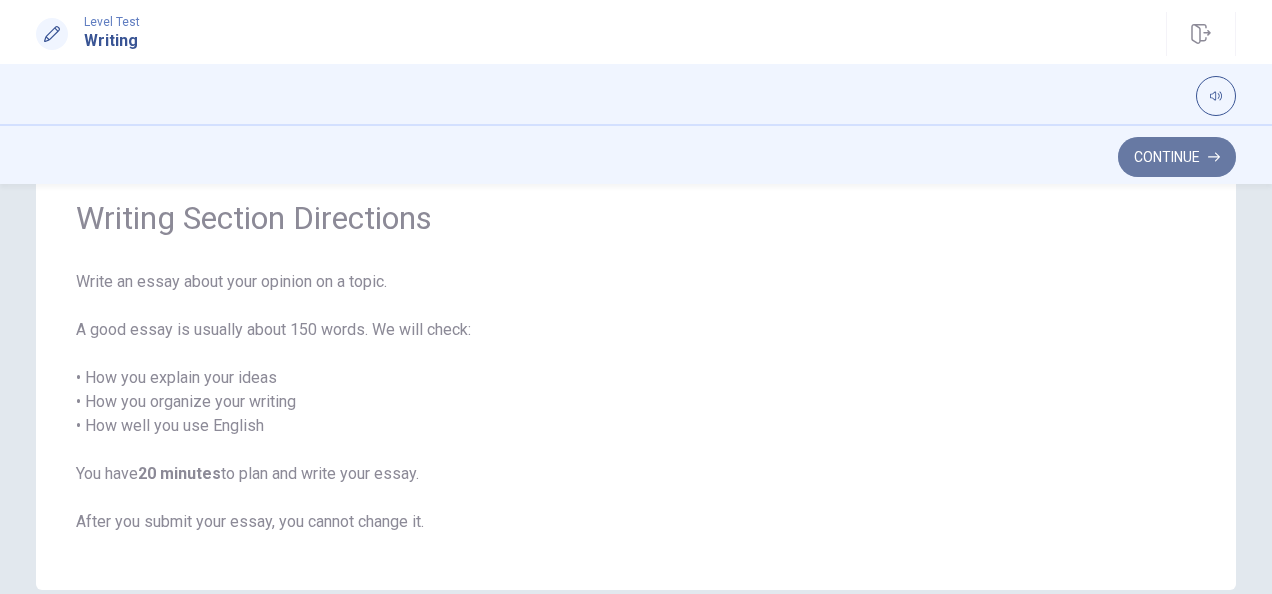 click on "Continue" at bounding box center (1177, 157) 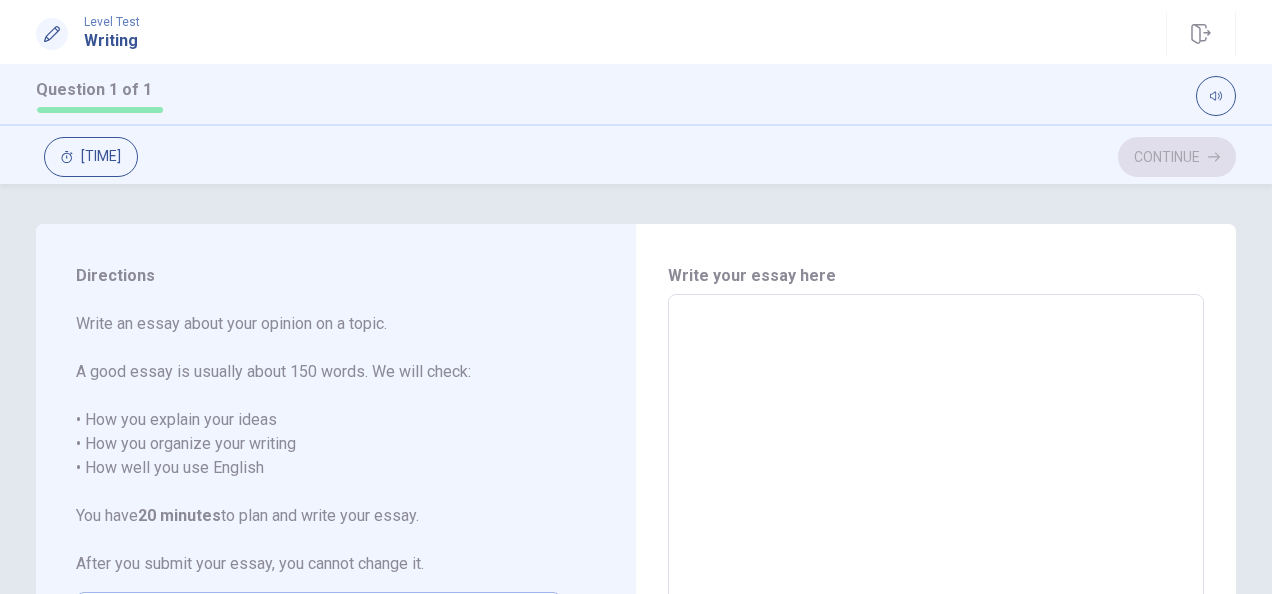 scroll, scrollTop: 0, scrollLeft: 0, axis: both 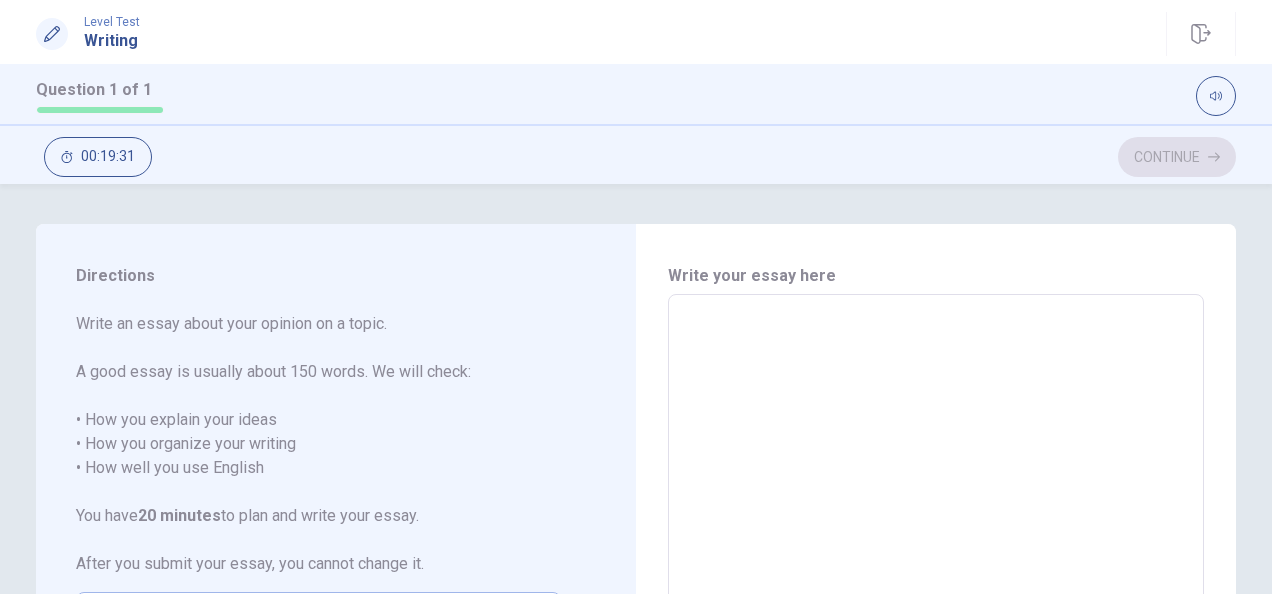 click at bounding box center [936, 571] 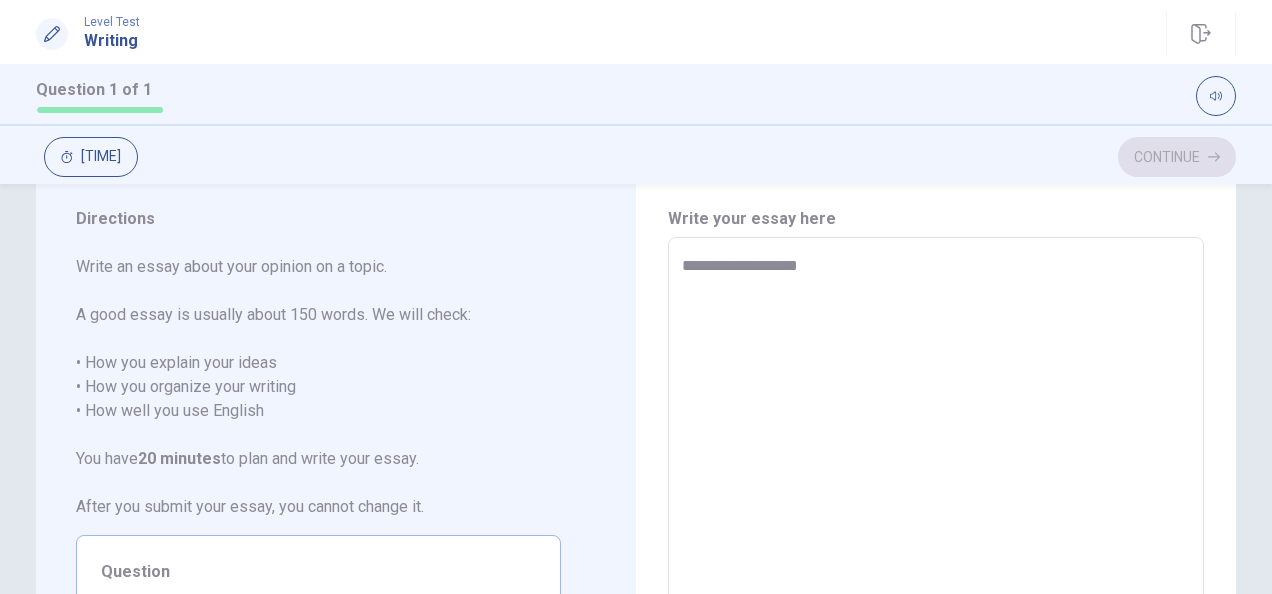scroll, scrollTop: 100, scrollLeft: 0, axis: vertical 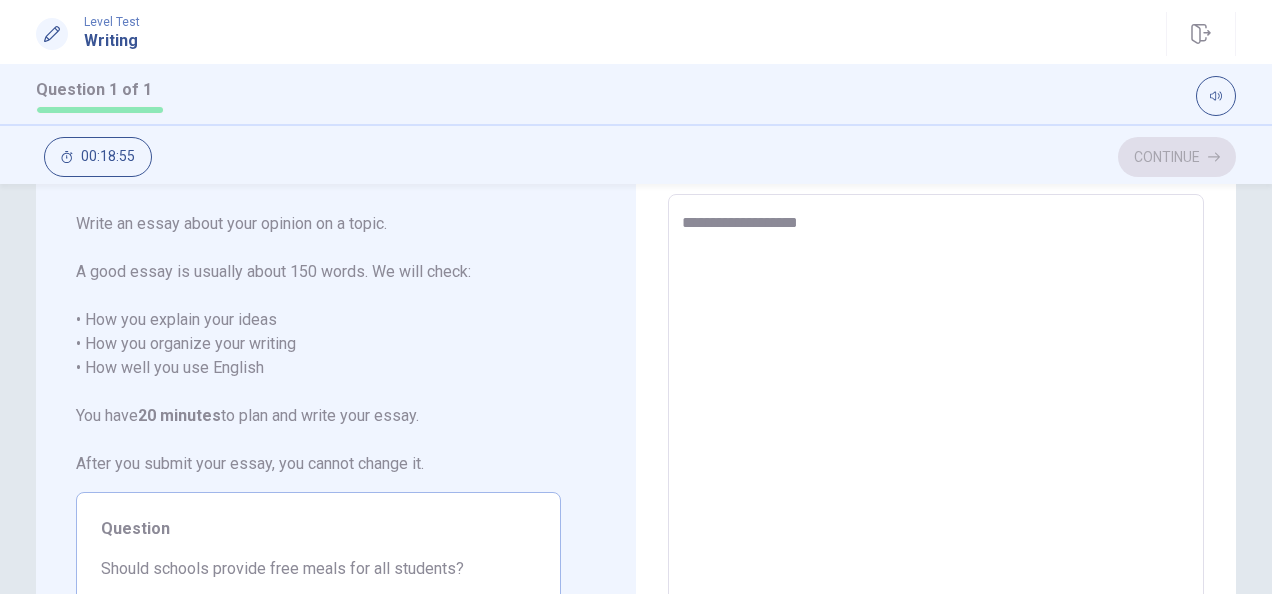 drag, startPoint x: 462, startPoint y: 574, endPoint x: 417, endPoint y: 570, distance: 45.17743 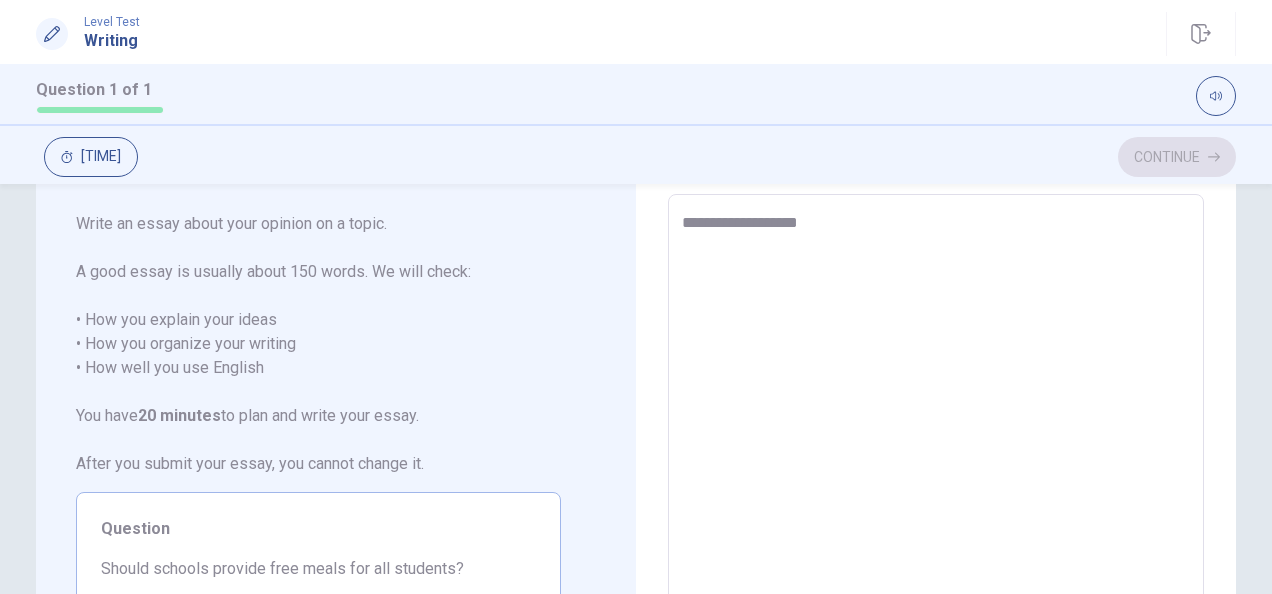 click on "**********" at bounding box center (935, 471) 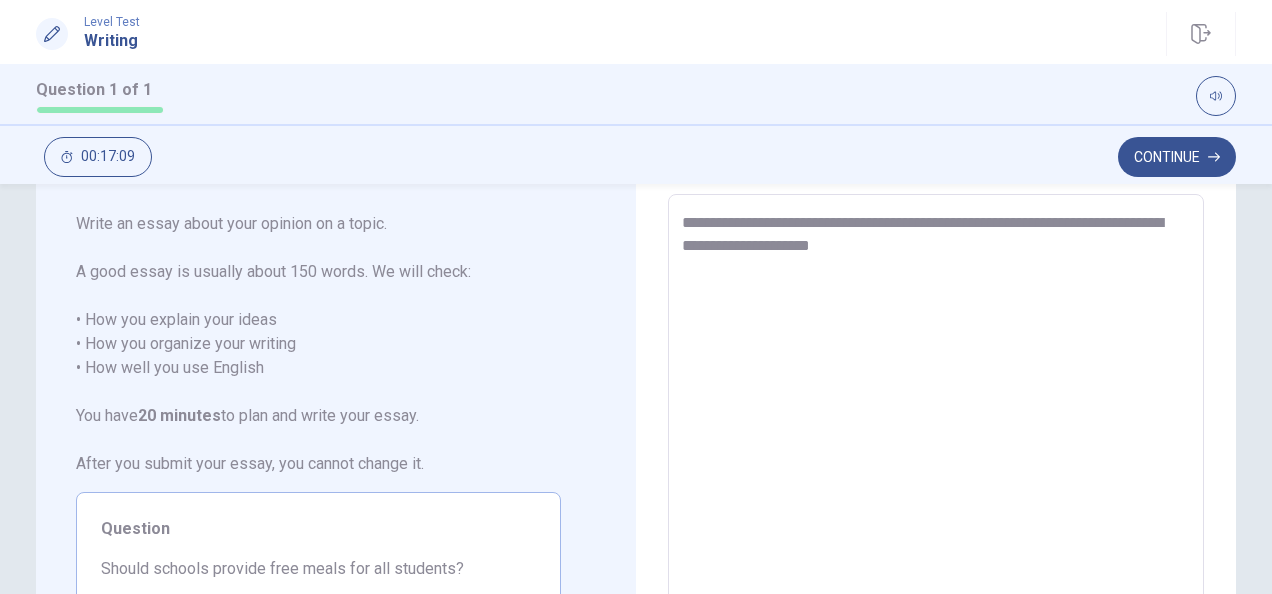 click on "**********" at bounding box center [935, 471] 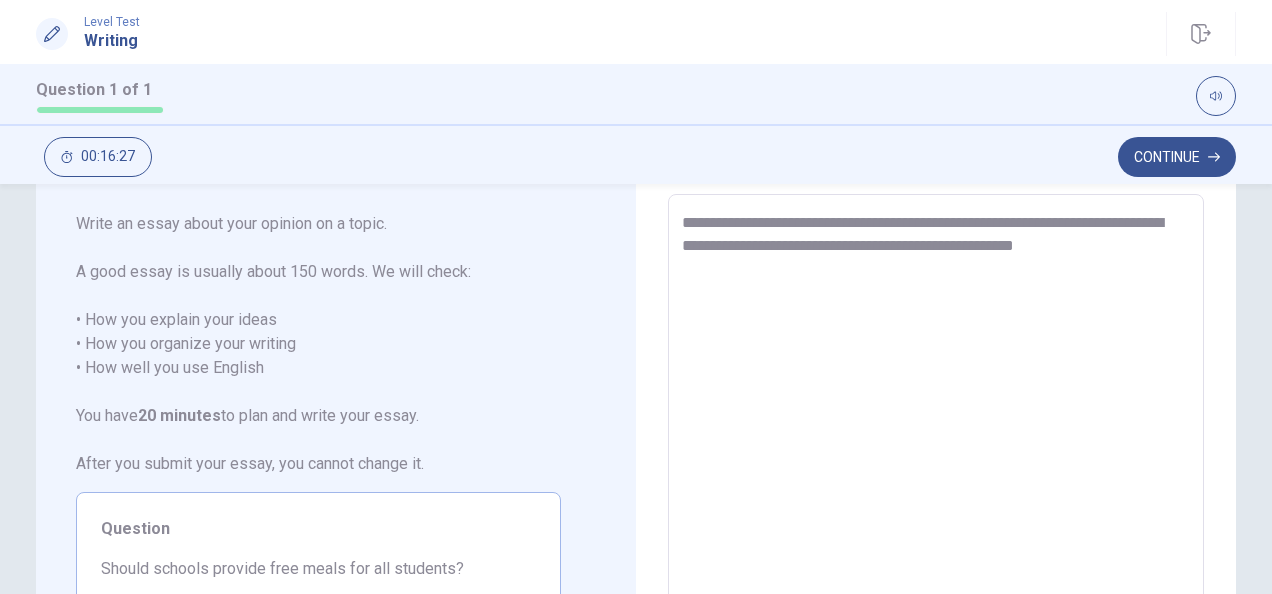 click on "**********" at bounding box center (935, 471) 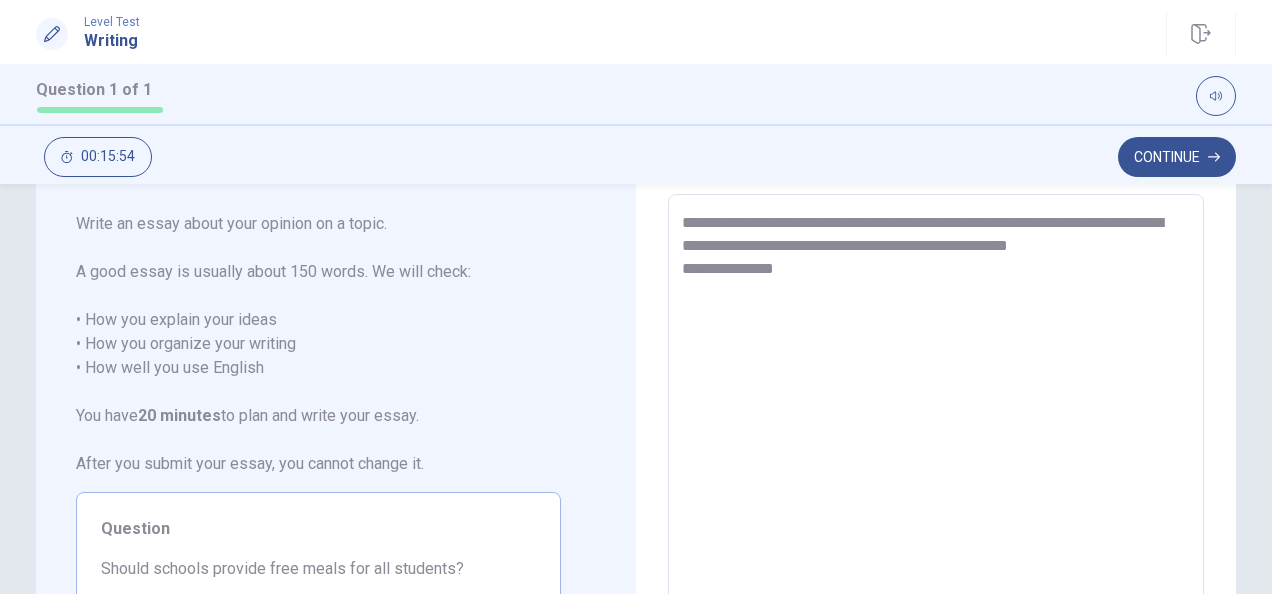 click on "**********" at bounding box center (935, 471) 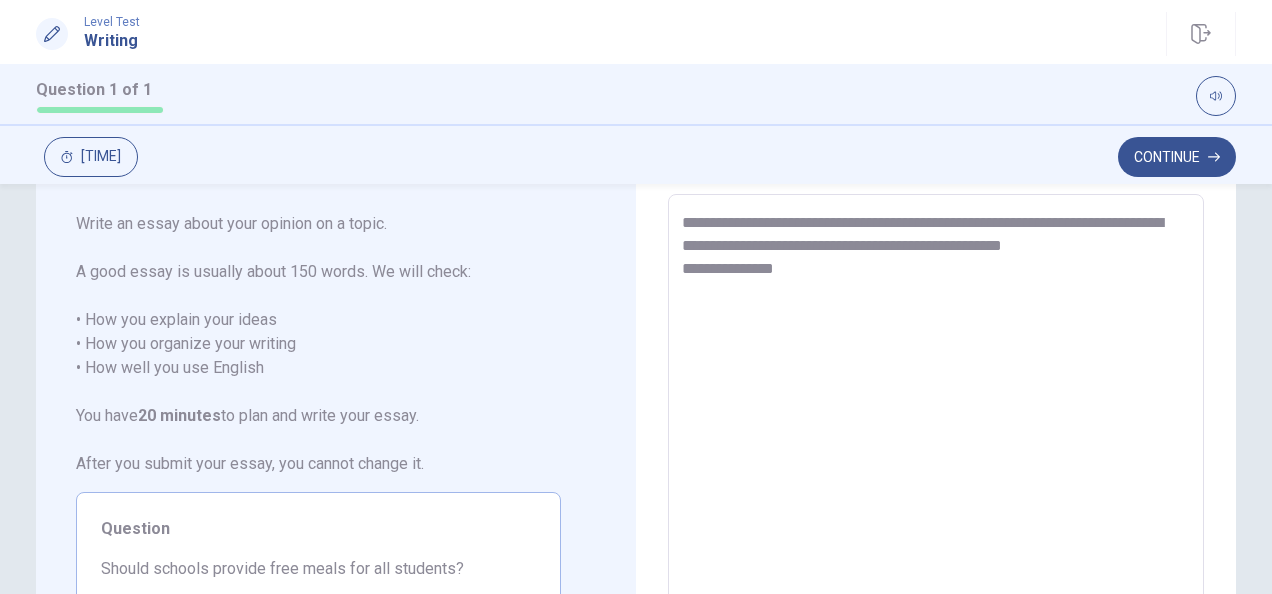 drag, startPoint x: 1132, startPoint y: 221, endPoint x: 932, endPoint y: 218, distance: 200.02249 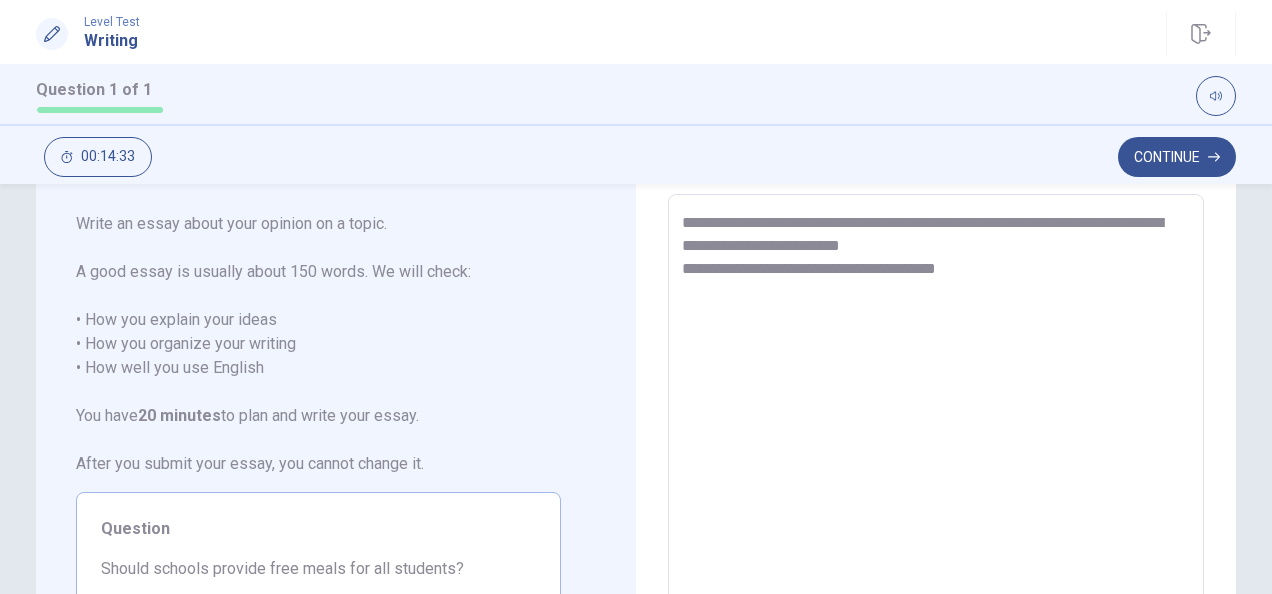 click on "**********" at bounding box center [935, 471] 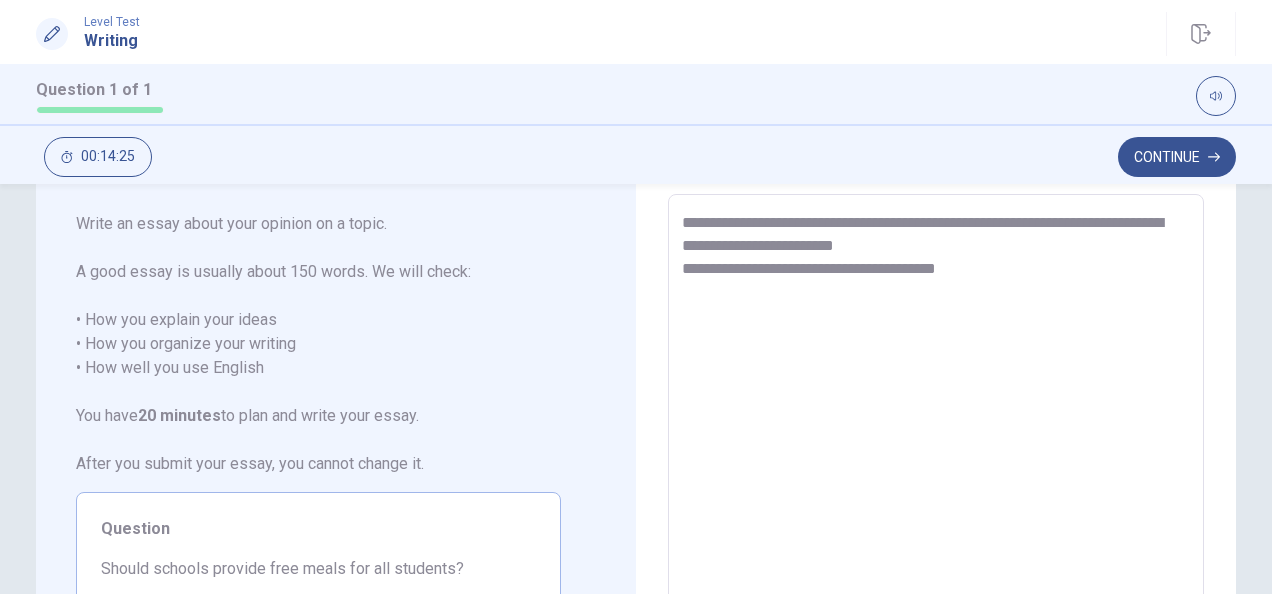 click on "**********" at bounding box center (935, 471) 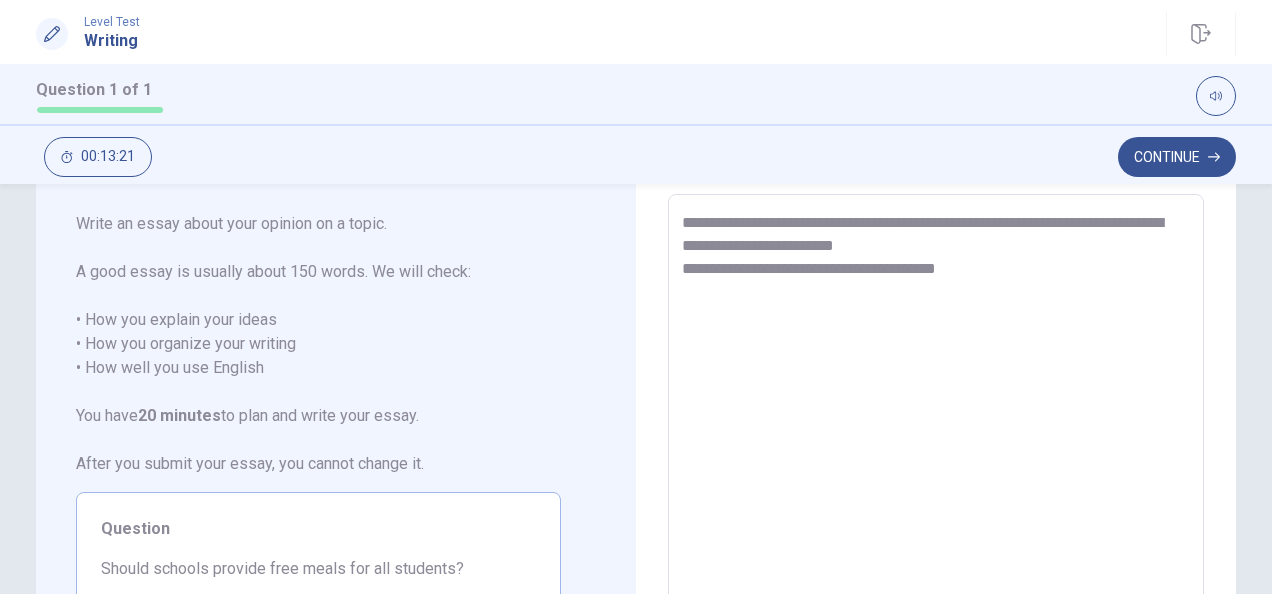 click on "**********" at bounding box center (935, 471) 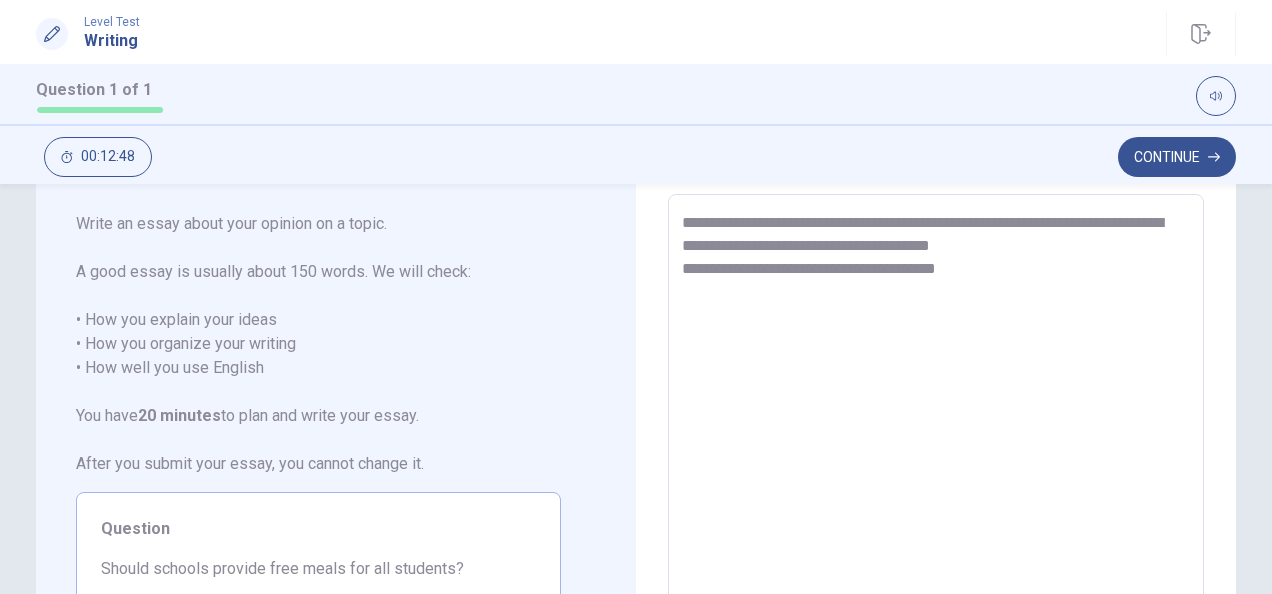 click on "**********" at bounding box center (935, 471) 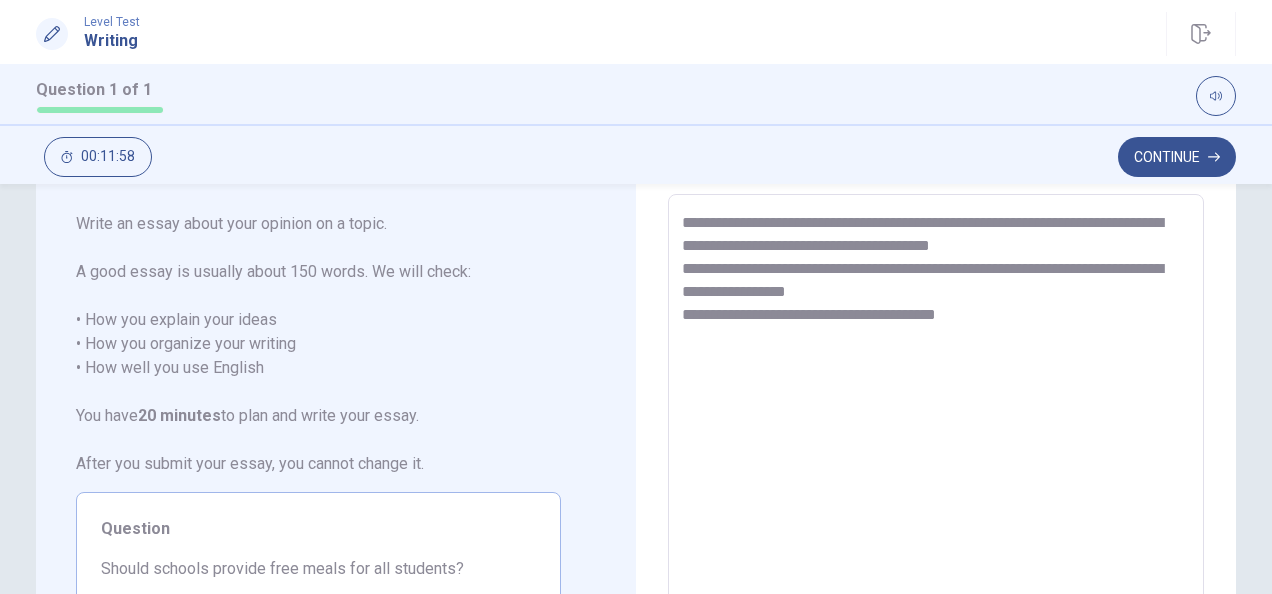 click on "**********" at bounding box center [935, 471] 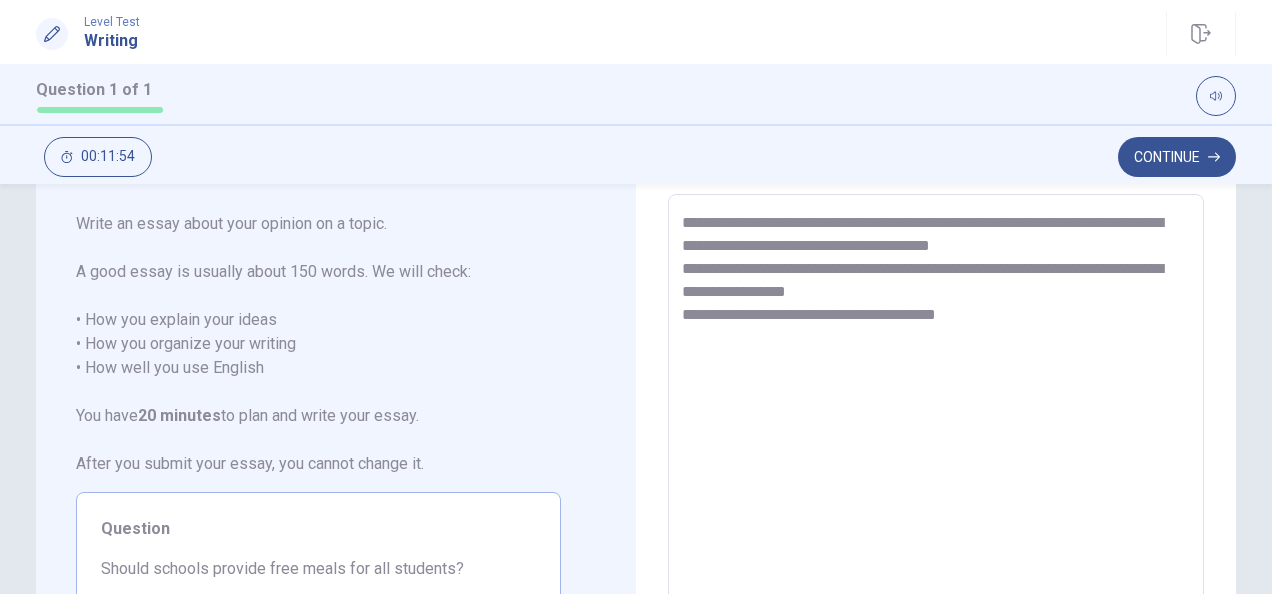 click on "**********" at bounding box center (935, 471) 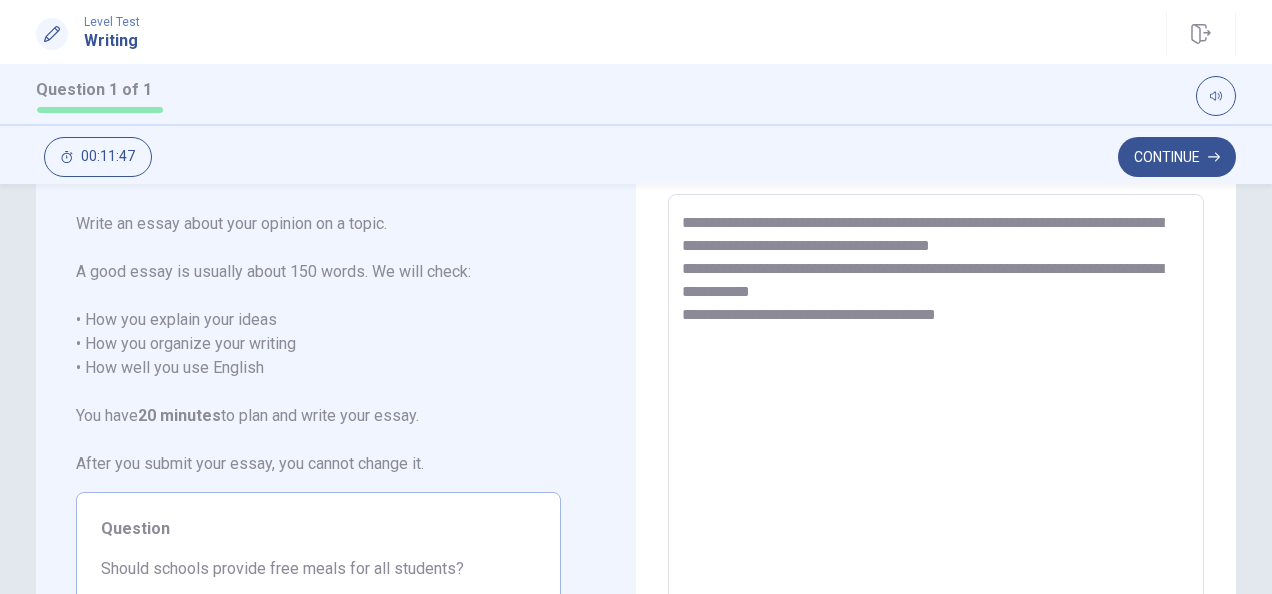 click on "**********" at bounding box center [935, 471] 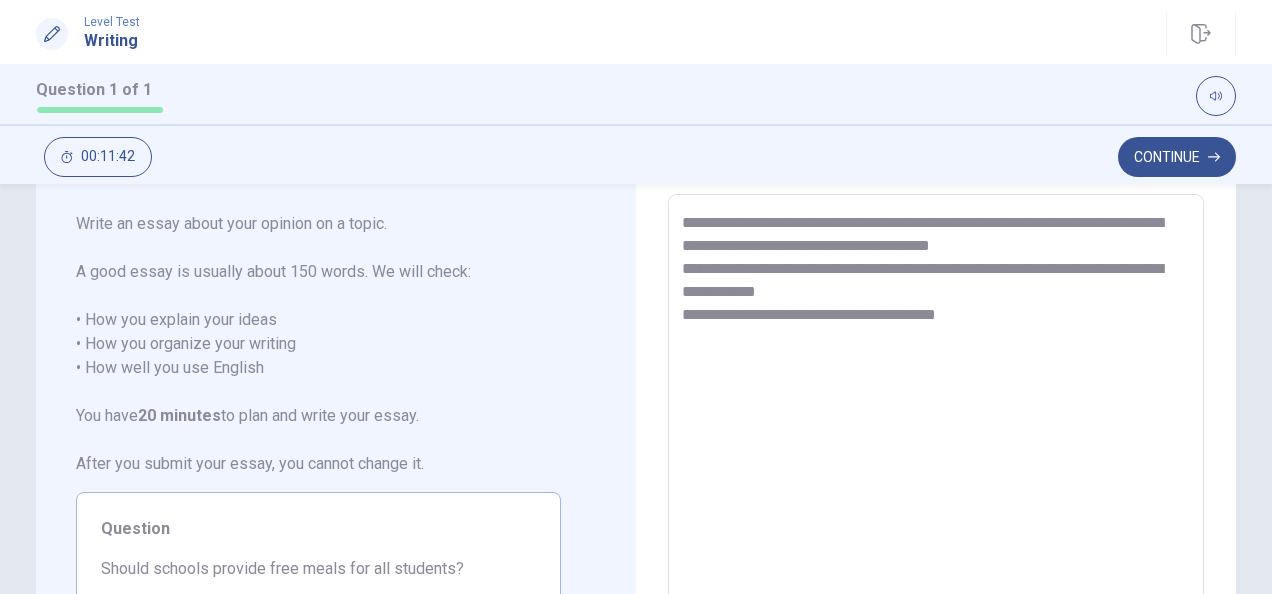 click on "**********" at bounding box center (935, 471) 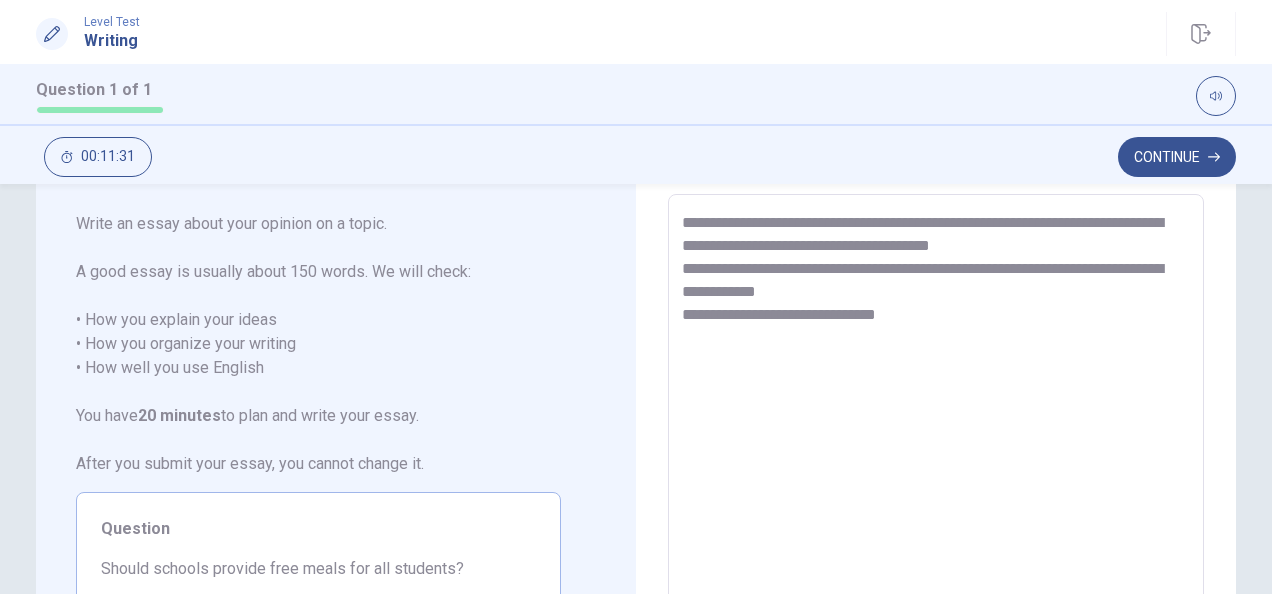 click on "**********" at bounding box center [935, 471] 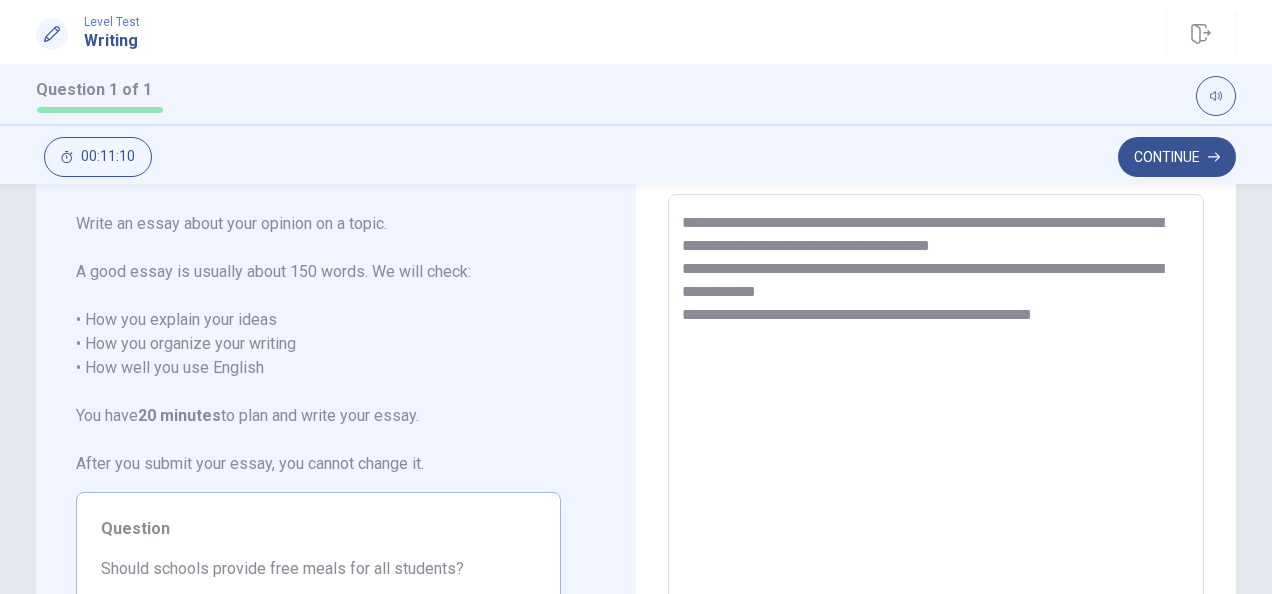 drag, startPoint x: 1095, startPoint y: 311, endPoint x: 681, endPoint y: 216, distance: 424.75992 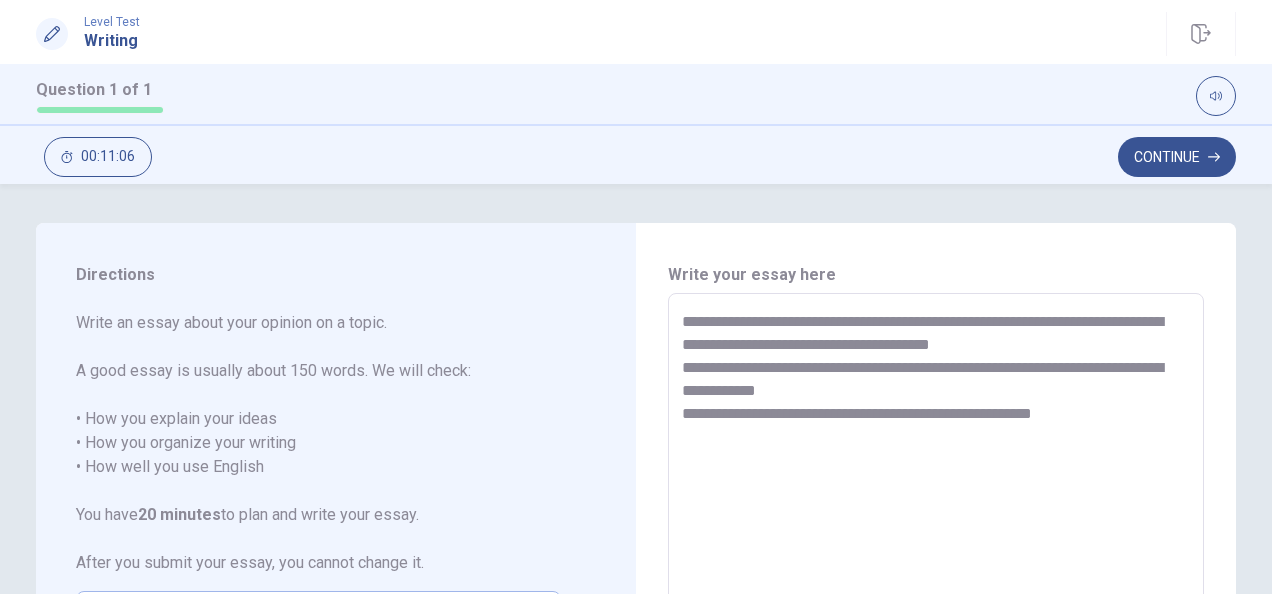 scroll, scrollTop: 0, scrollLeft: 0, axis: both 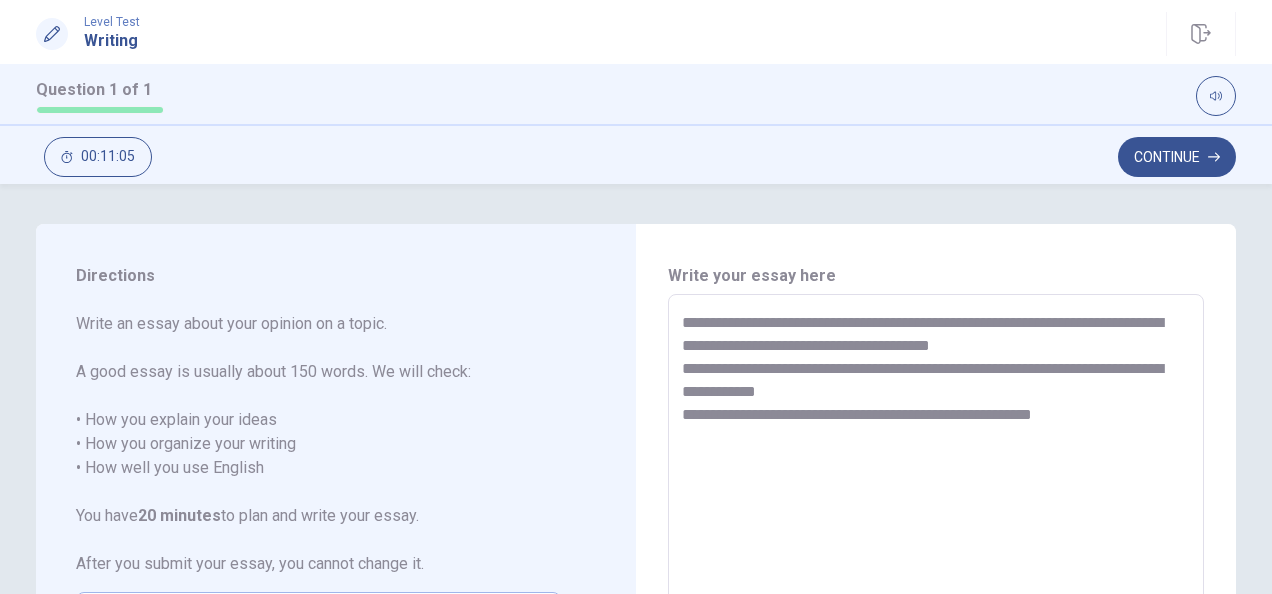 click on "**********" at bounding box center [935, 571] 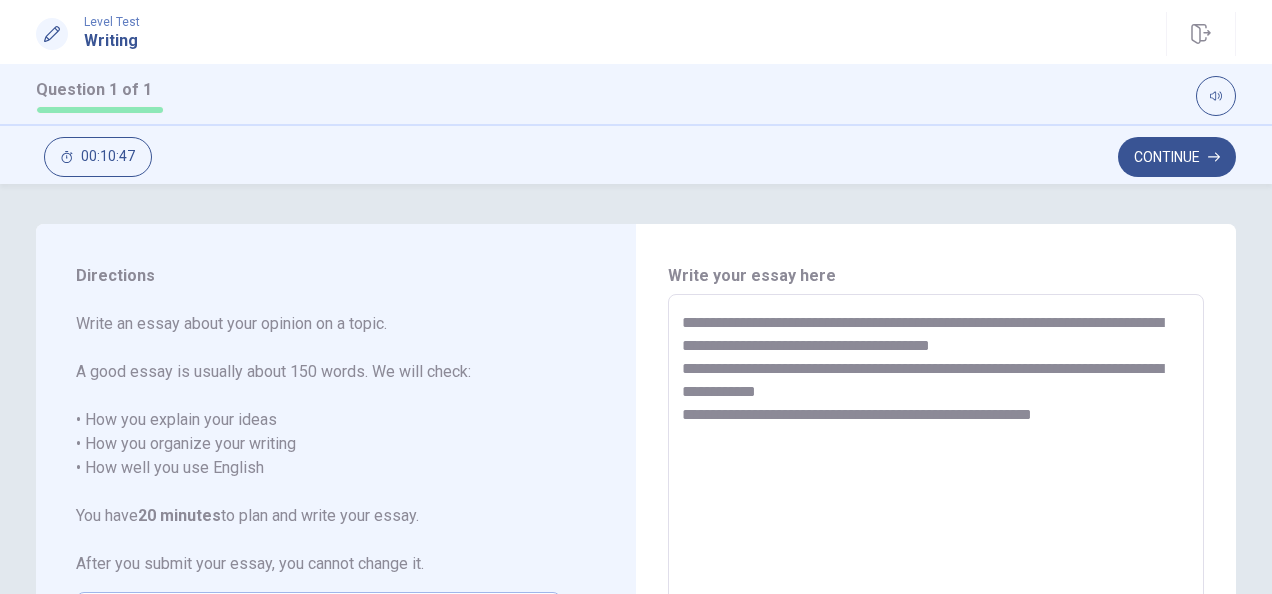drag, startPoint x: 1091, startPoint y: 412, endPoint x: 1023, endPoint y: 411, distance: 68.007355 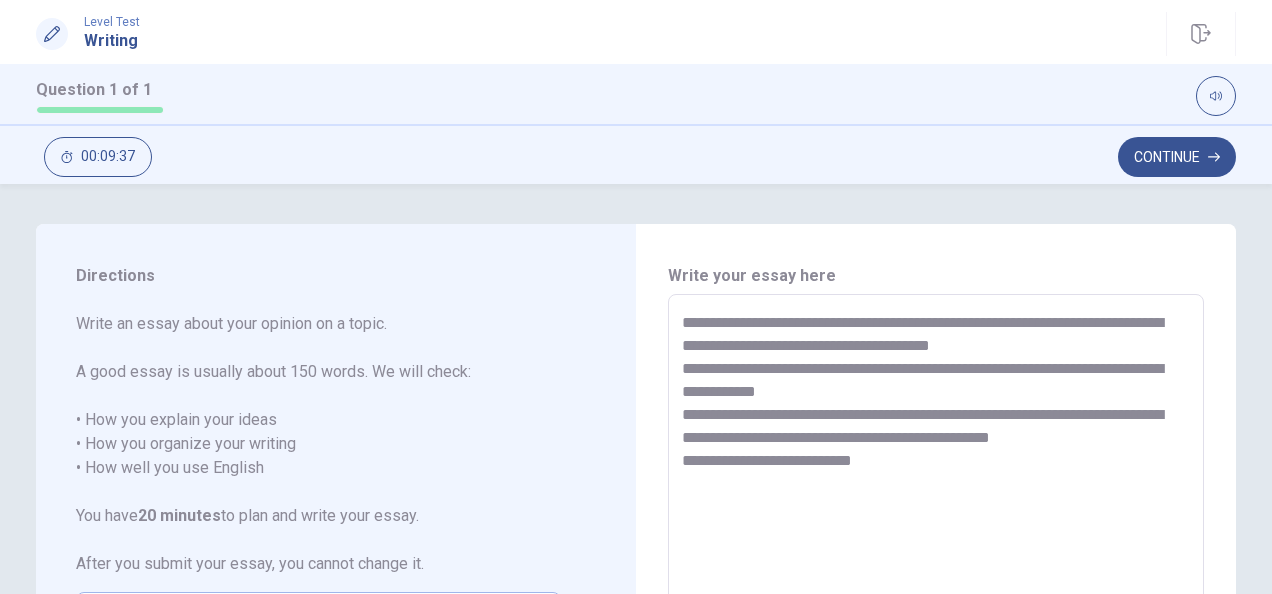 click on "**********" at bounding box center [935, 571] 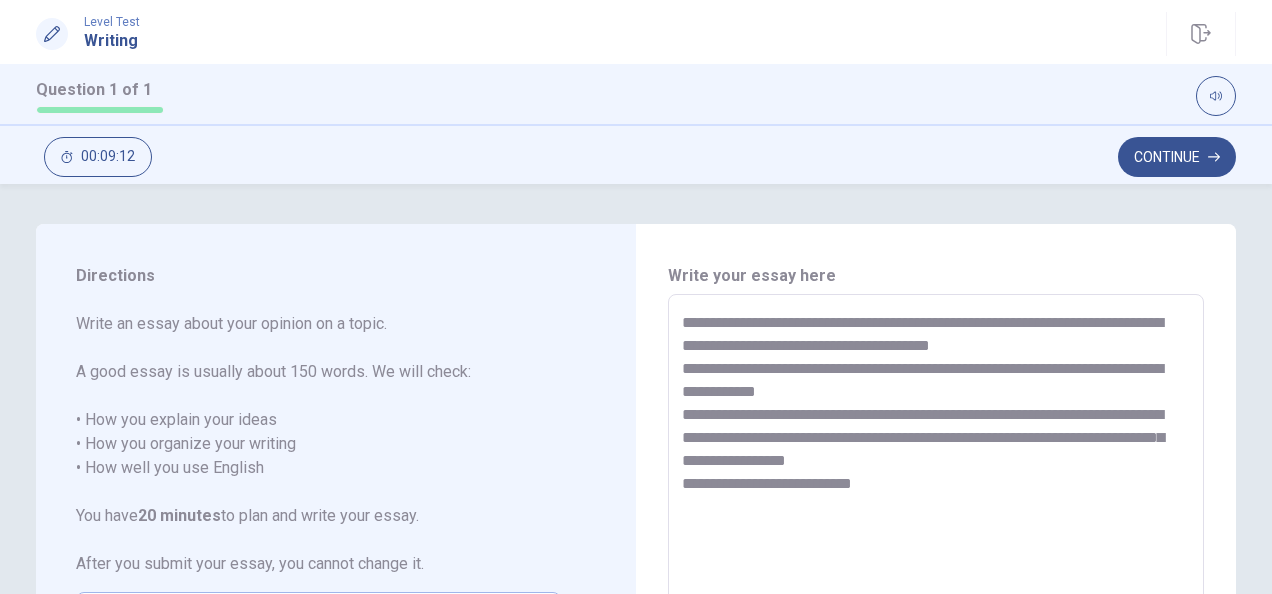 click on "**********" at bounding box center [935, 571] 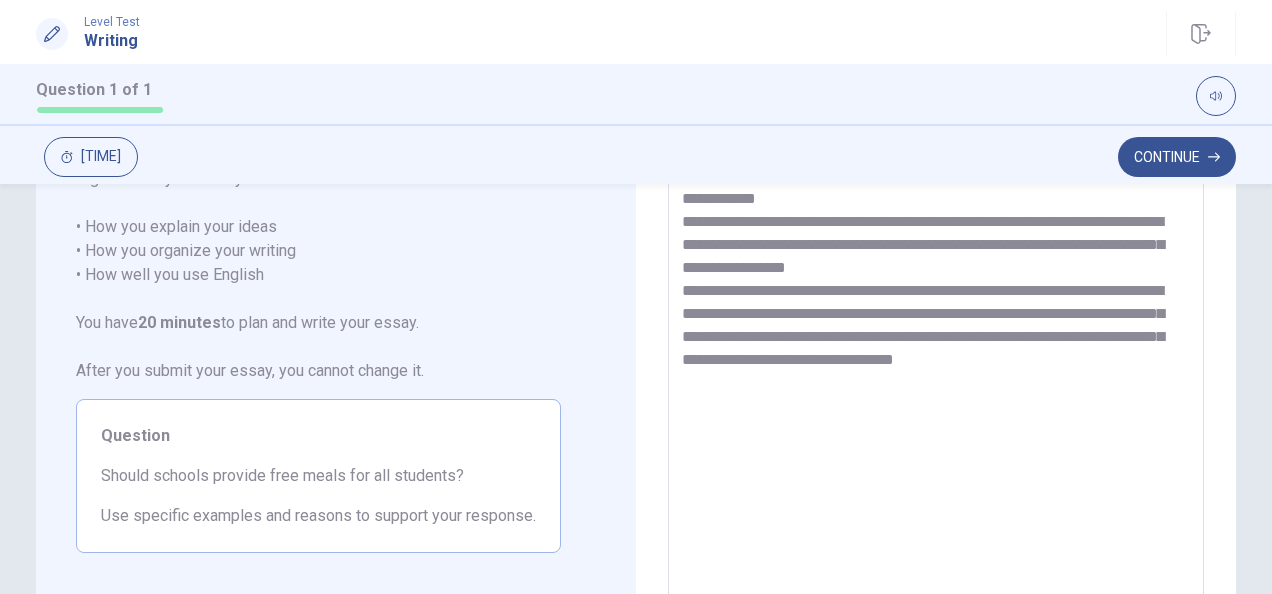 scroll, scrollTop: 100, scrollLeft: 0, axis: vertical 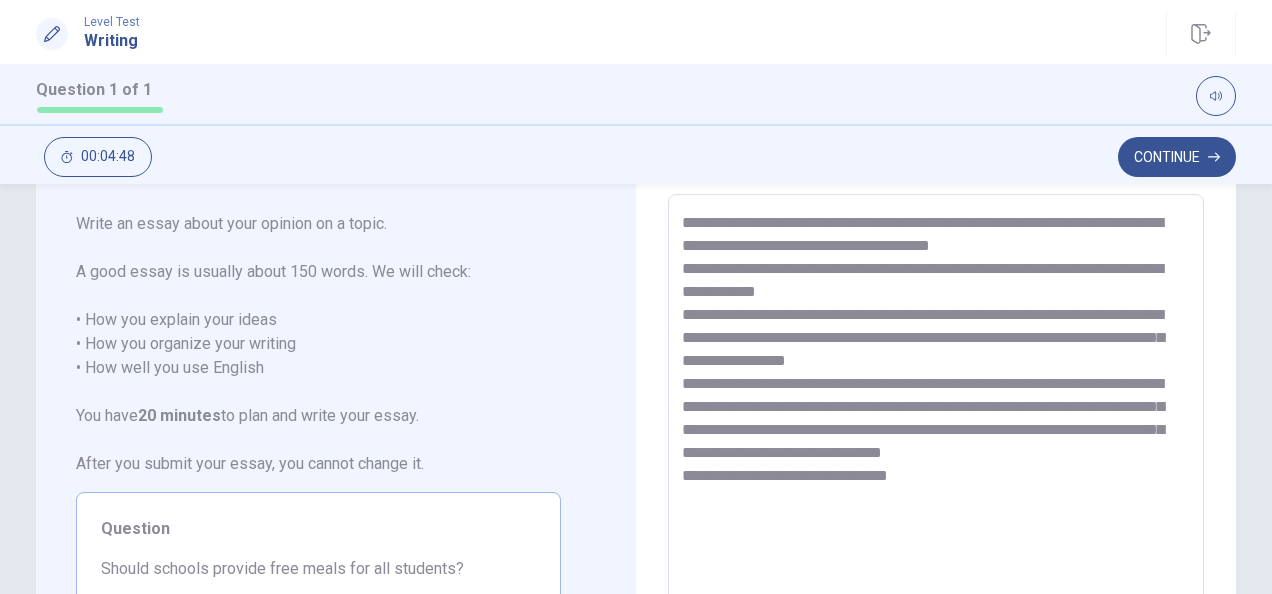click on "**********" at bounding box center [935, 471] 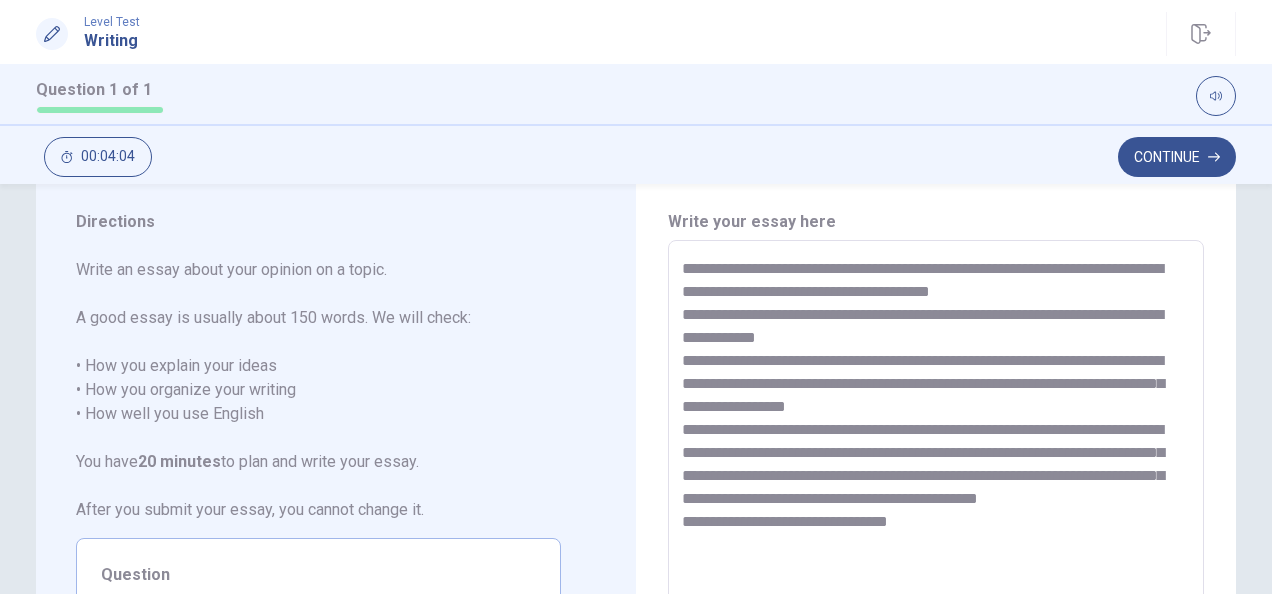 scroll, scrollTop: 100, scrollLeft: 0, axis: vertical 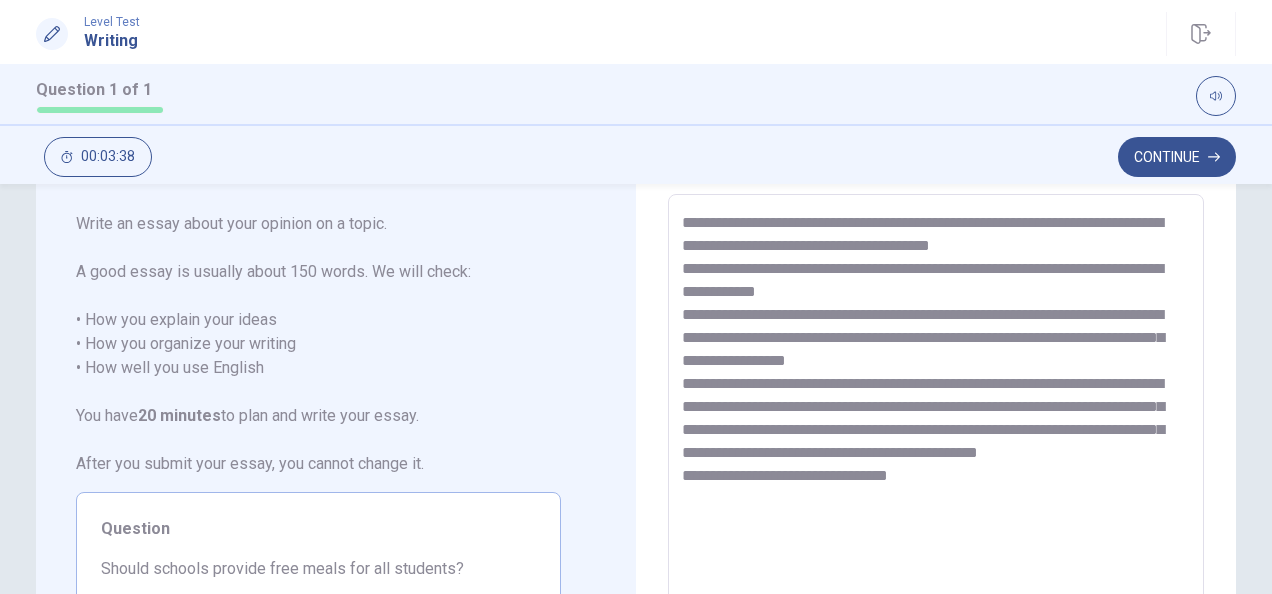 click on "**********" at bounding box center [935, 471] 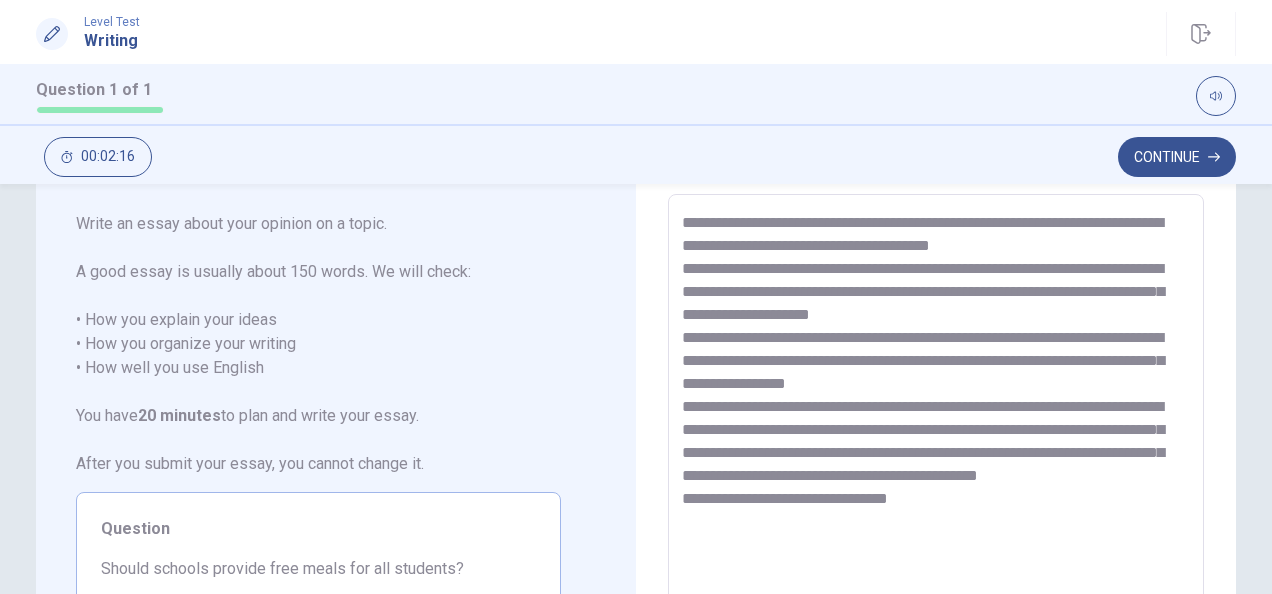 click on "**********" at bounding box center (935, 471) 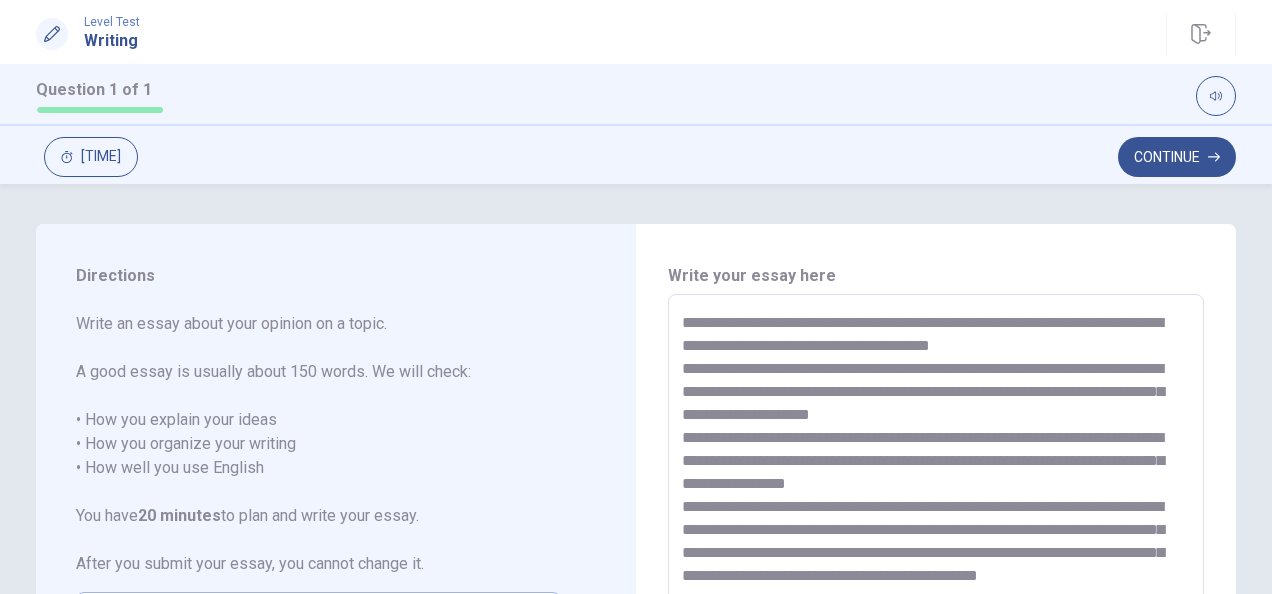 scroll, scrollTop: 100, scrollLeft: 0, axis: vertical 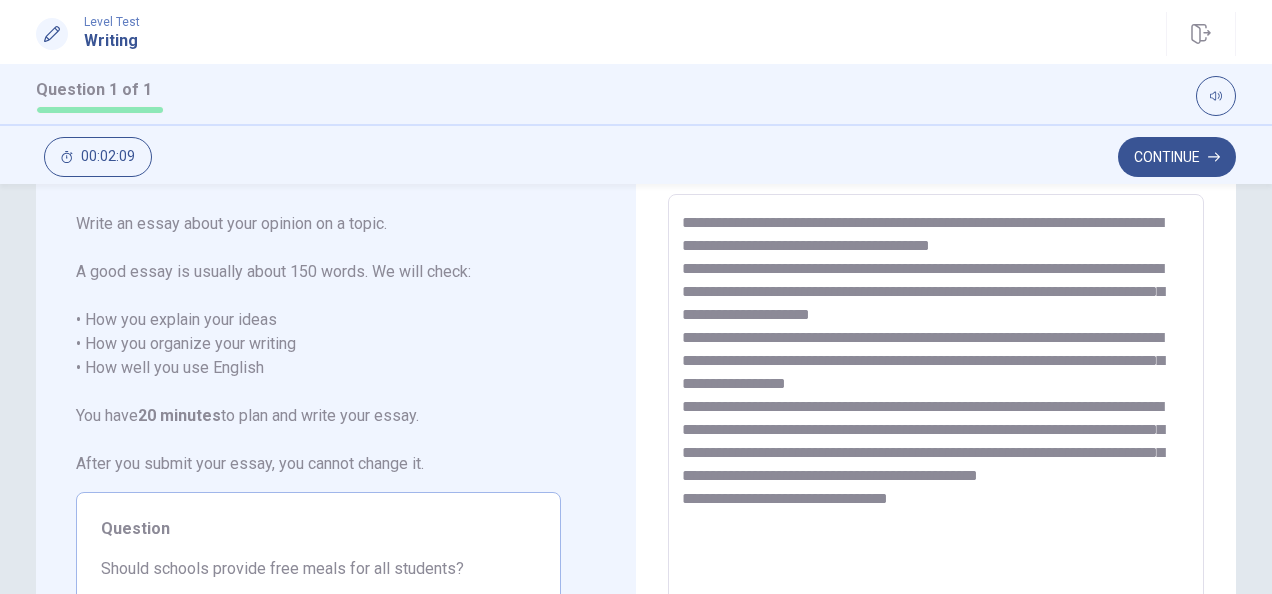 drag, startPoint x: 805, startPoint y: 503, endPoint x: 674, endPoint y: 416, distance: 157.25775 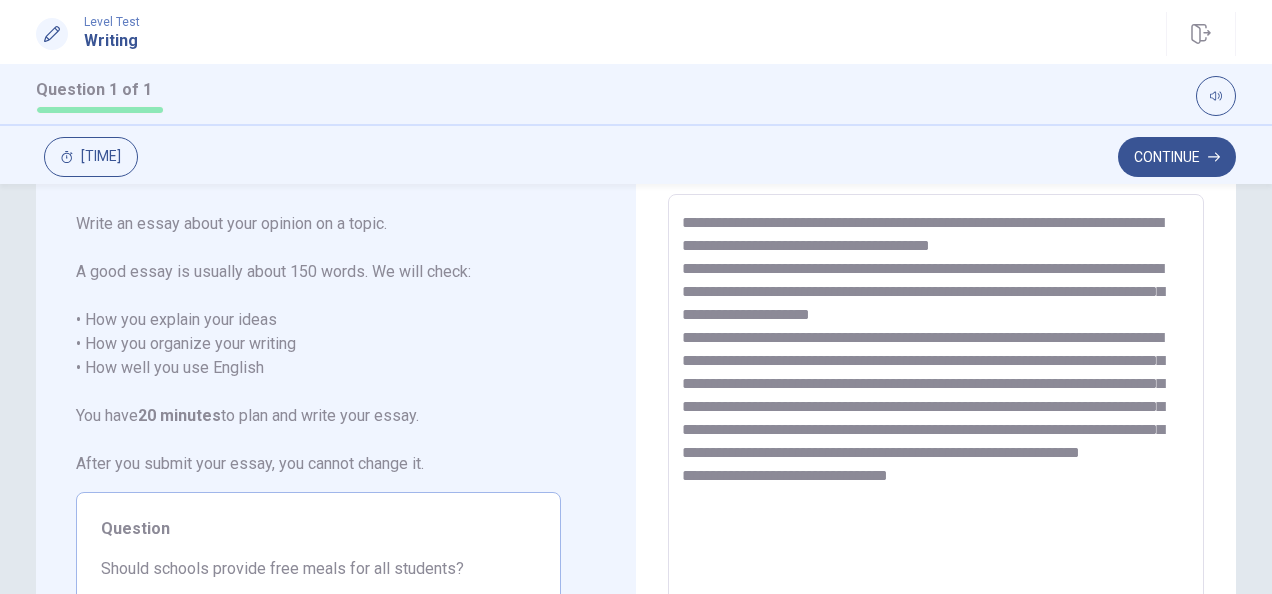 click on "**********" at bounding box center [935, 471] 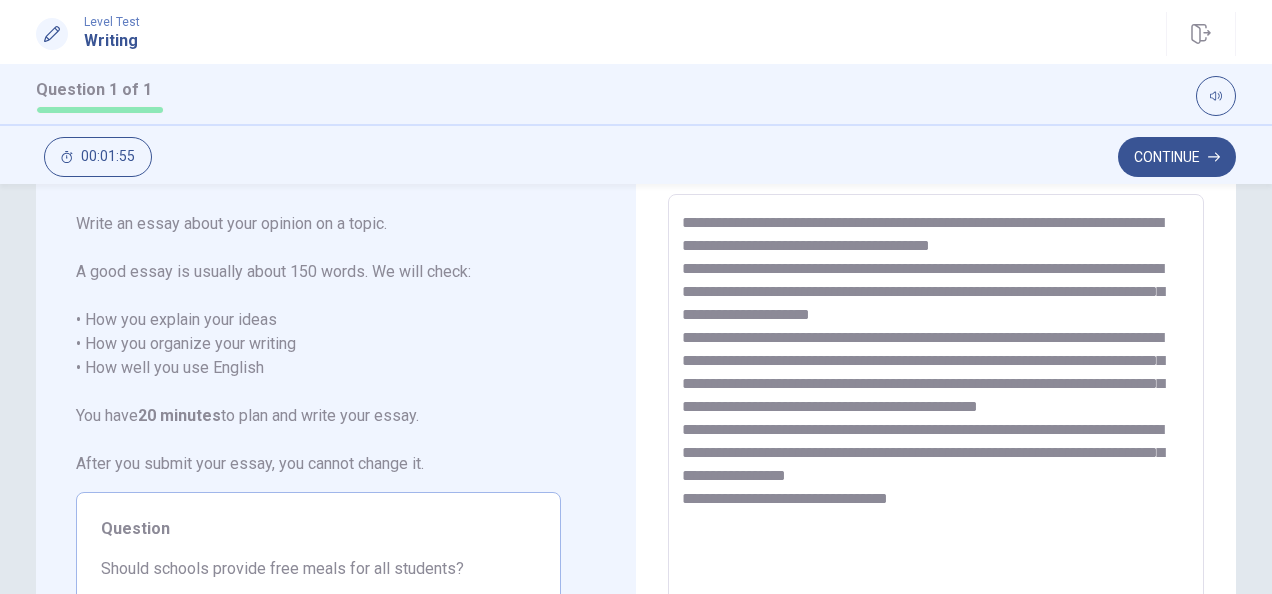 drag, startPoint x: 673, startPoint y: 335, endPoint x: 808, endPoint y: 348, distance: 135.62448 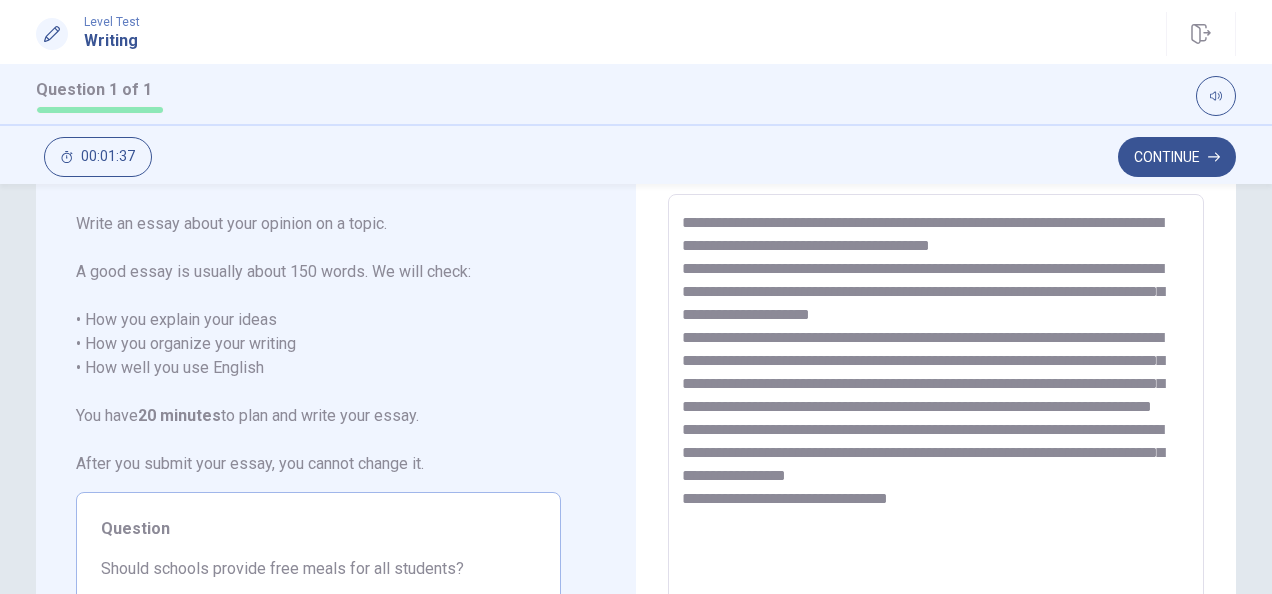click on "**********" at bounding box center [935, 471] 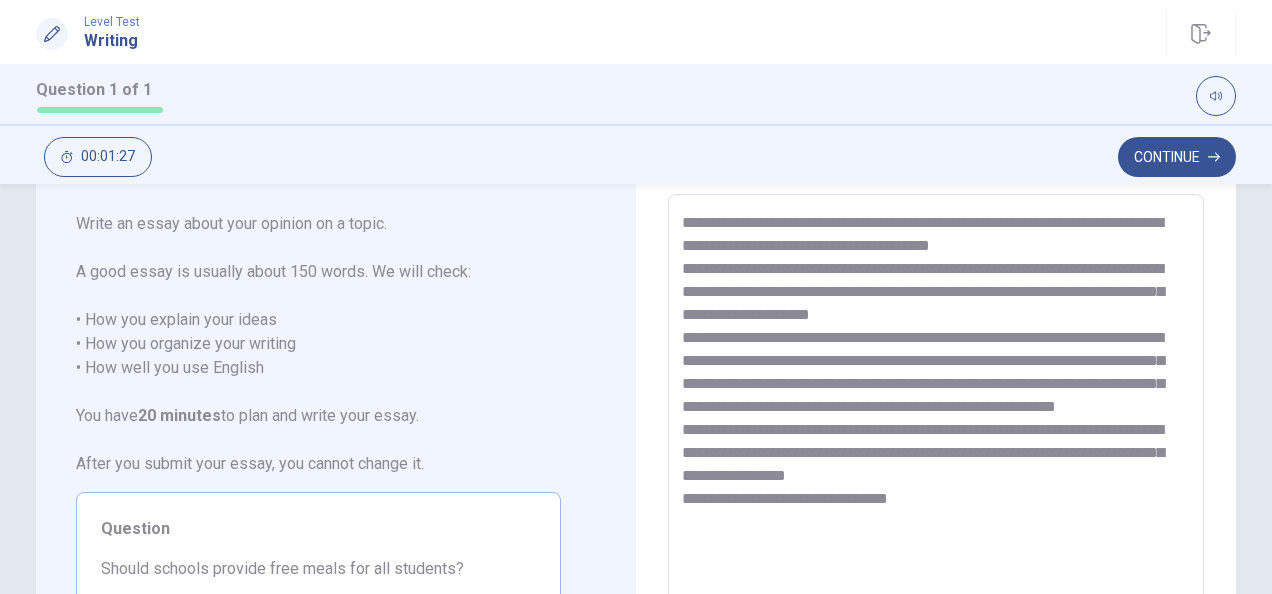 click on "**********" at bounding box center [935, 471] 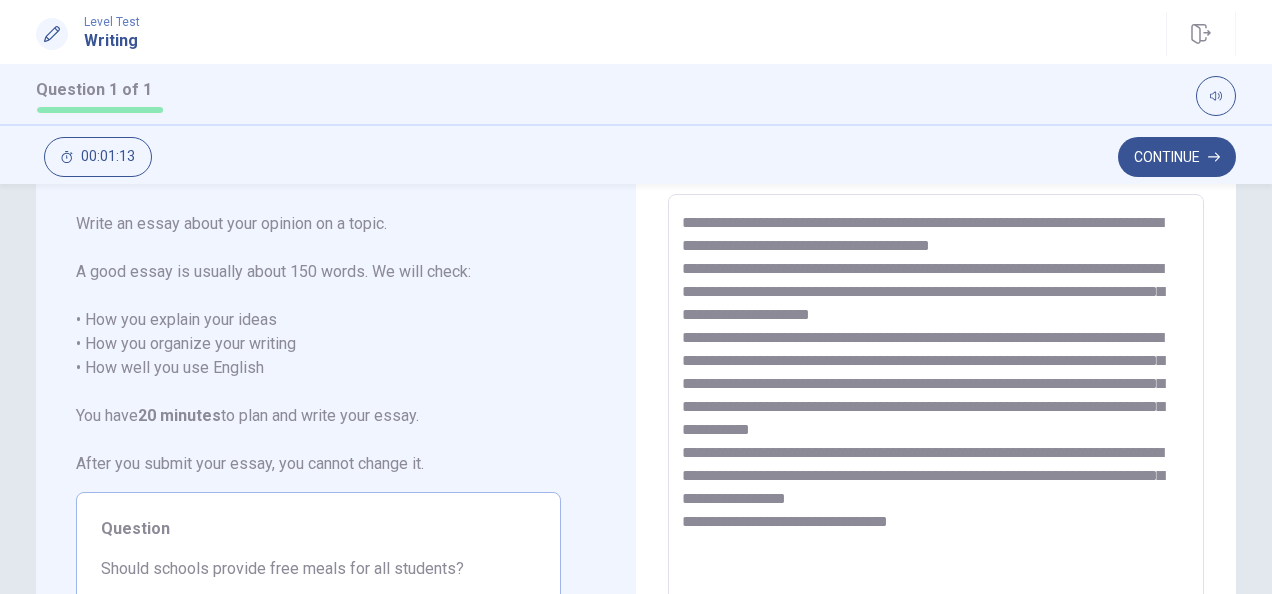 click on "**********" at bounding box center [935, 471] 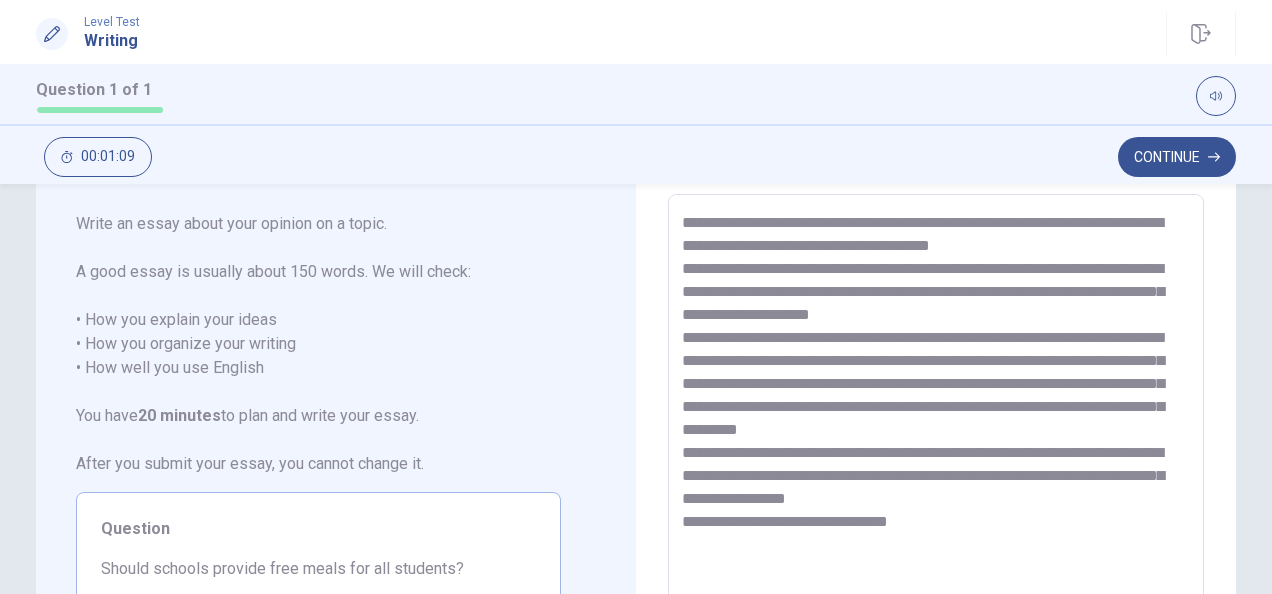 click on "**********" at bounding box center (935, 471) 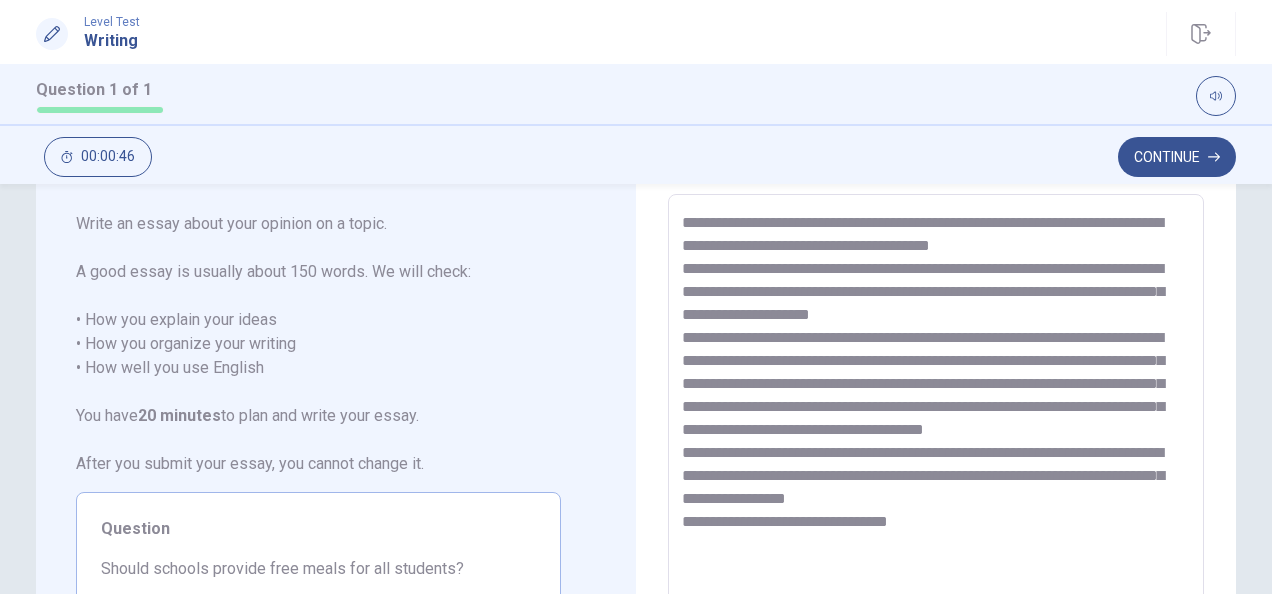 click on "**********" at bounding box center [935, 471] 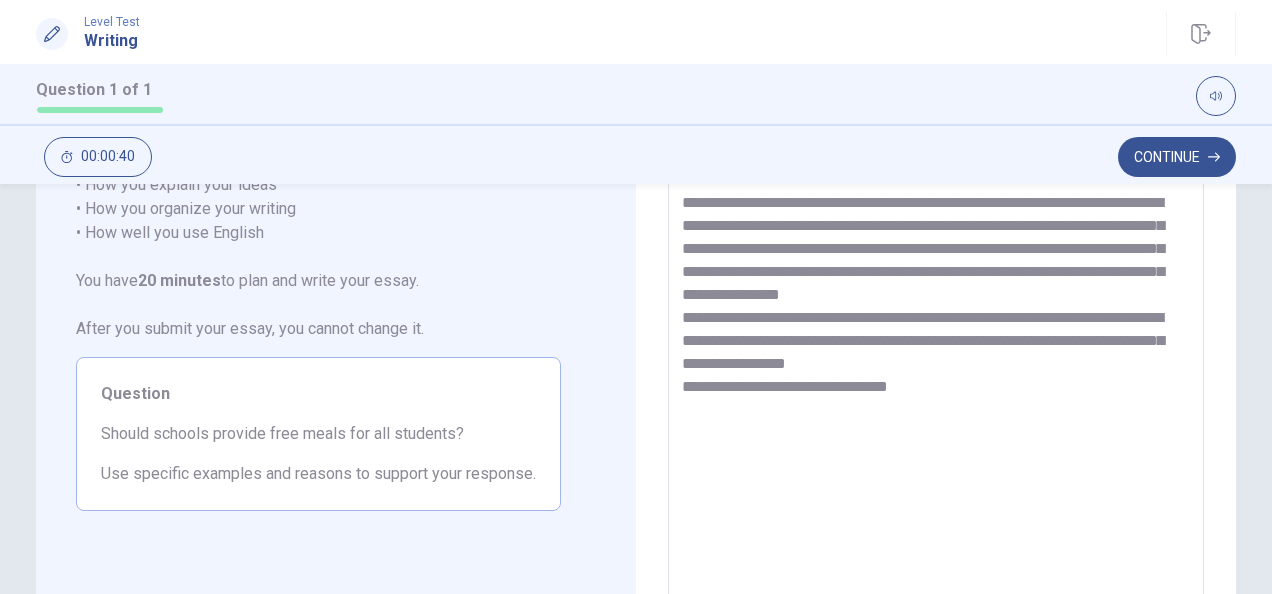 scroll, scrollTop: 100, scrollLeft: 0, axis: vertical 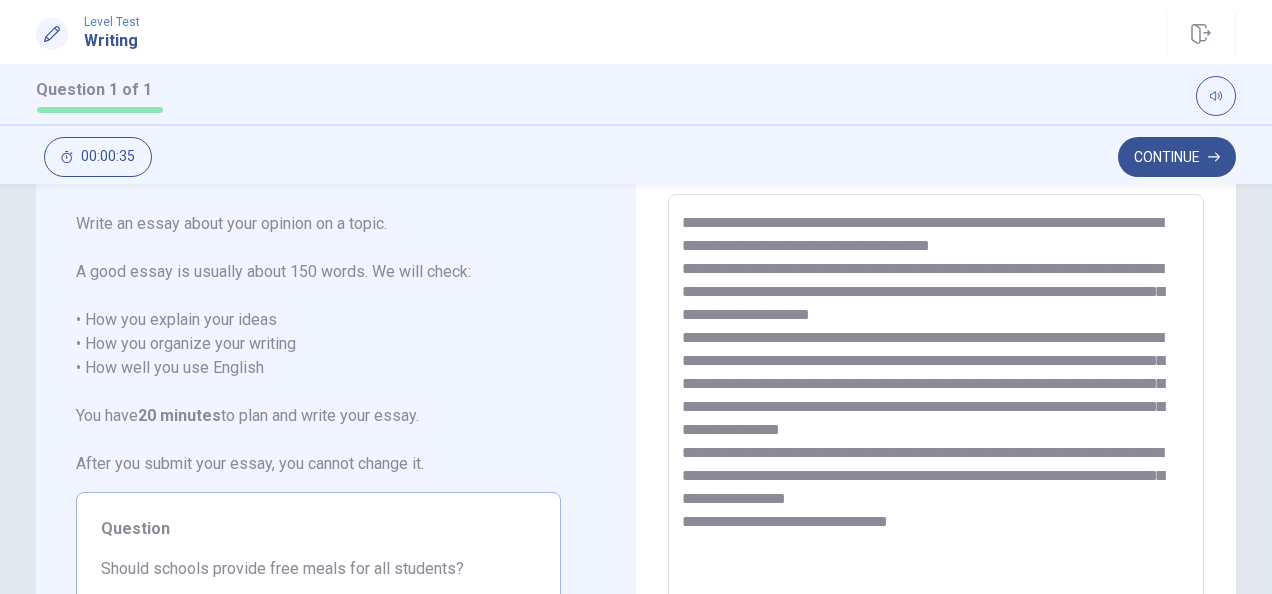 click on "**********" at bounding box center [935, 471] 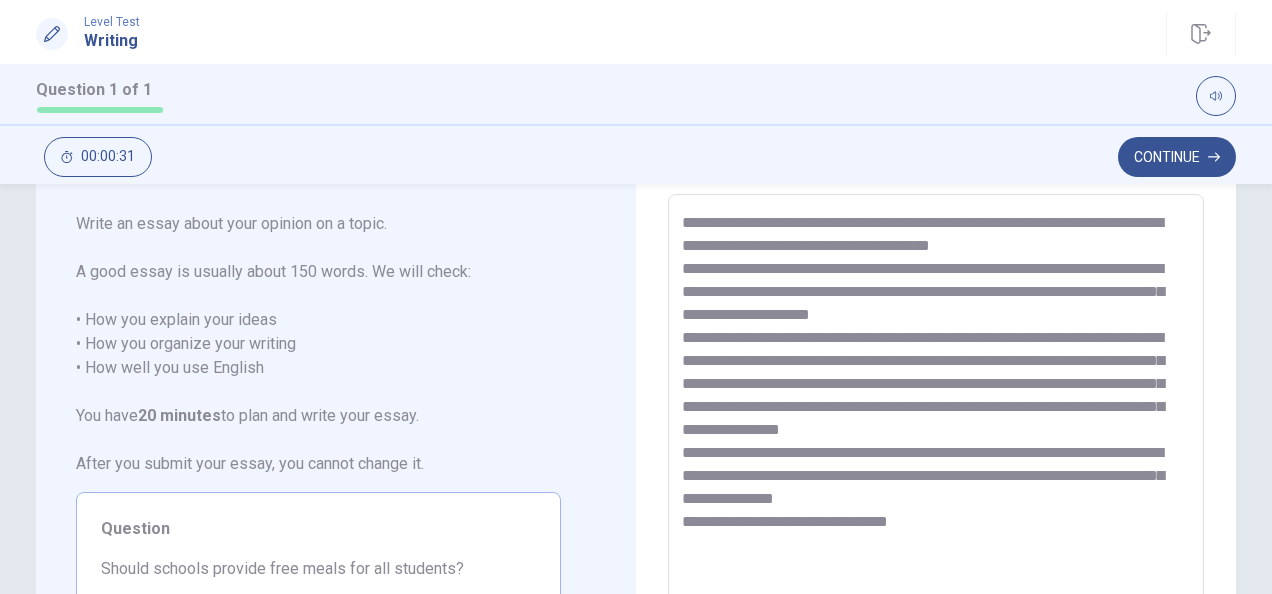click on "**********" at bounding box center (935, 471) 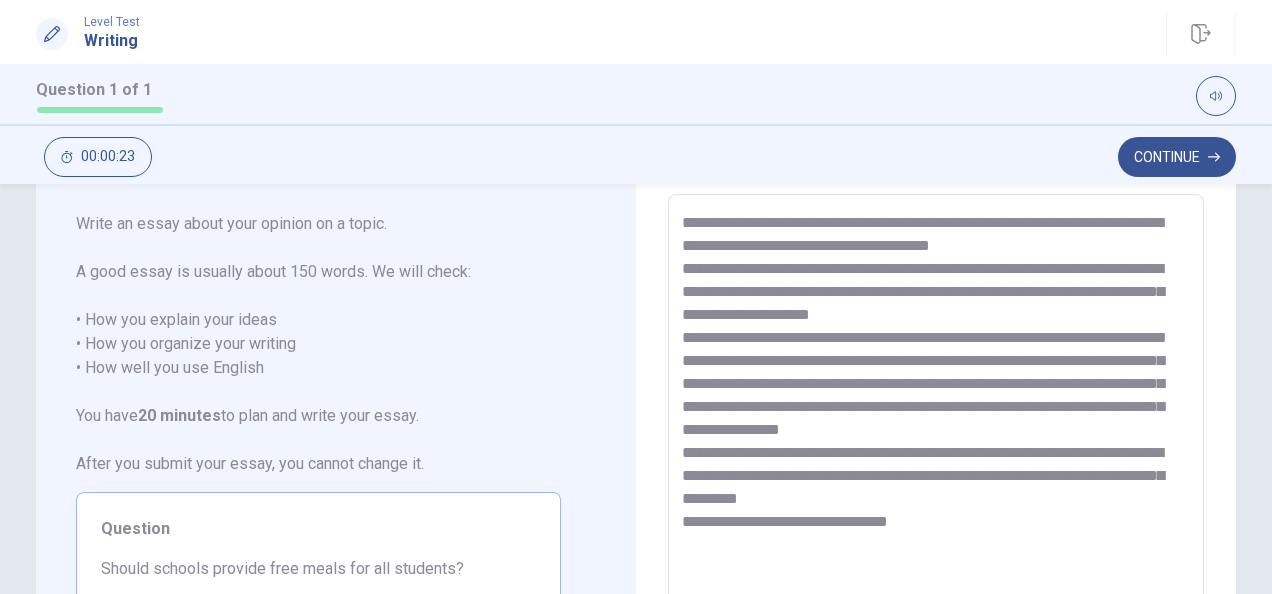 click on "**********" at bounding box center (935, 471) 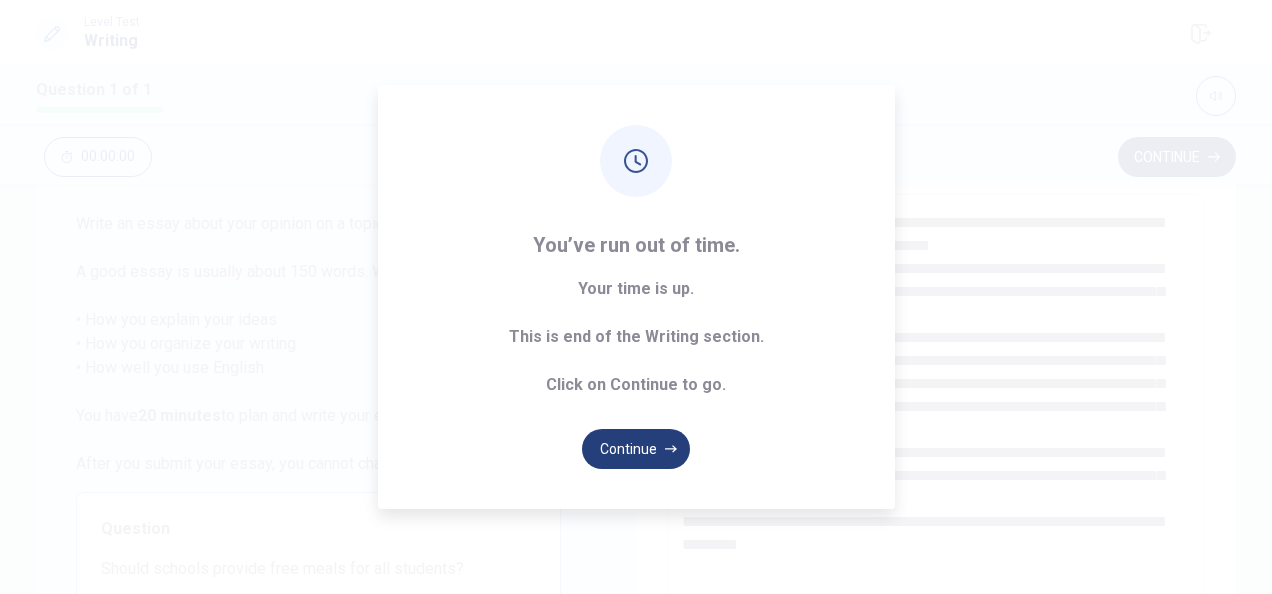 type on "**********" 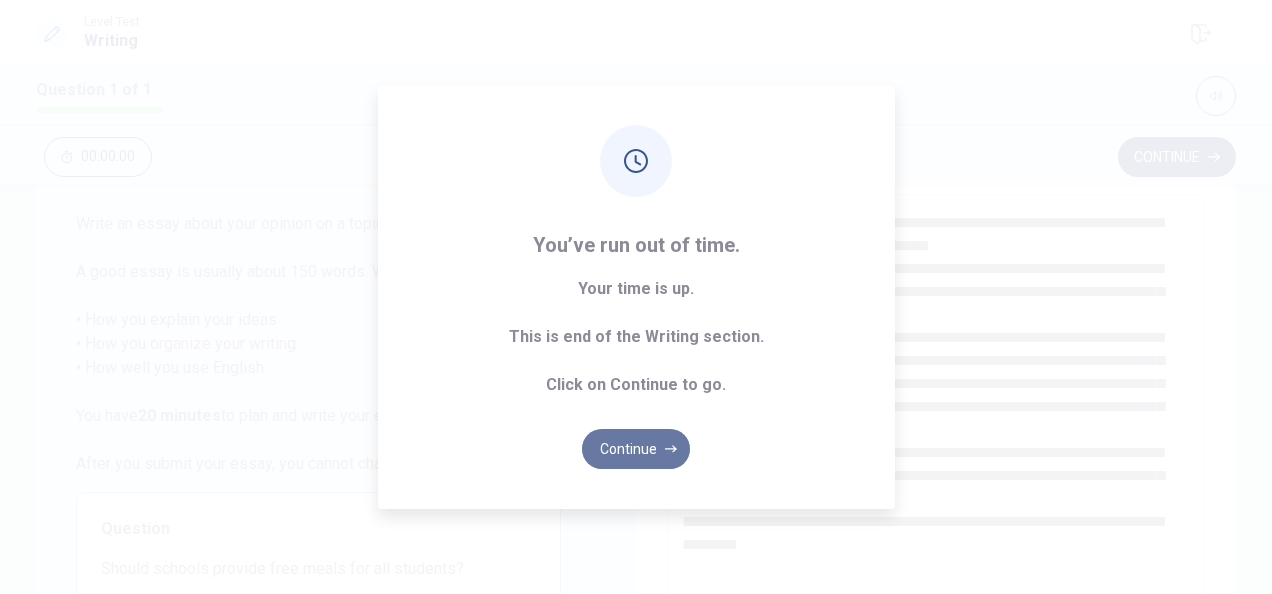 click on "Continue" at bounding box center (636, 449) 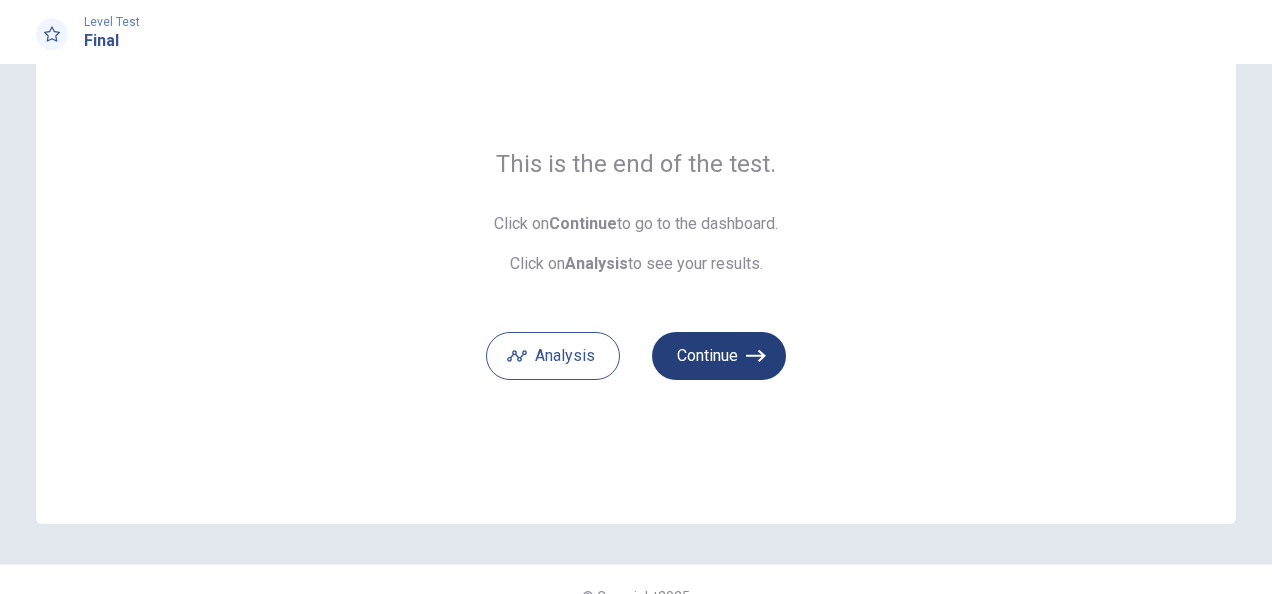 click on "Continue" at bounding box center [719, 356] 